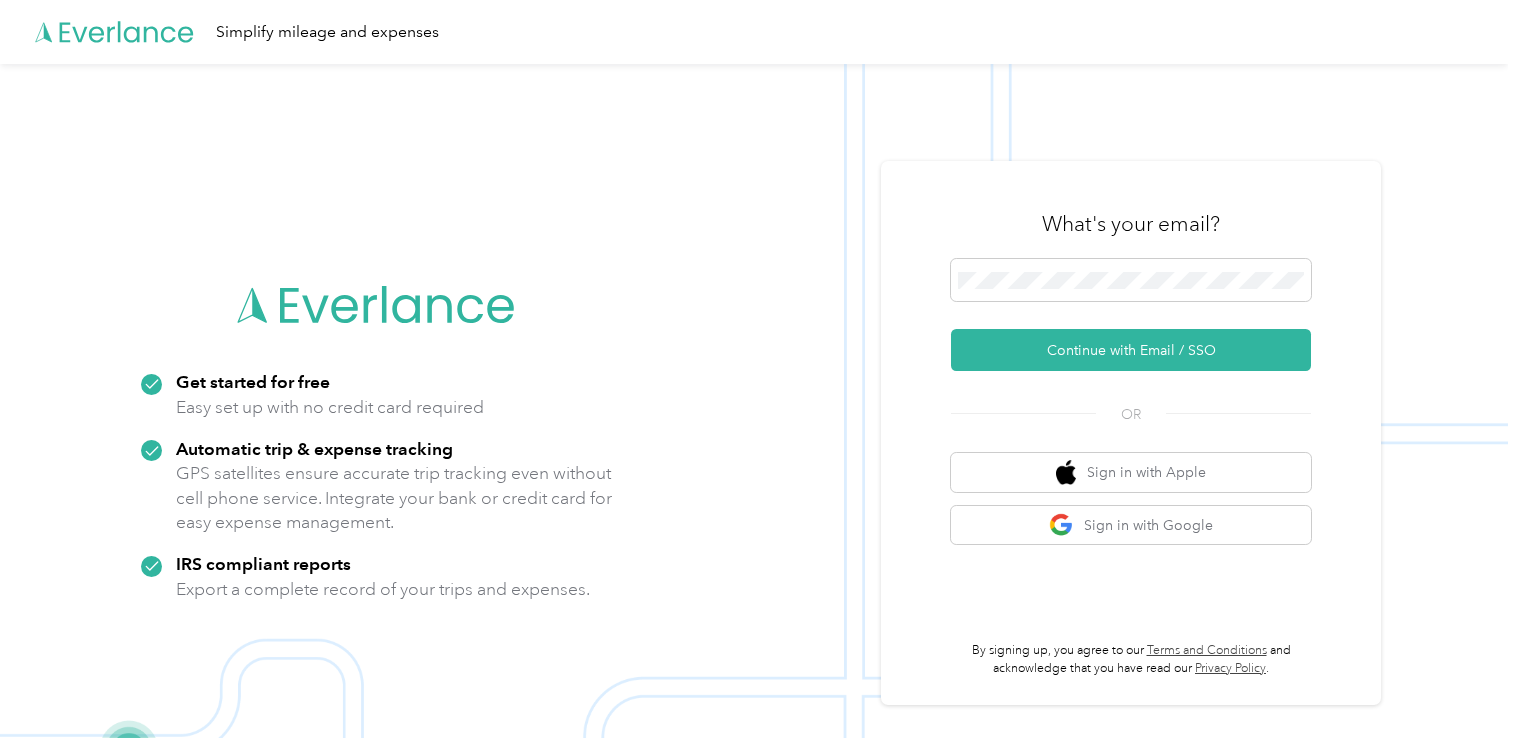 scroll, scrollTop: 0, scrollLeft: 0, axis: both 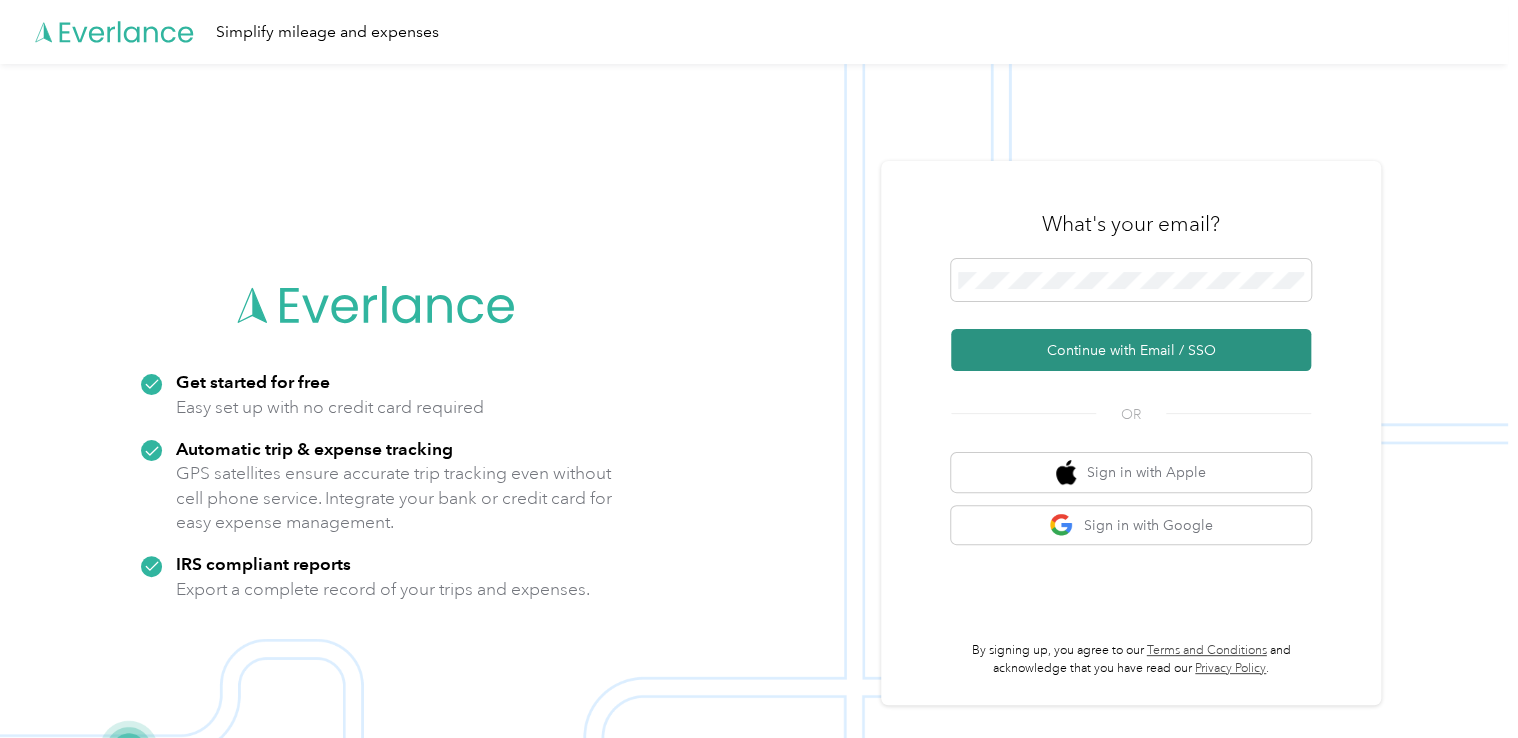 click on "Continue with Email / SSO" at bounding box center (1131, 350) 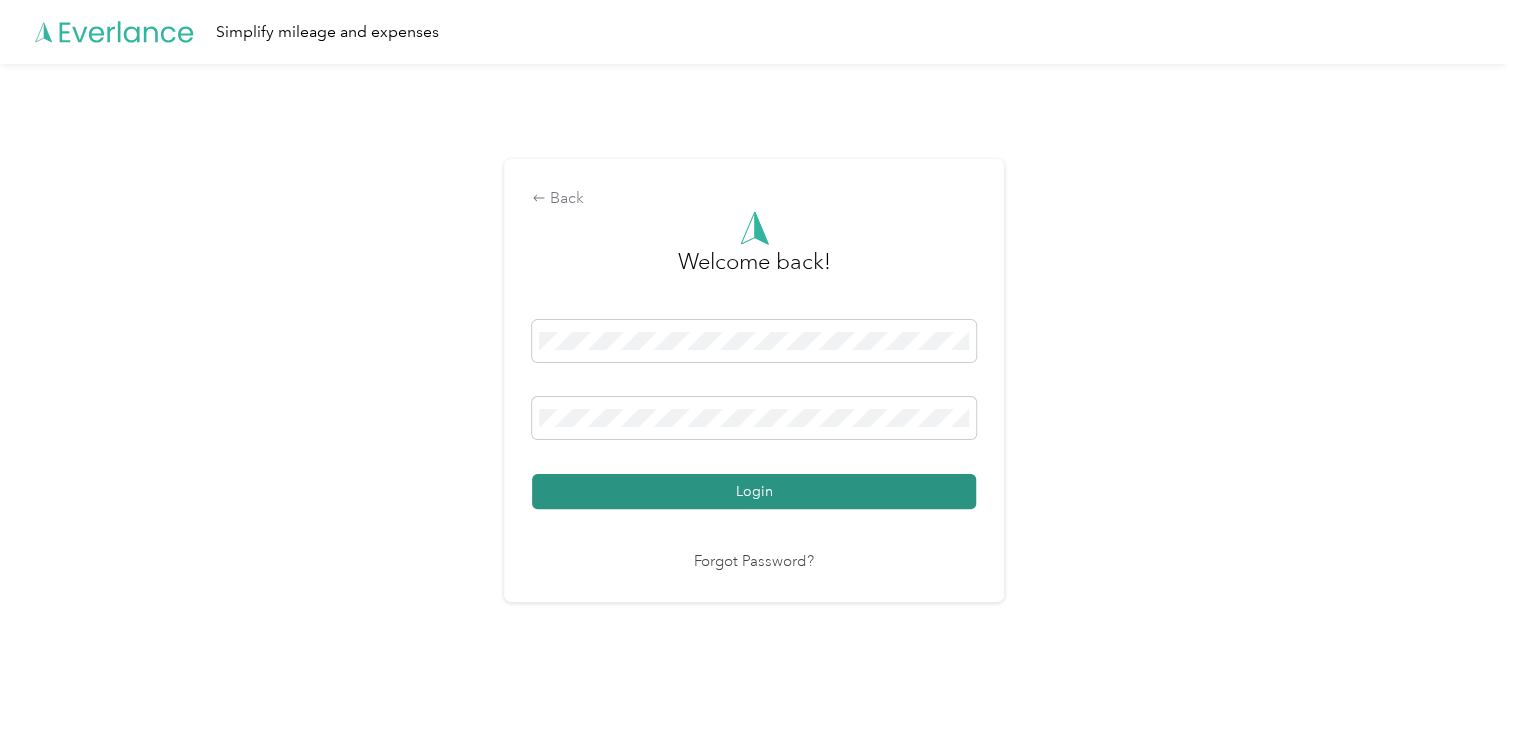 click on "Login" at bounding box center (754, 491) 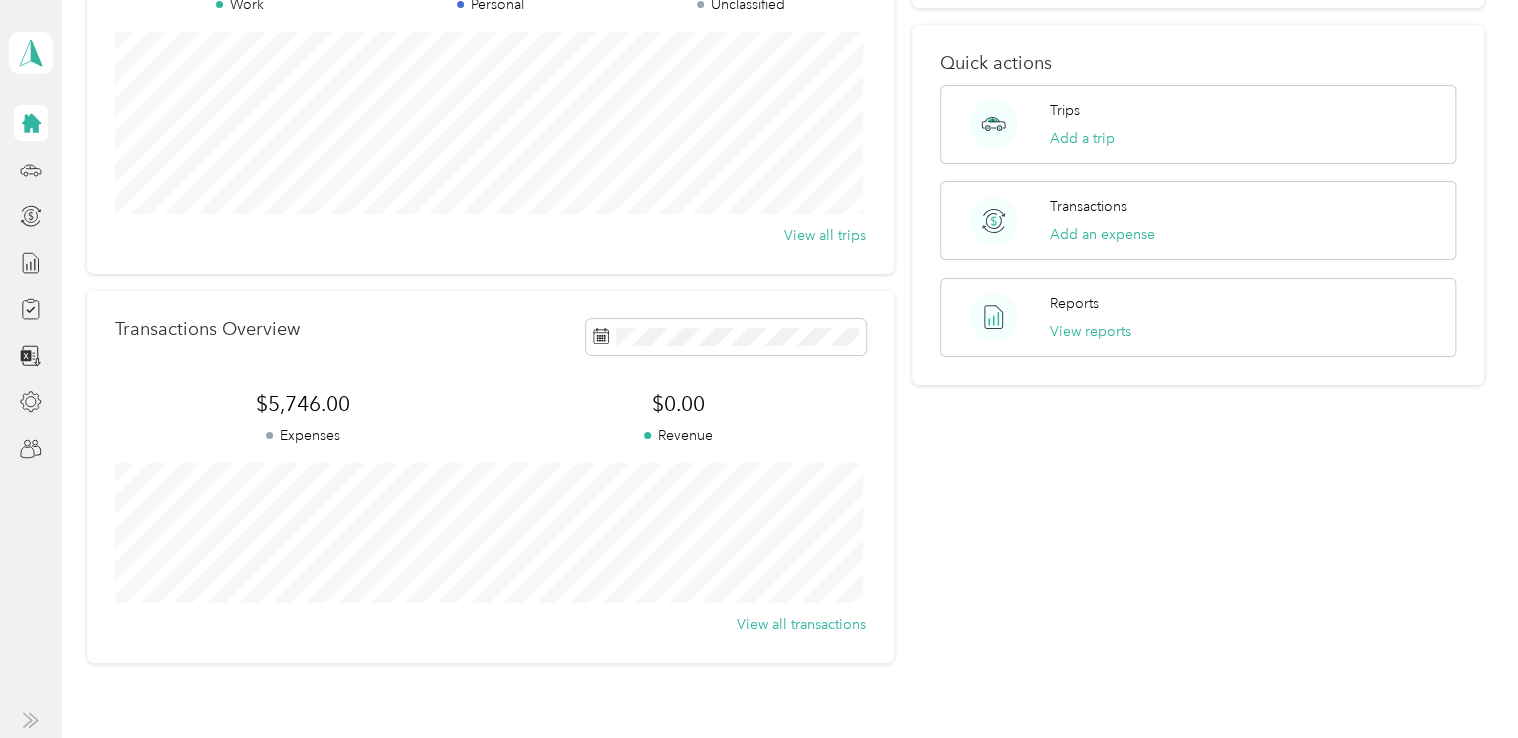 scroll, scrollTop: 0, scrollLeft: 0, axis: both 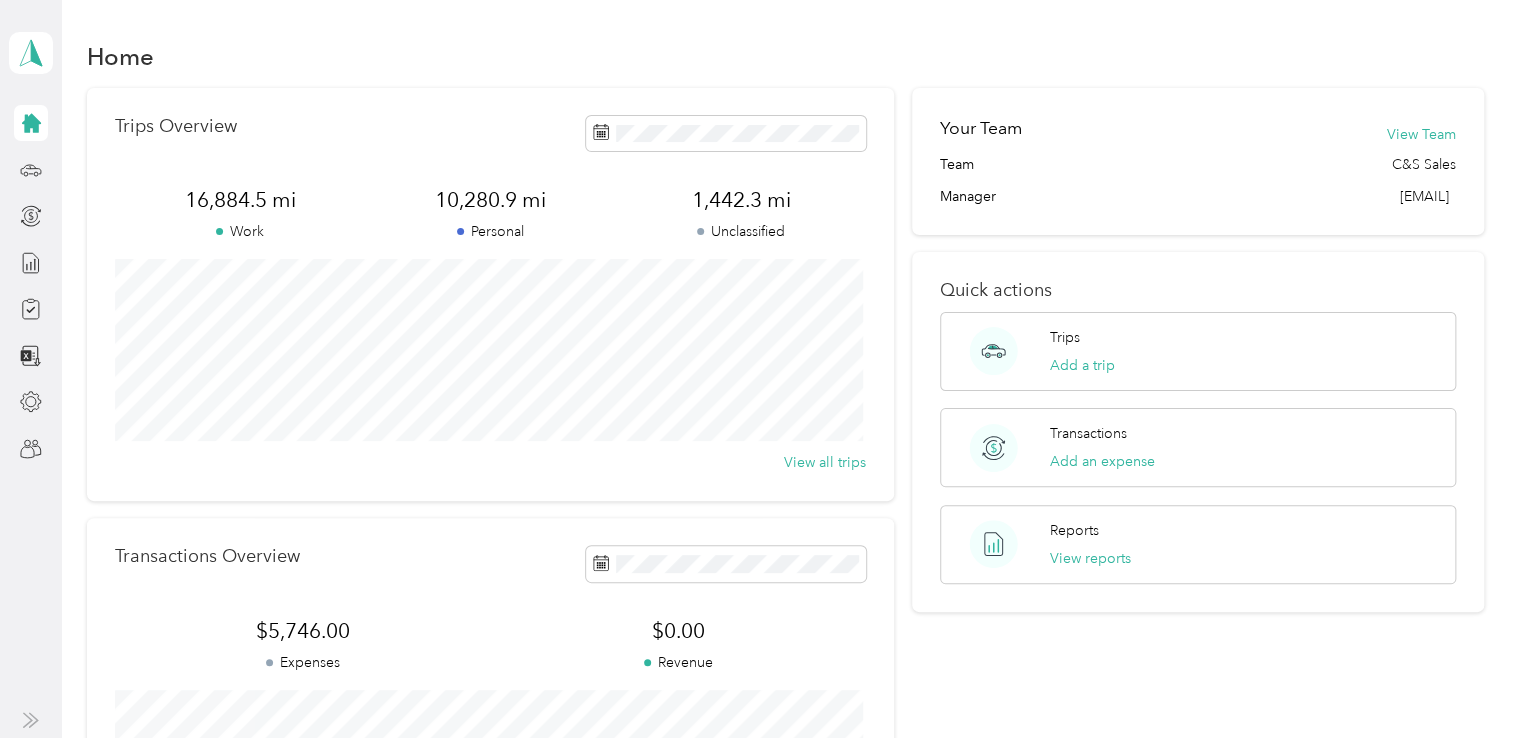 click 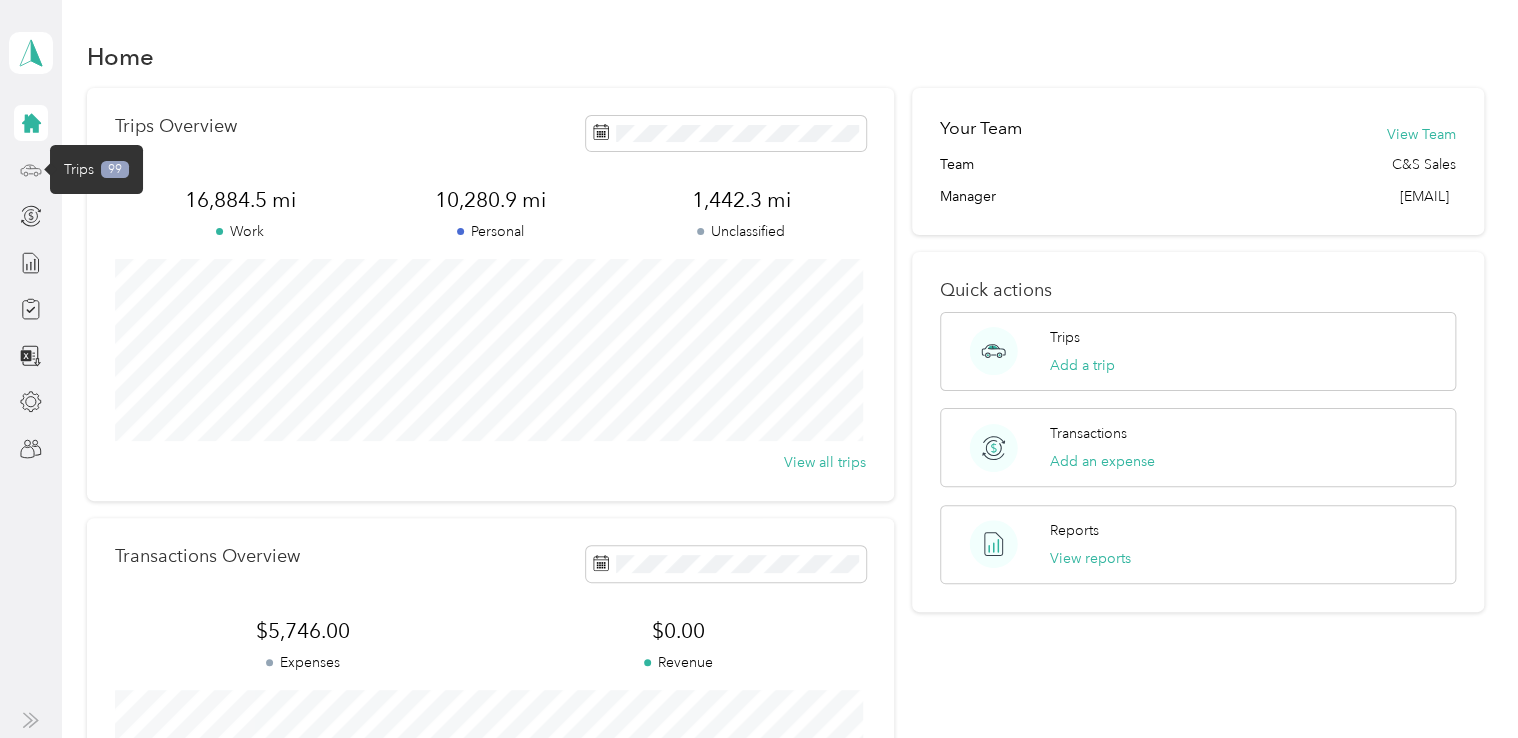 click 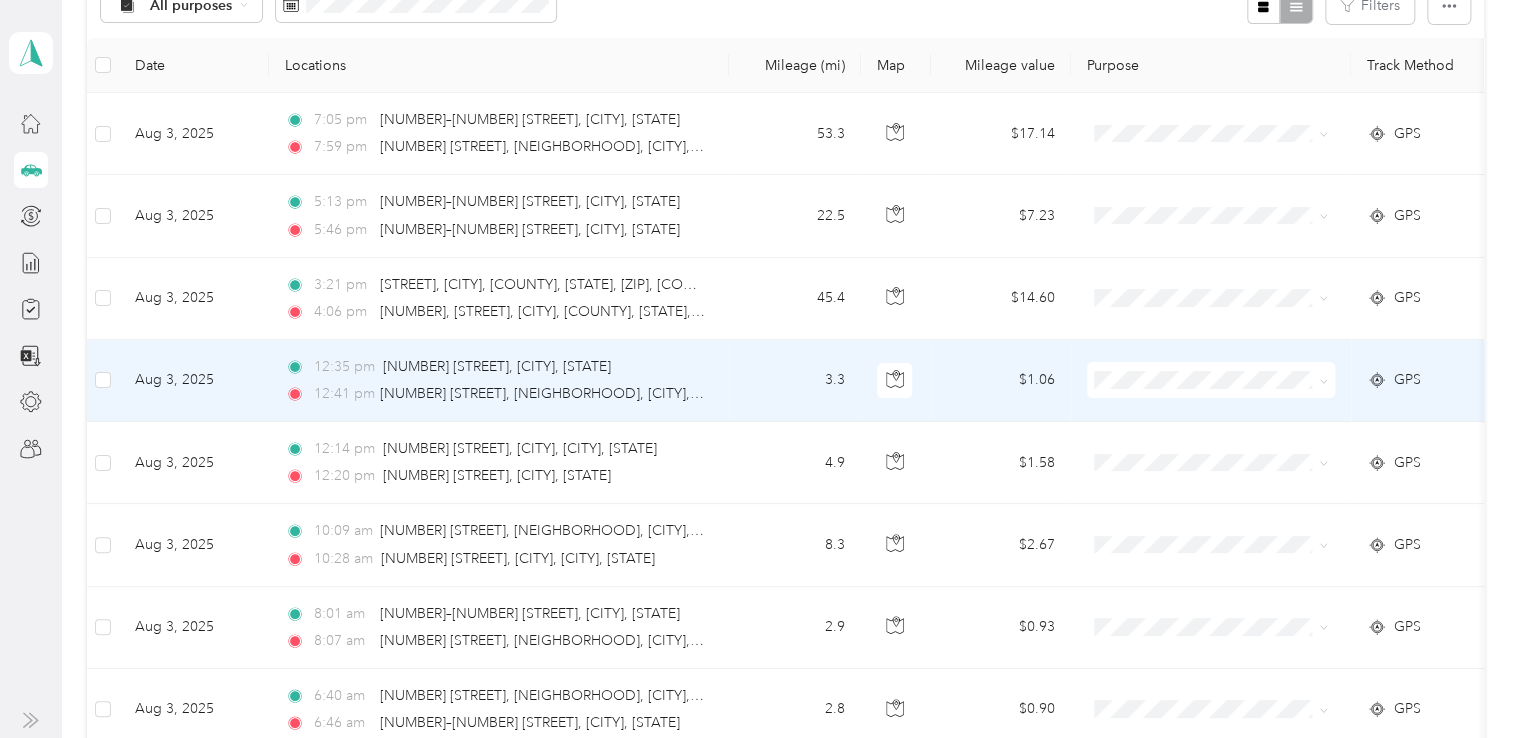 scroll, scrollTop: 200, scrollLeft: 0, axis: vertical 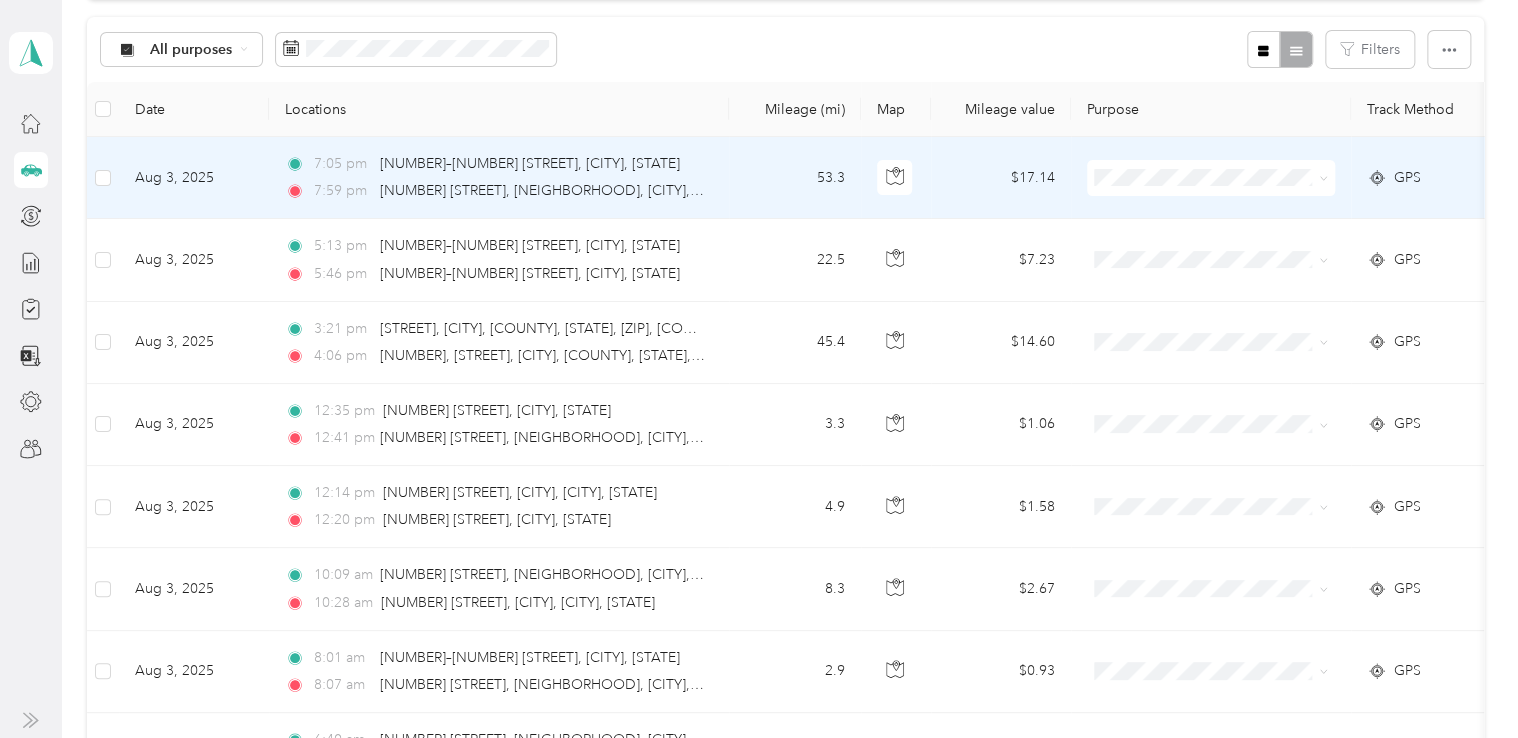click 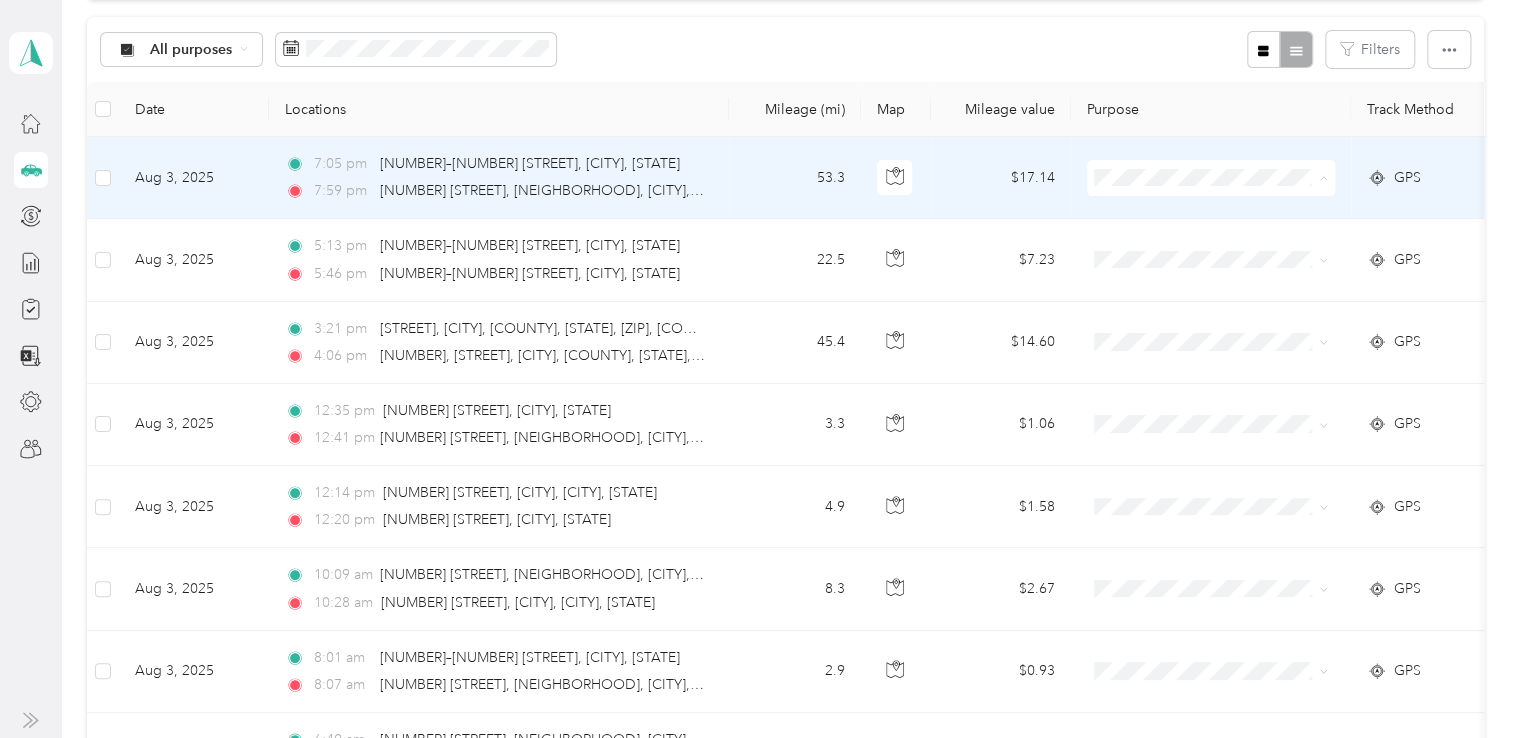 click on "Personal" at bounding box center (1228, 249) 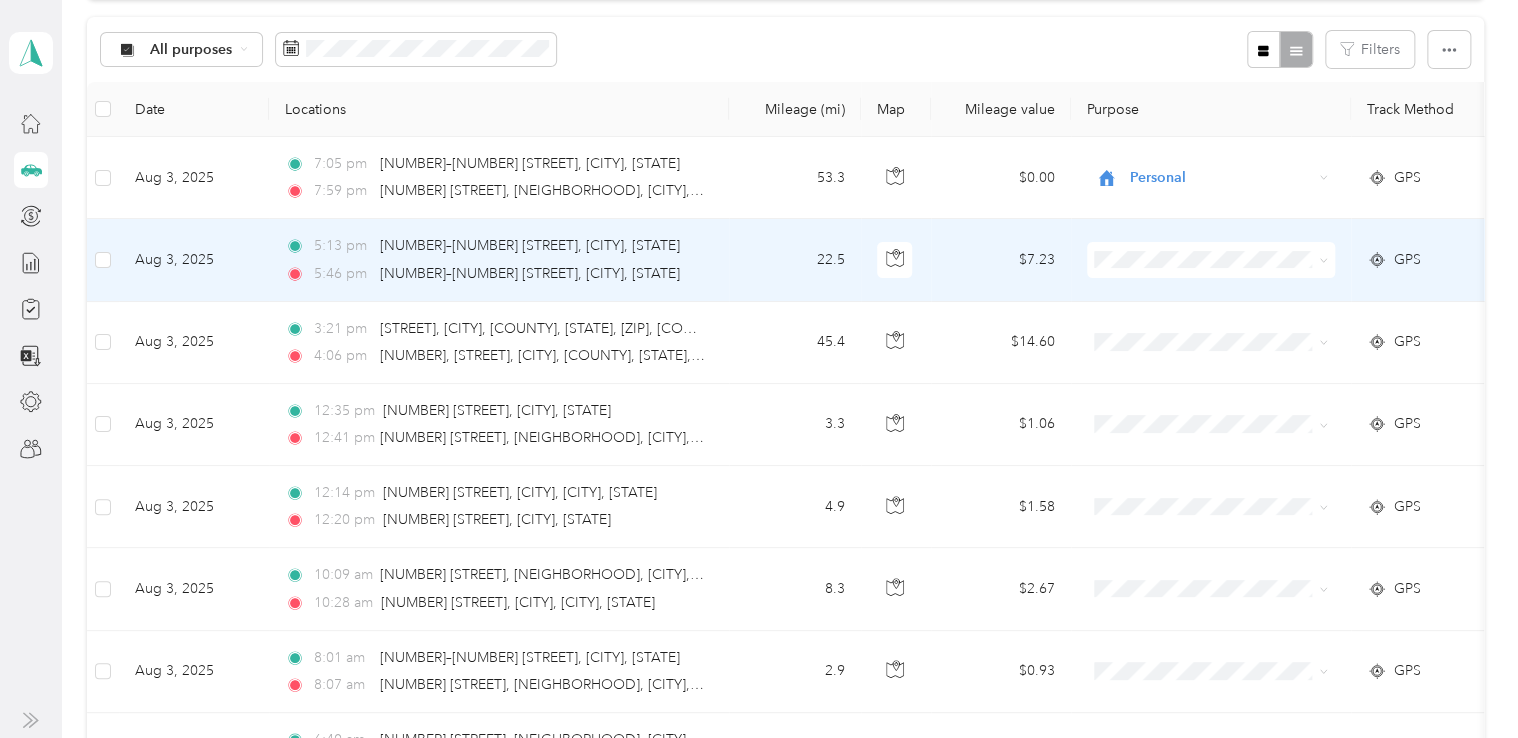 click 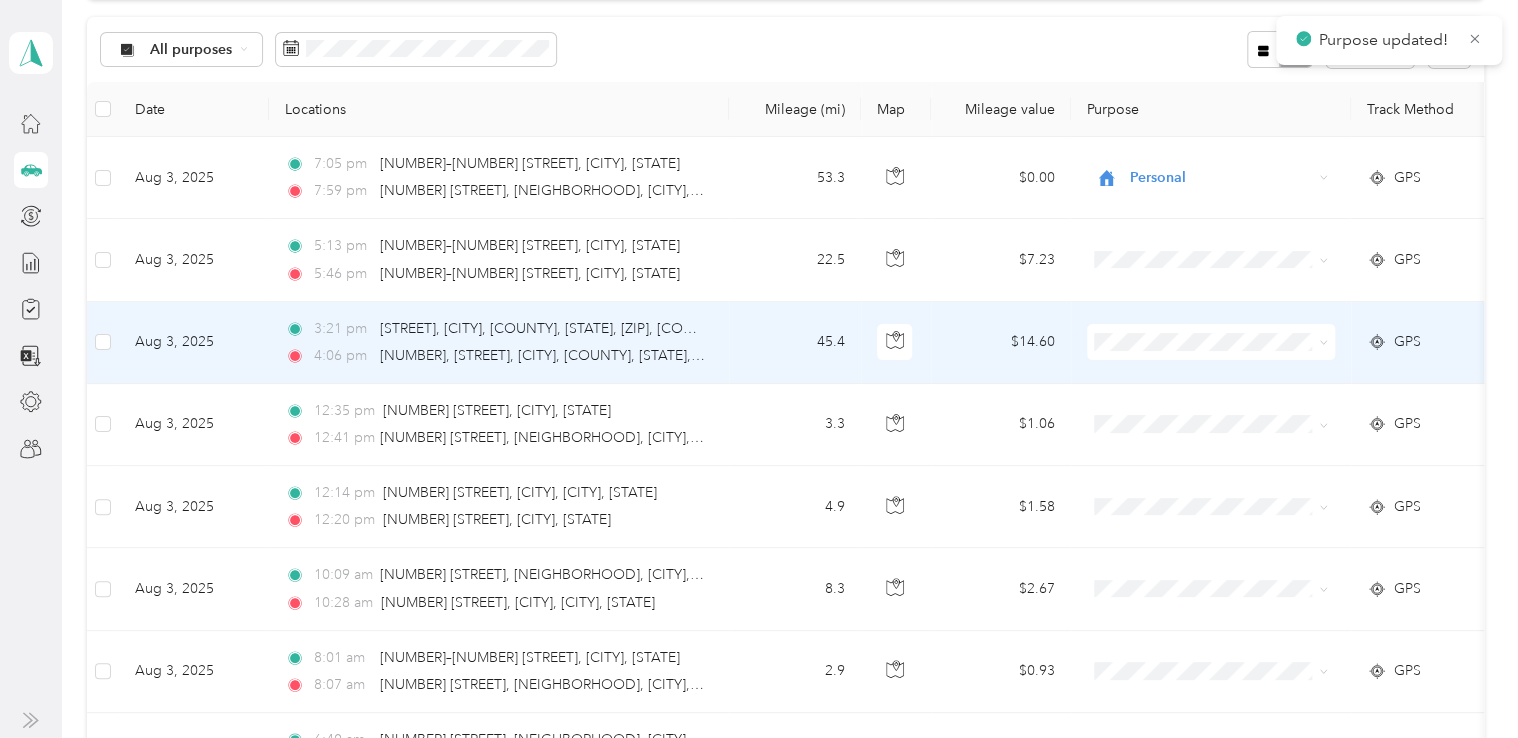 click at bounding box center (1211, 342) 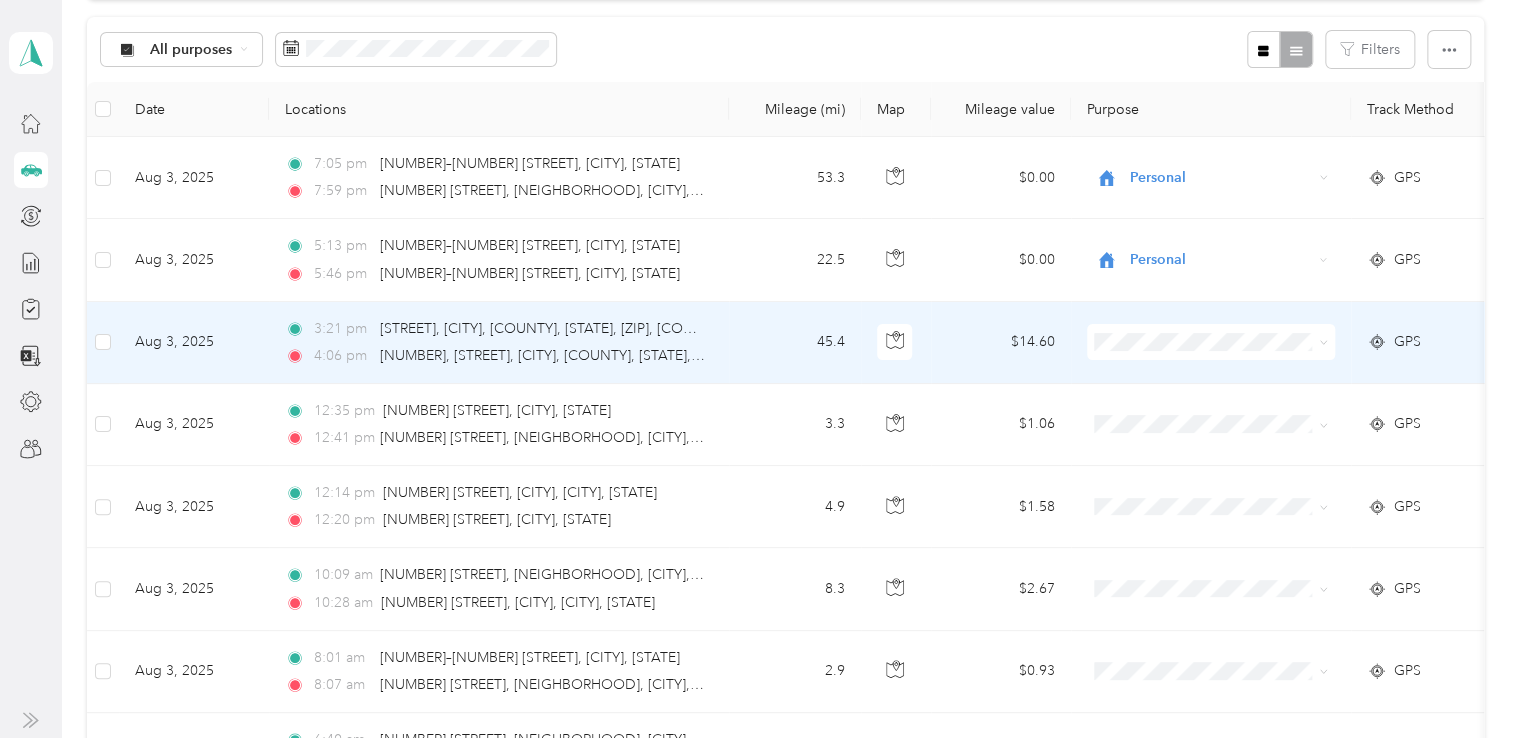 click 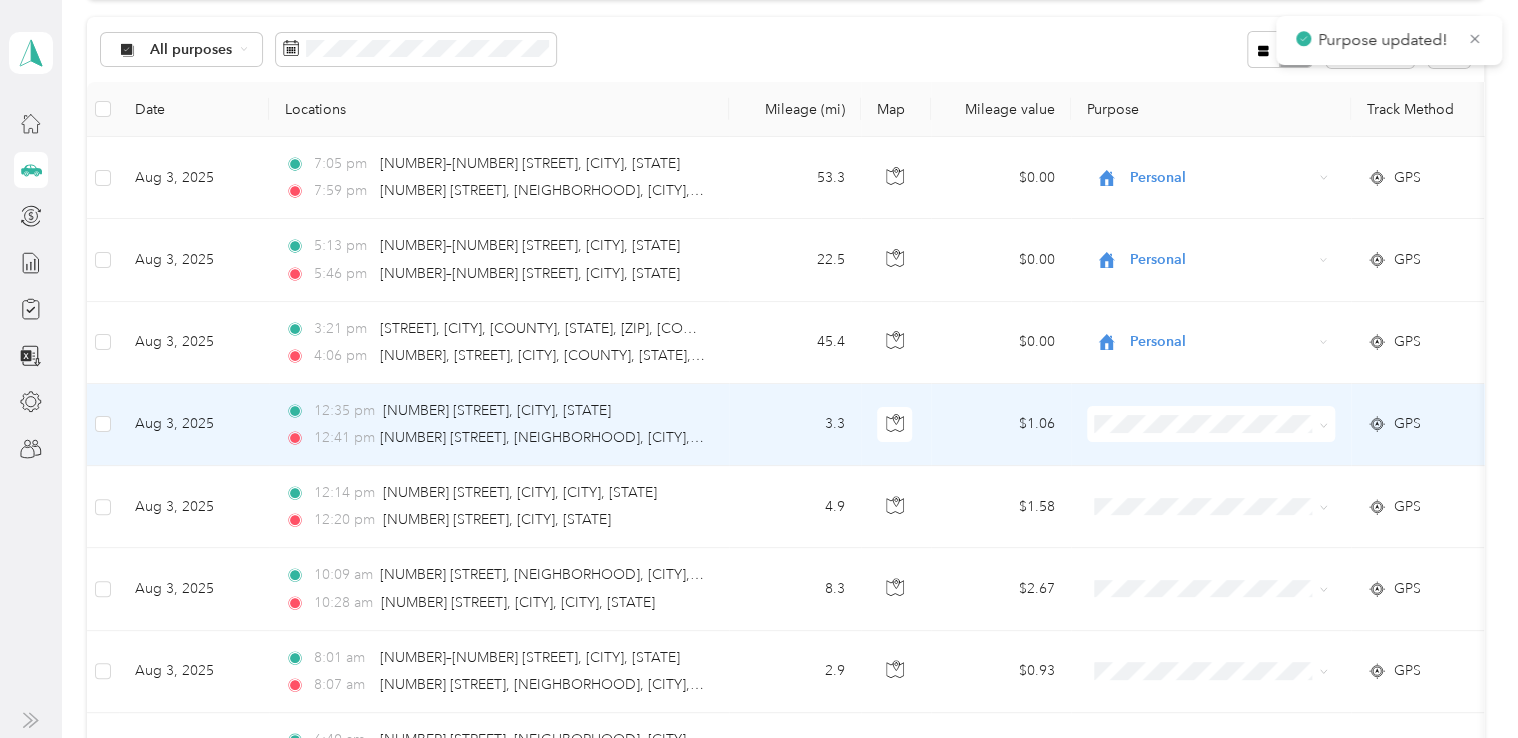 click at bounding box center [1211, 424] 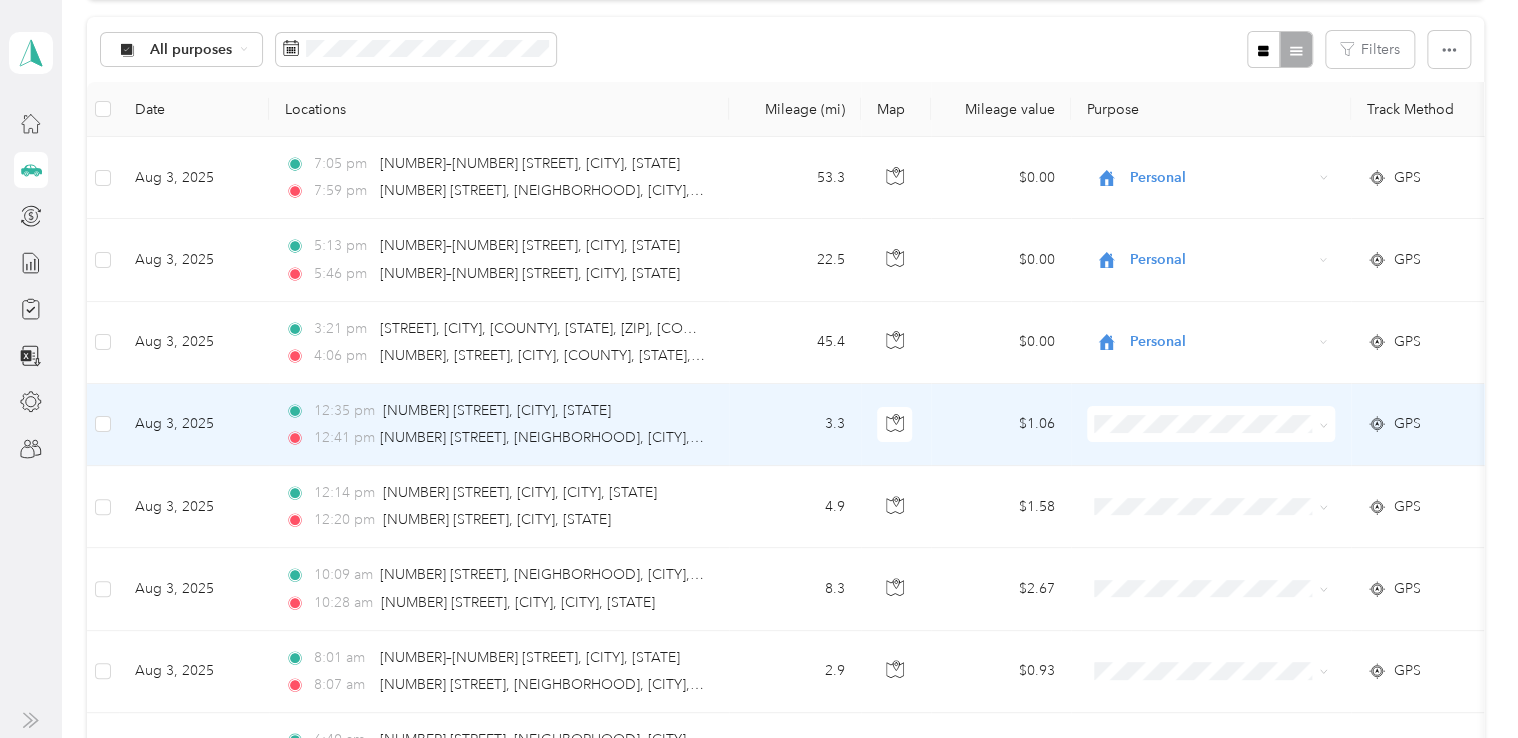 click 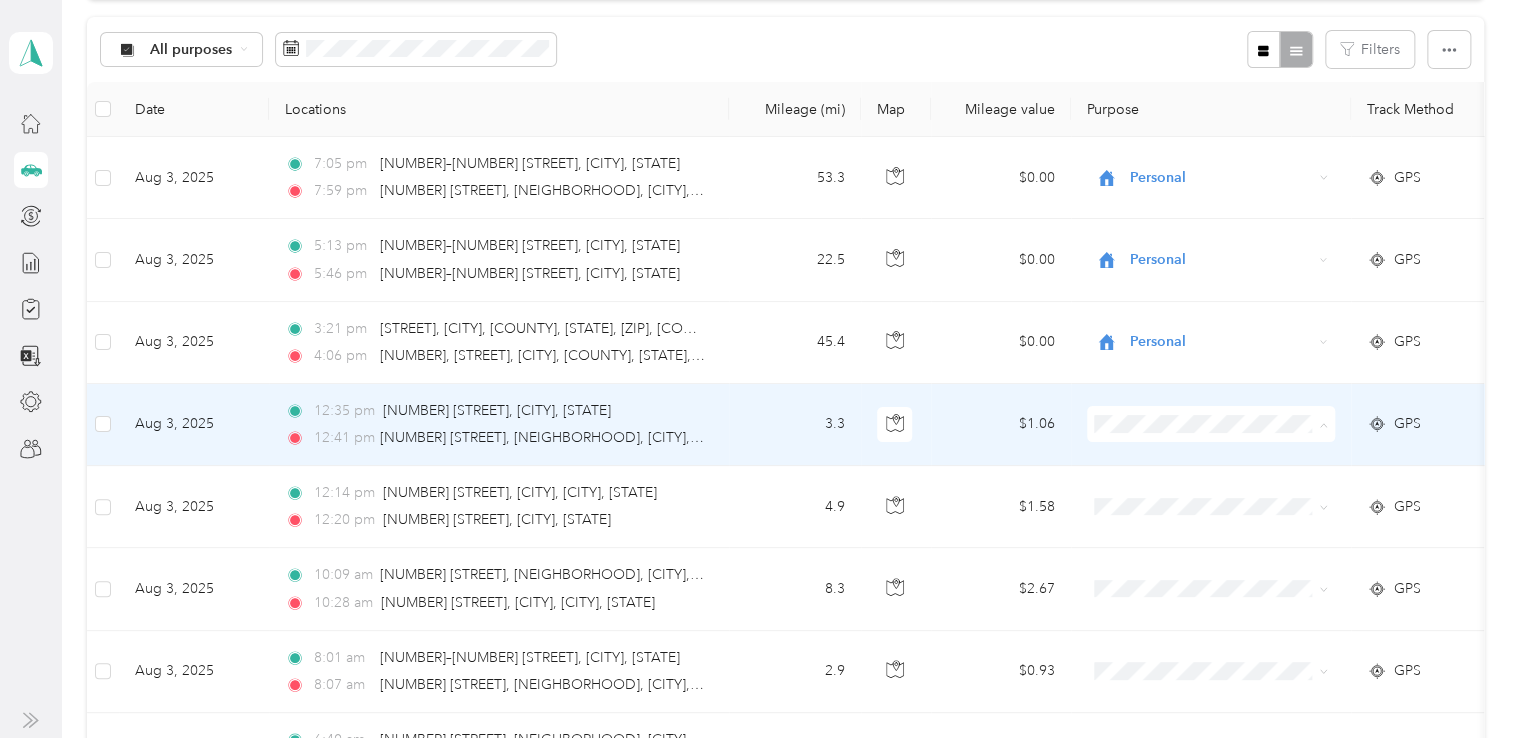 click on "Personal" at bounding box center (1228, 495) 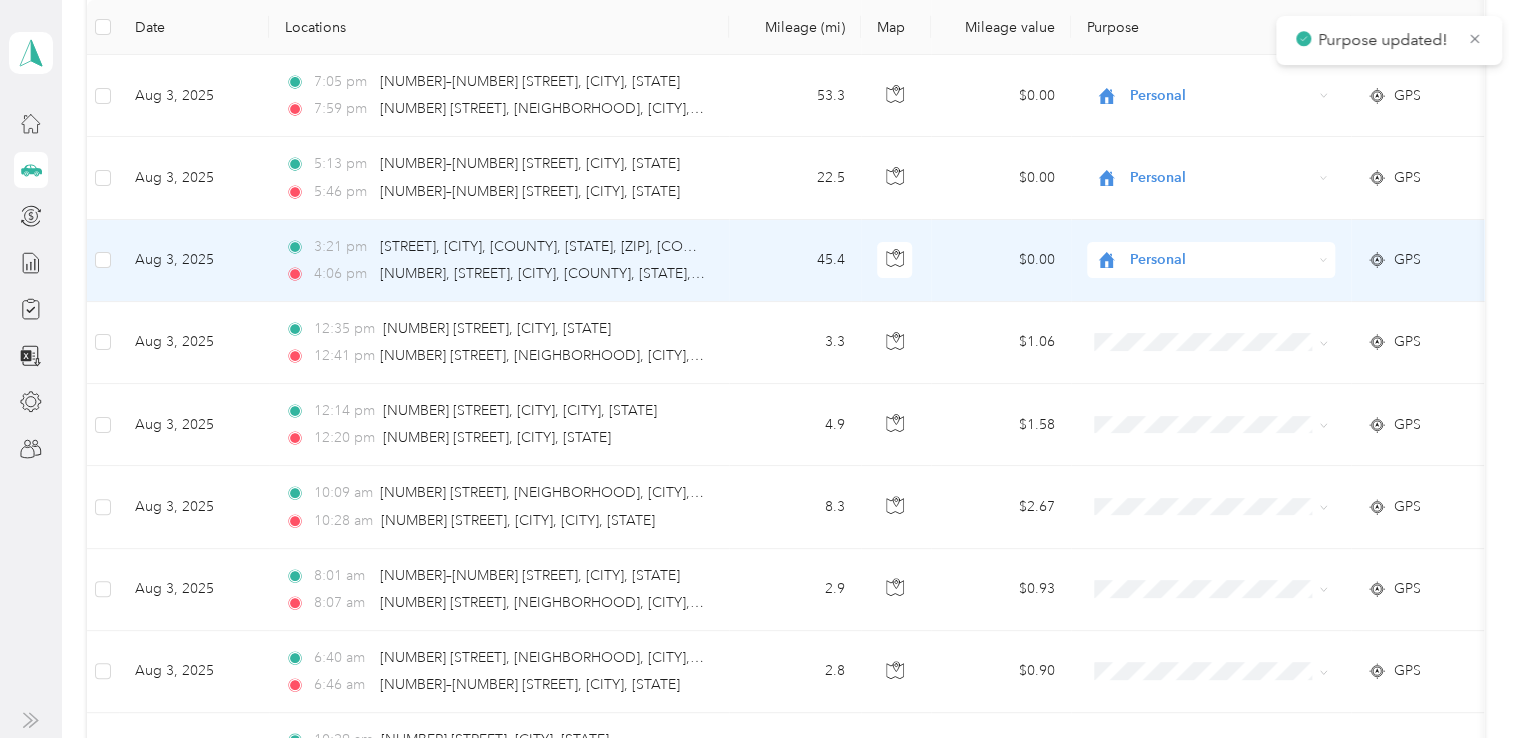 scroll, scrollTop: 400, scrollLeft: 0, axis: vertical 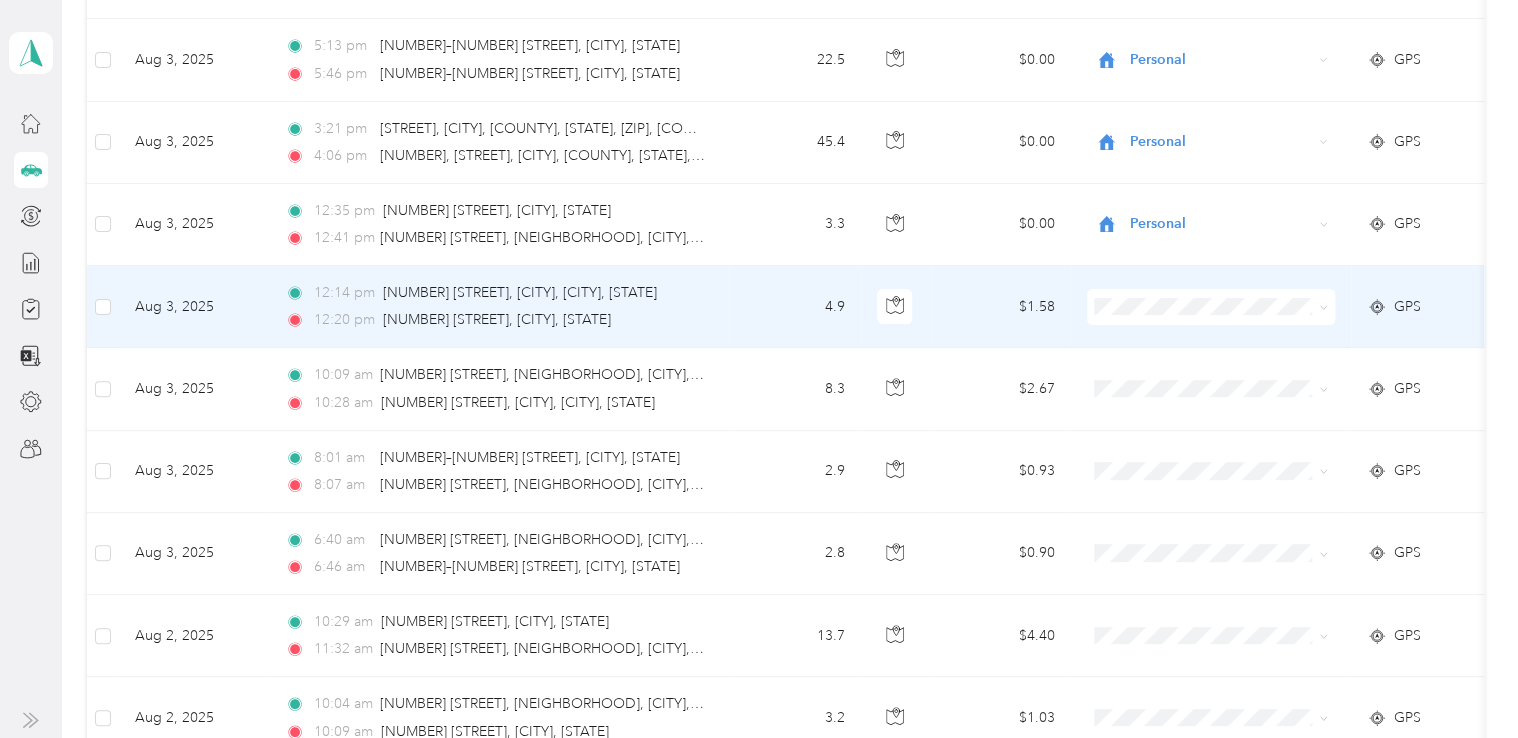 click 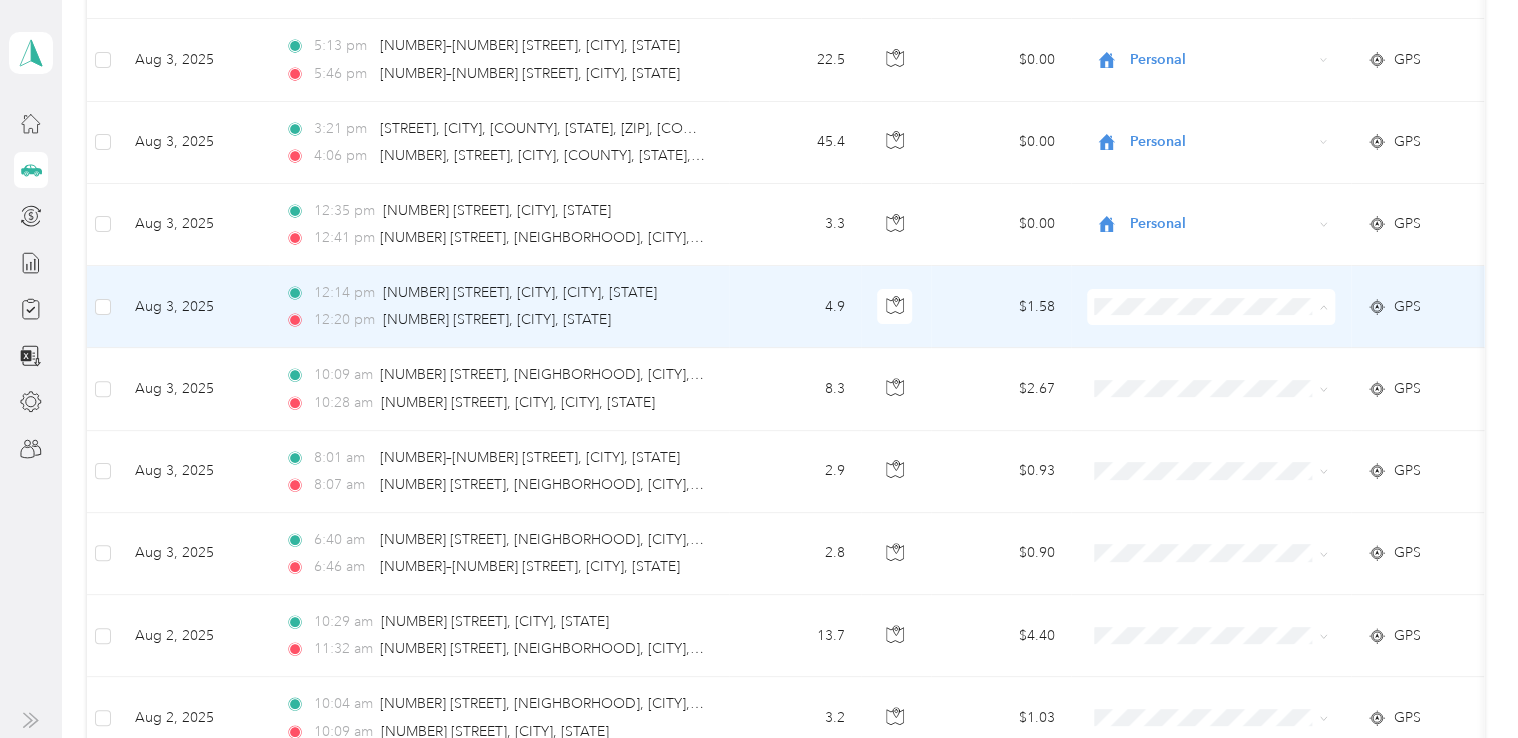 click on "Personal" at bounding box center (1228, 377) 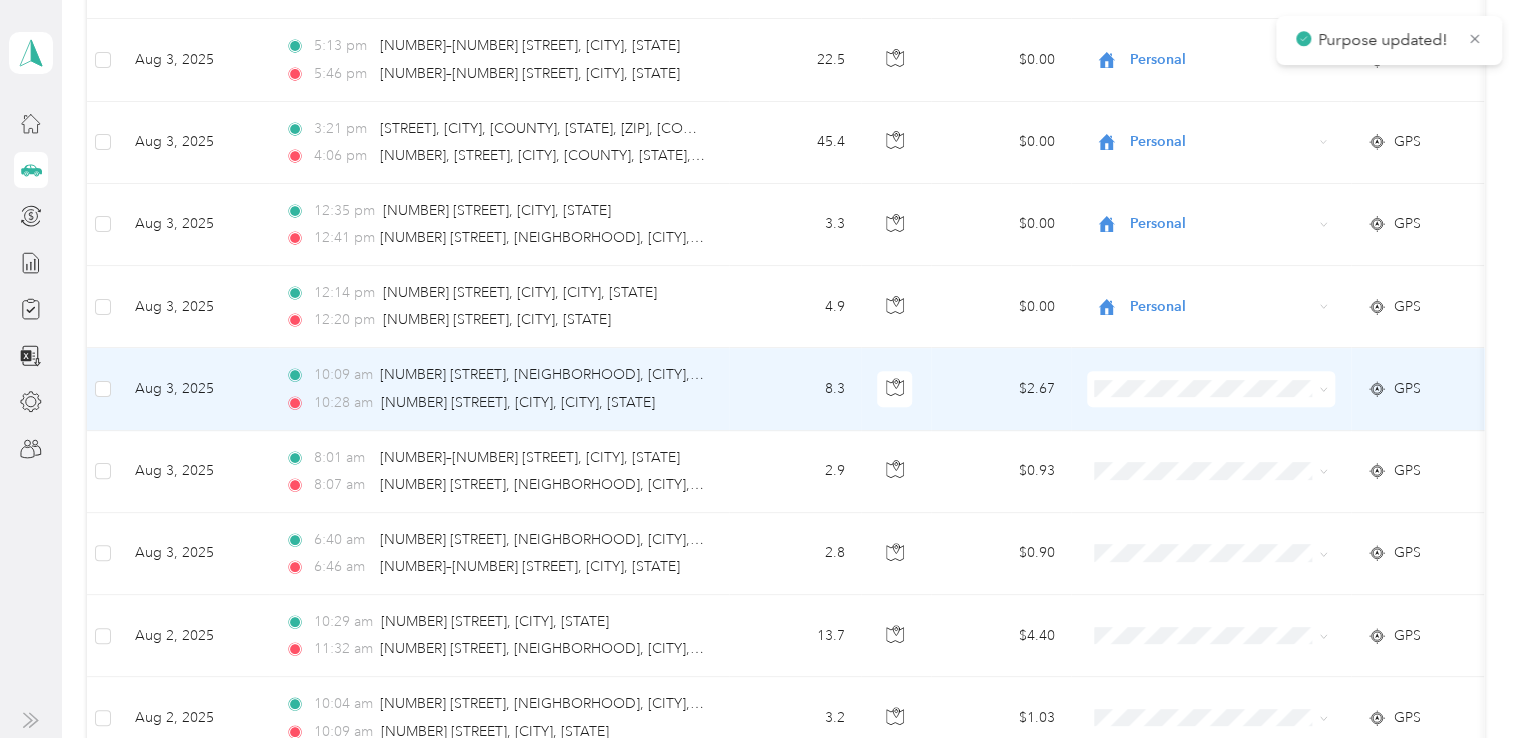 click at bounding box center [1320, 389] 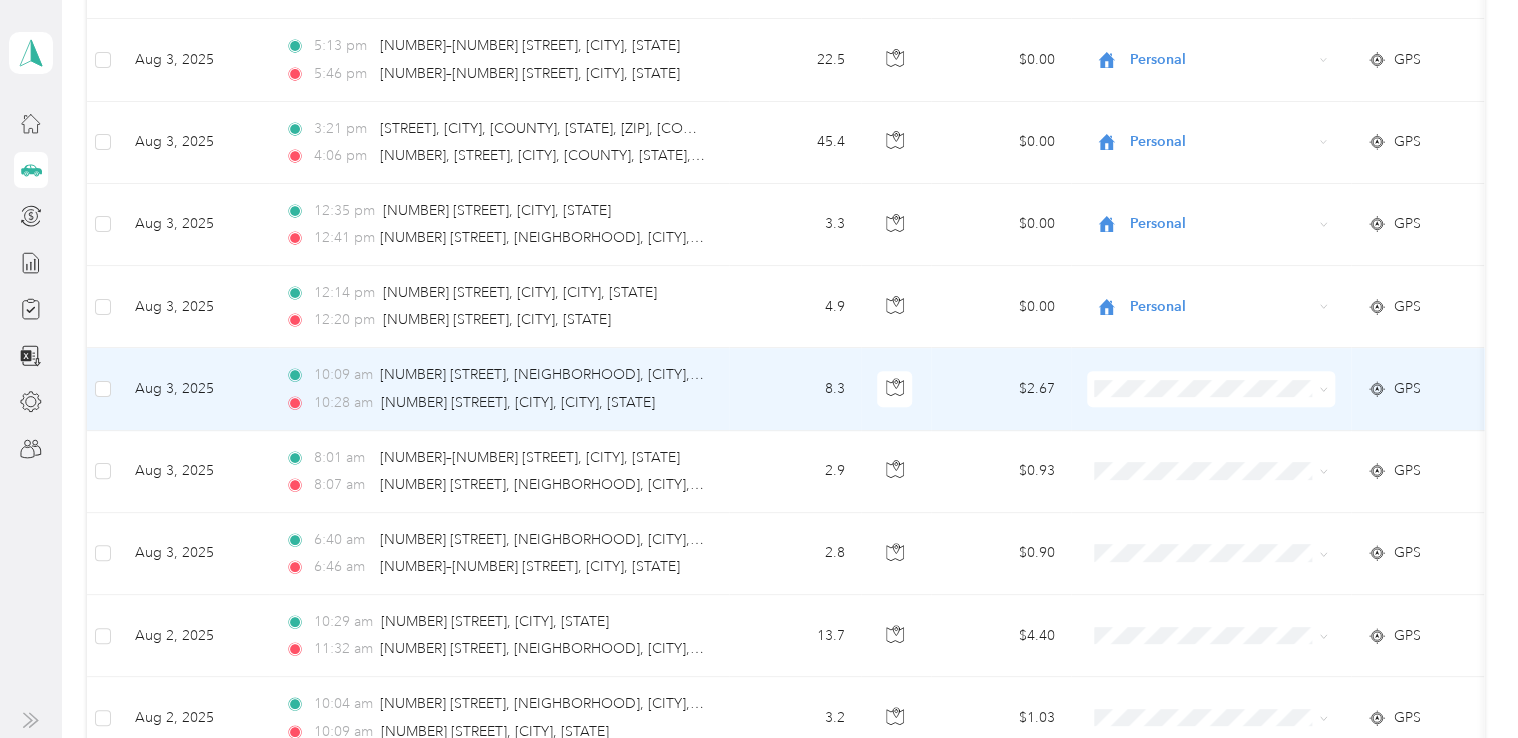 click at bounding box center (1323, 388) 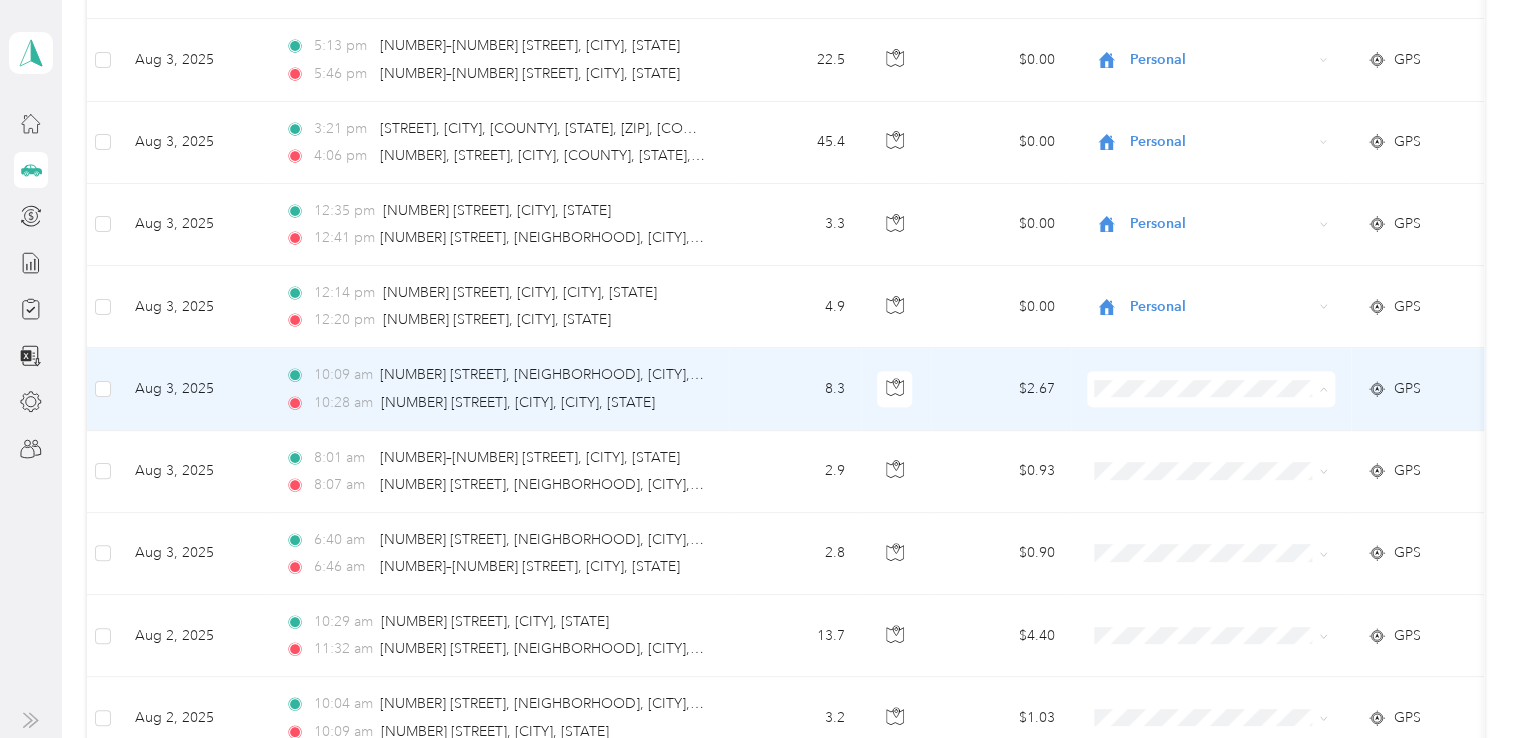 click on "Personal" at bounding box center (1228, 459) 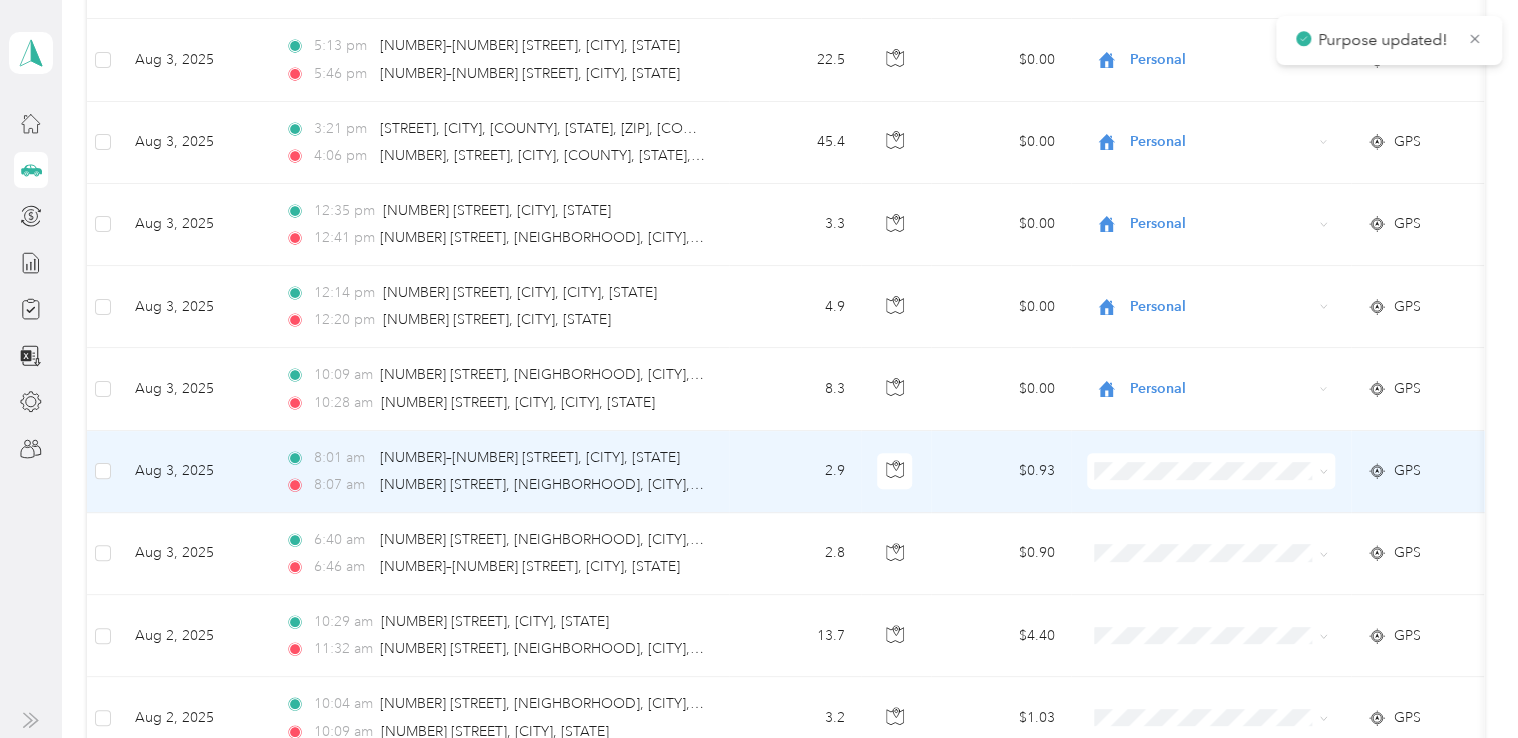 click 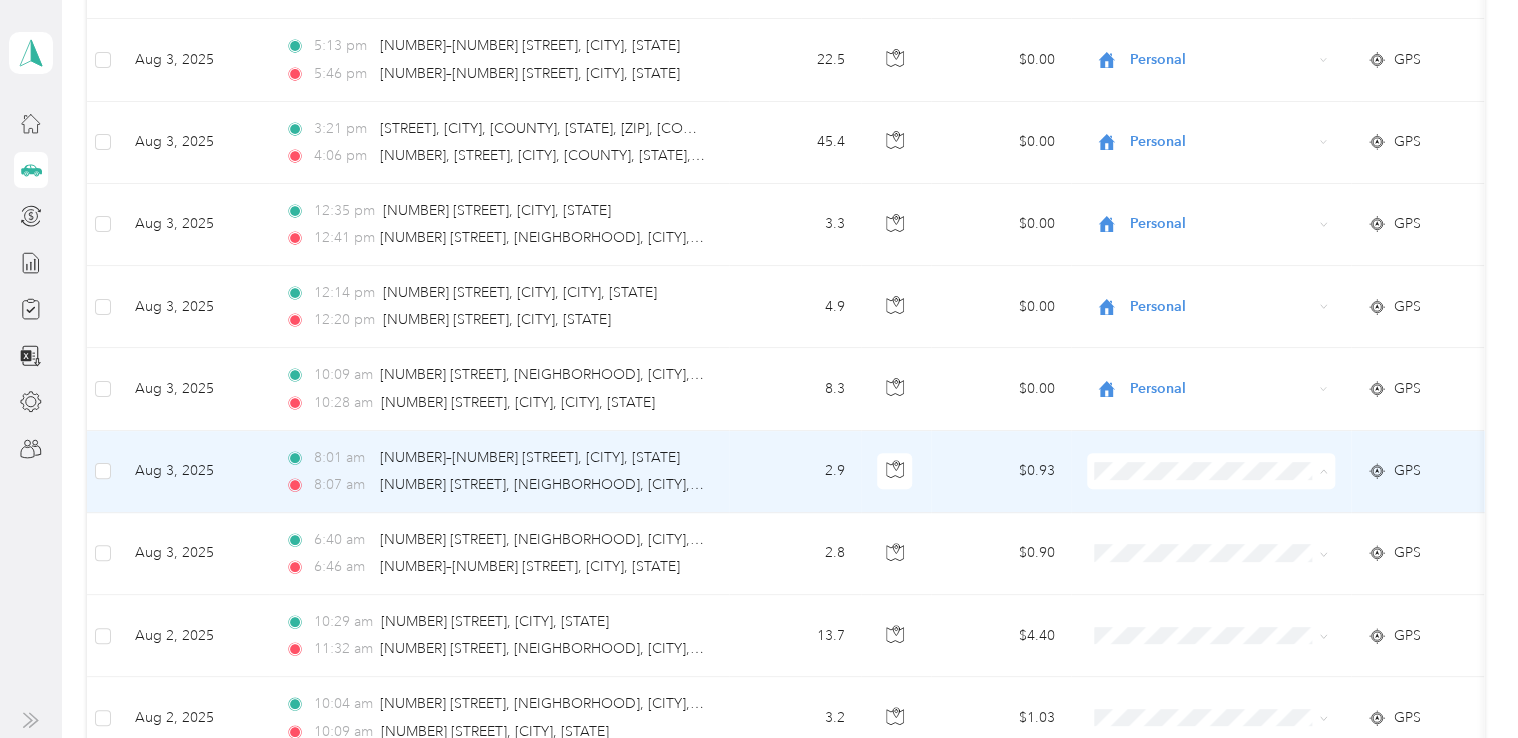click on "Personal" at bounding box center [1228, 541] 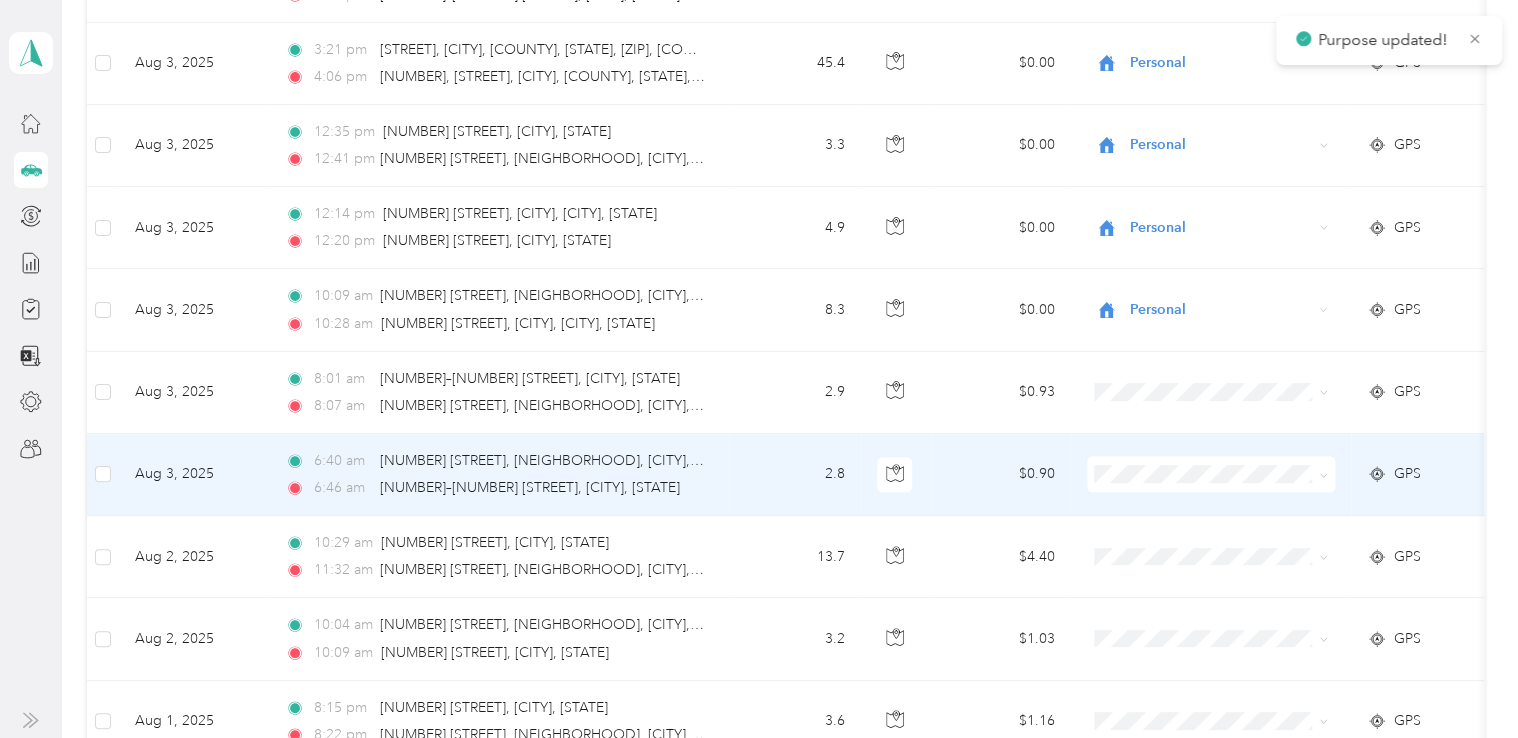 scroll, scrollTop: 600, scrollLeft: 0, axis: vertical 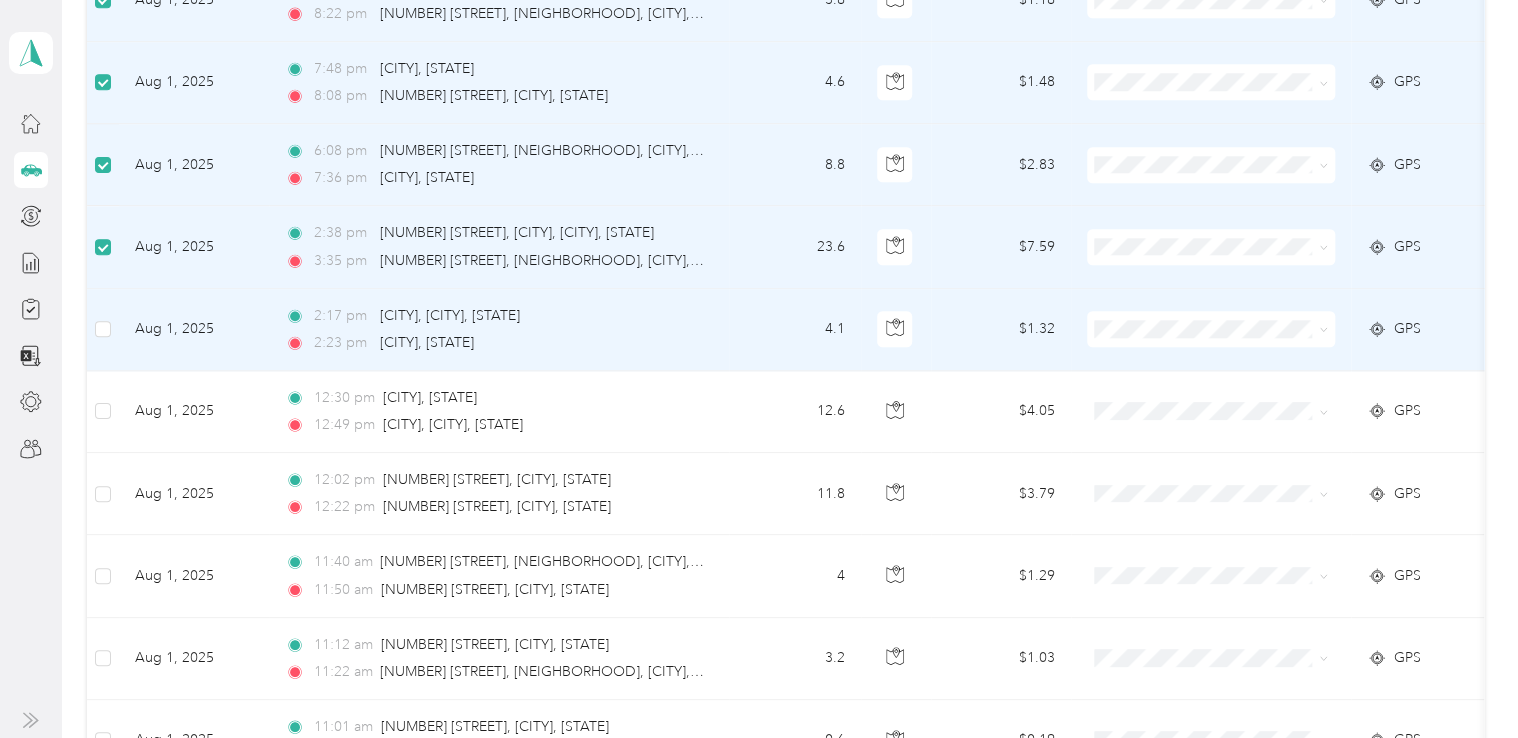 click at bounding box center [103, 330] 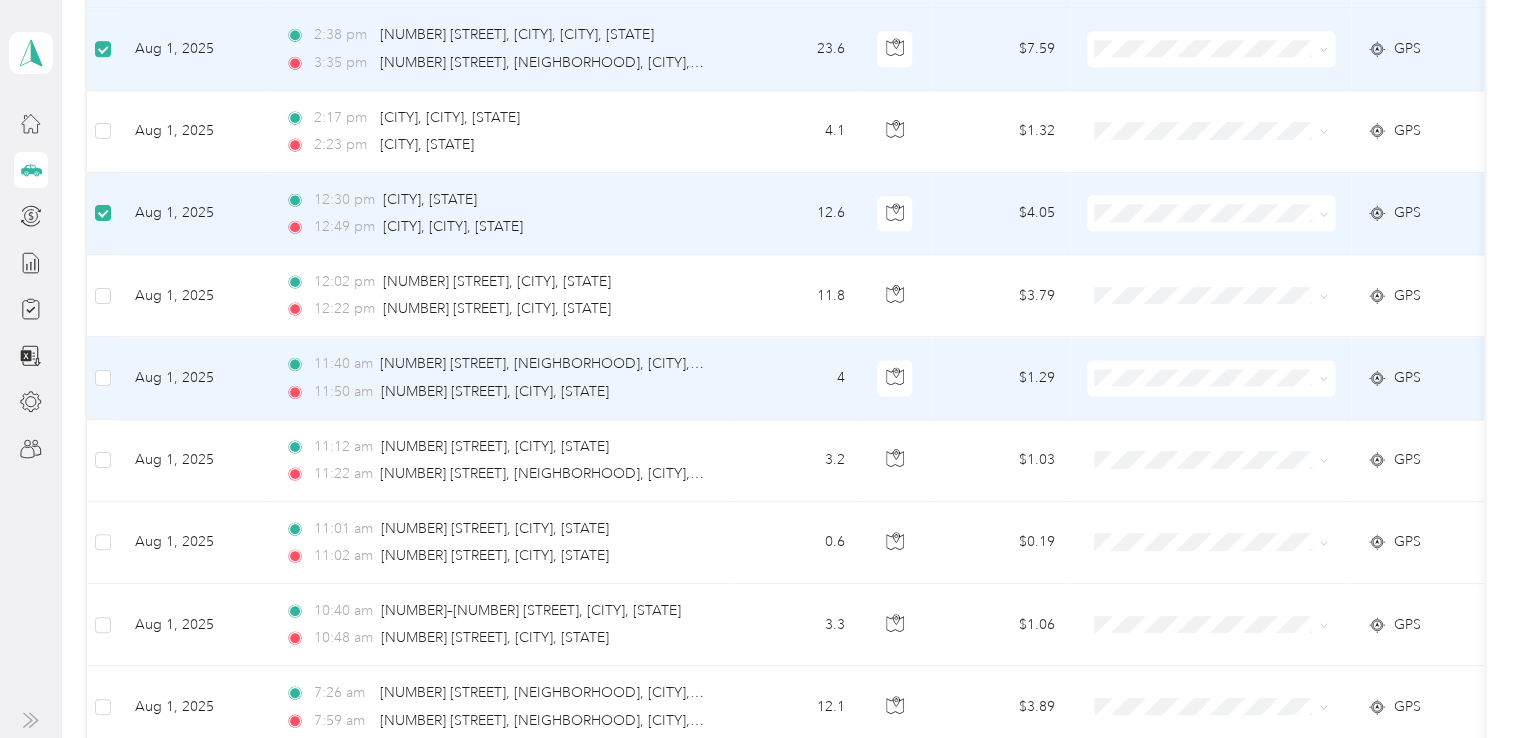 scroll, scrollTop: 1398, scrollLeft: 0, axis: vertical 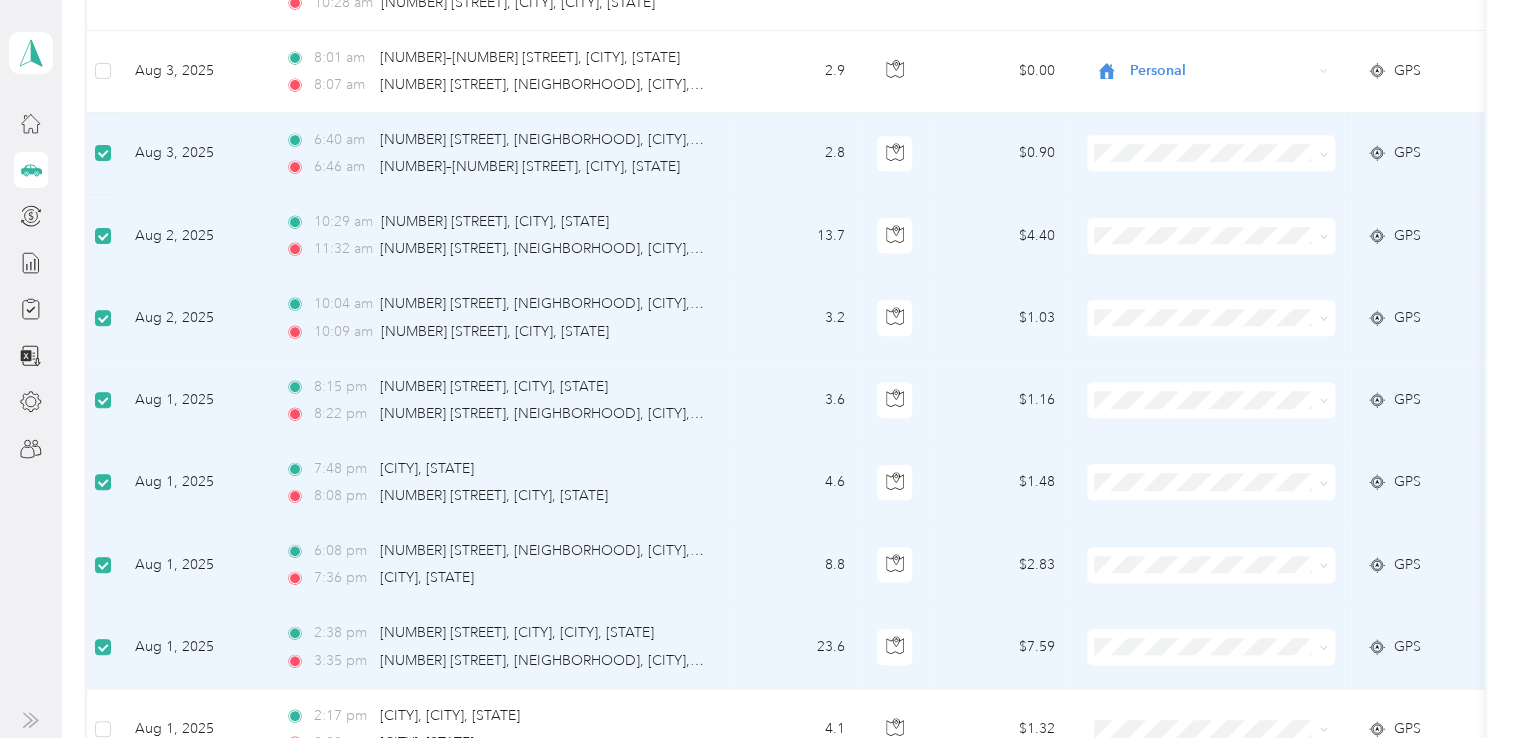 click at bounding box center (1211, 153) 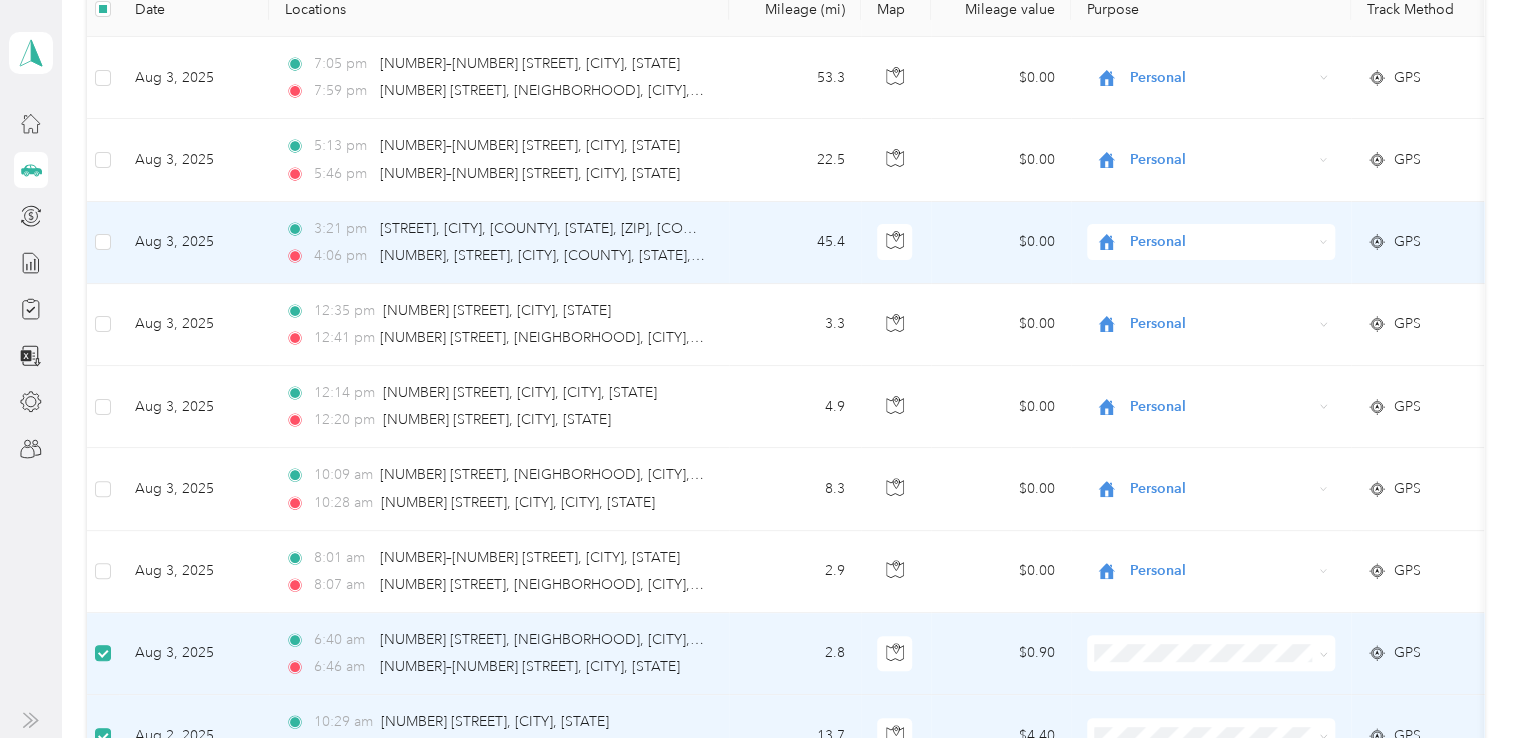 scroll, scrollTop: 0, scrollLeft: 0, axis: both 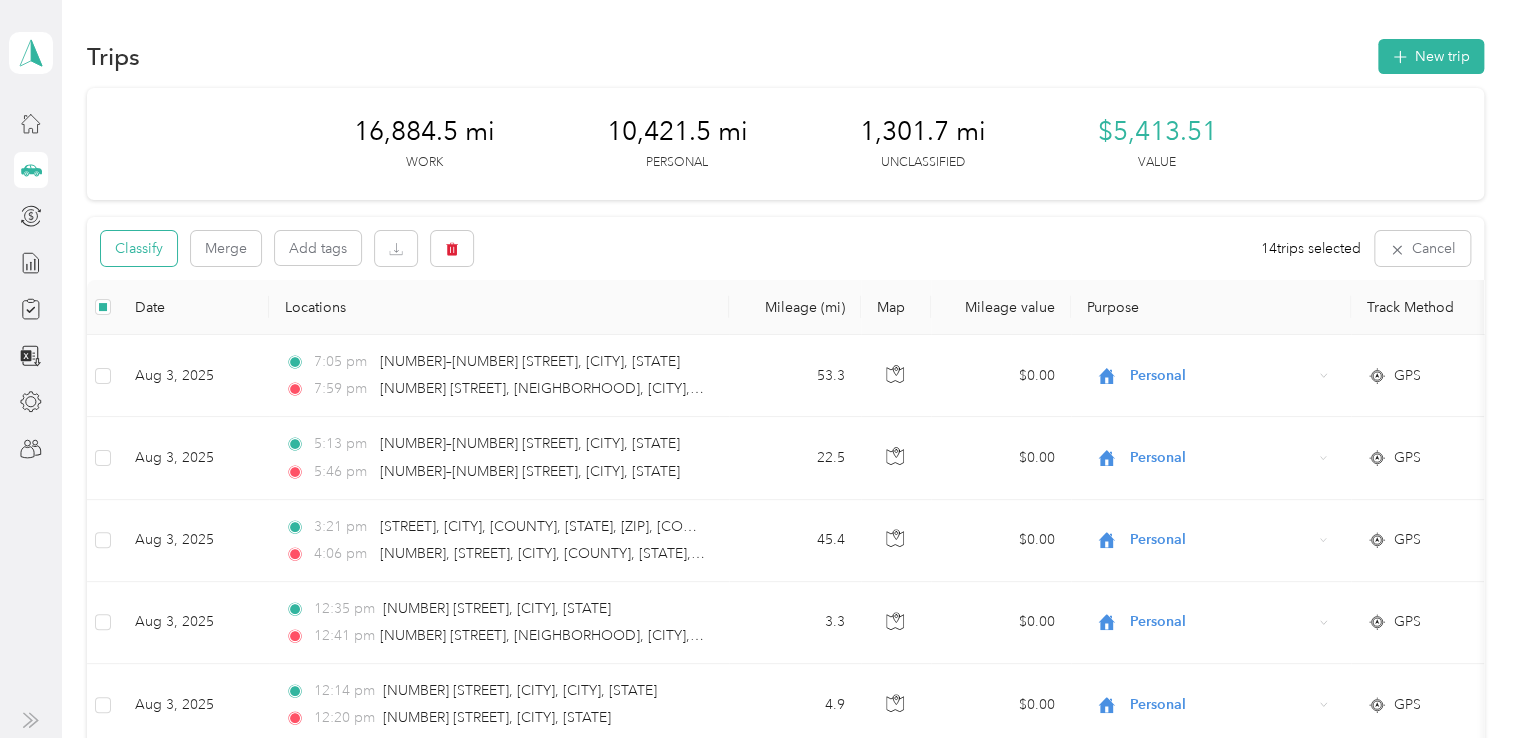 click on "Classify" at bounding box center [139, 248] 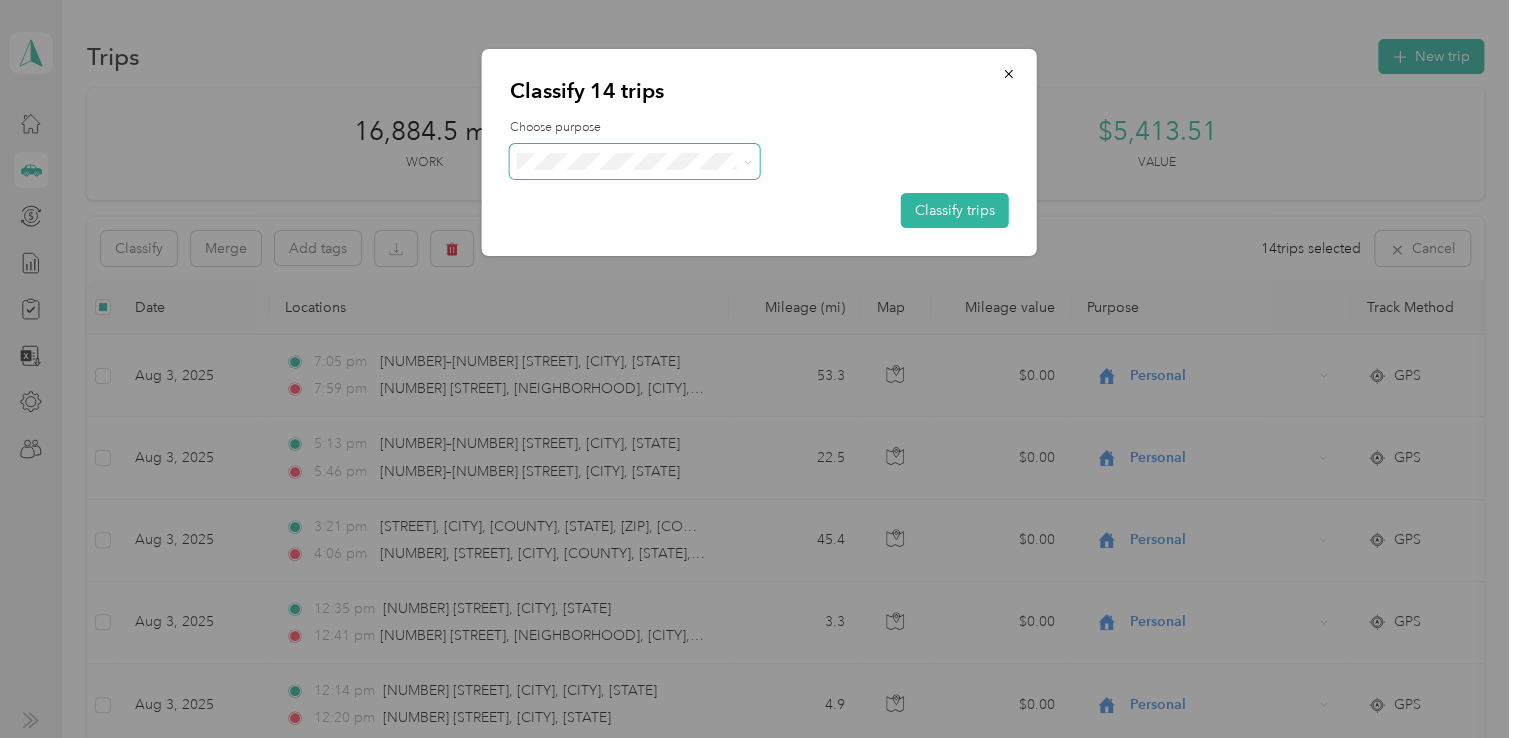 click 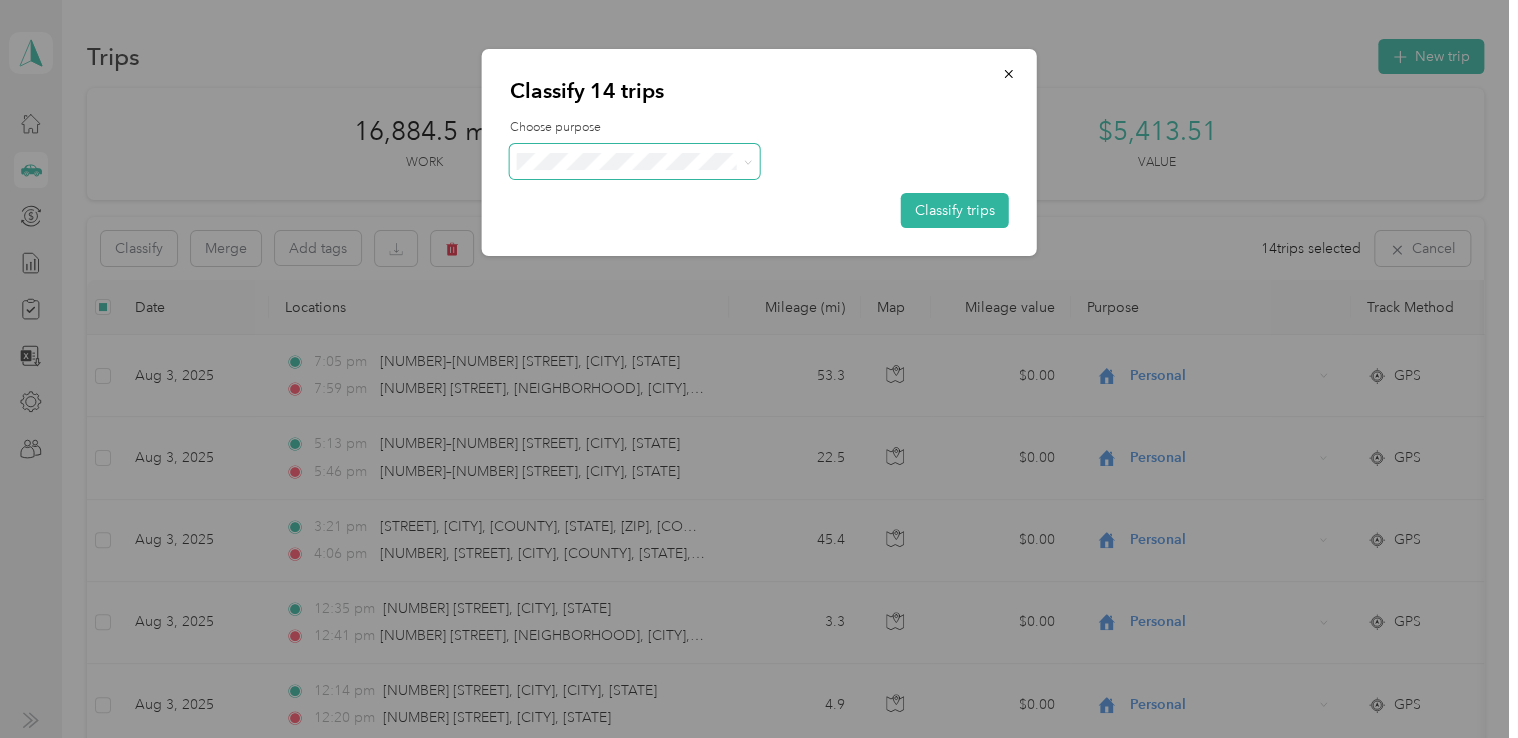 click on "Personal" at bounding box center (652, 227) 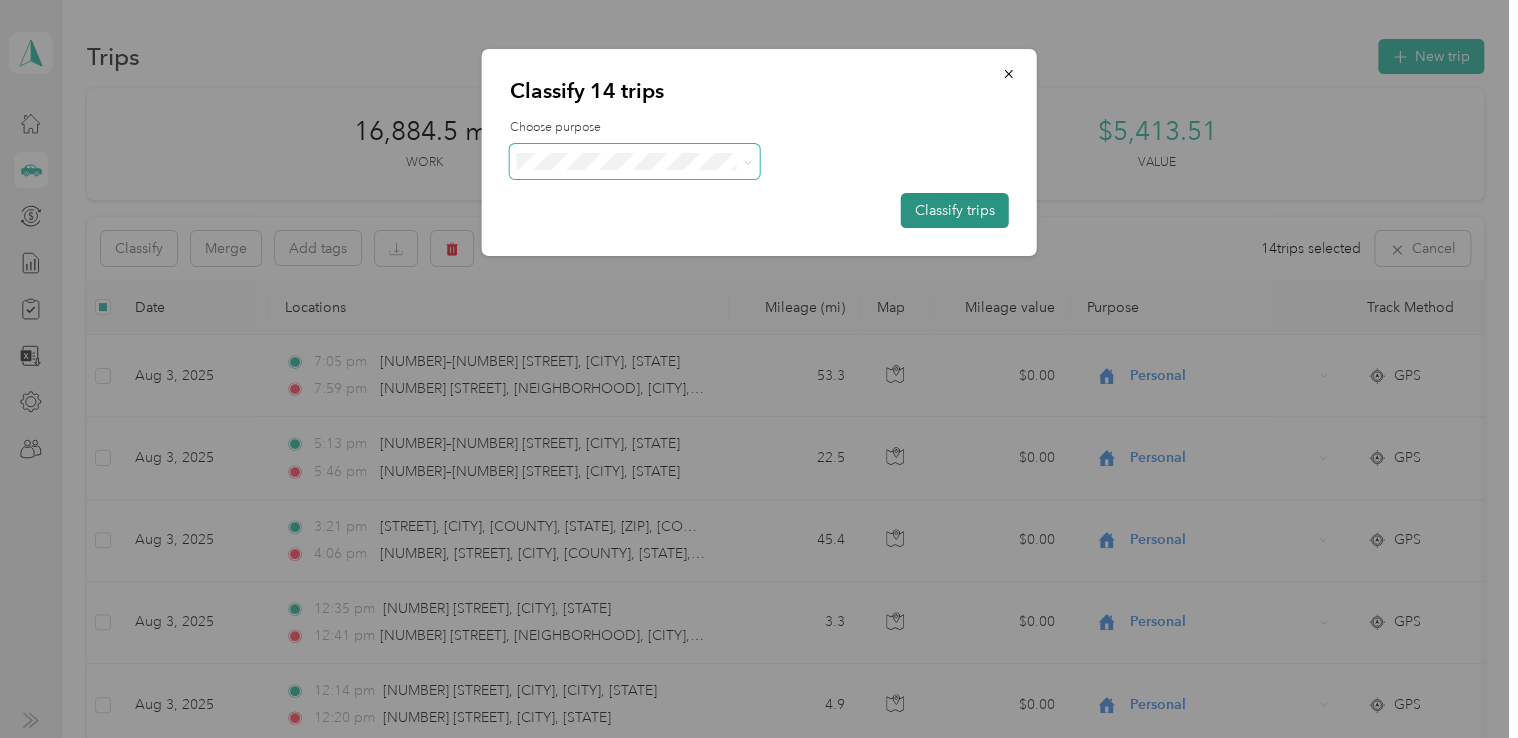 click on "Classify trips" at bounding box center [955, 210] 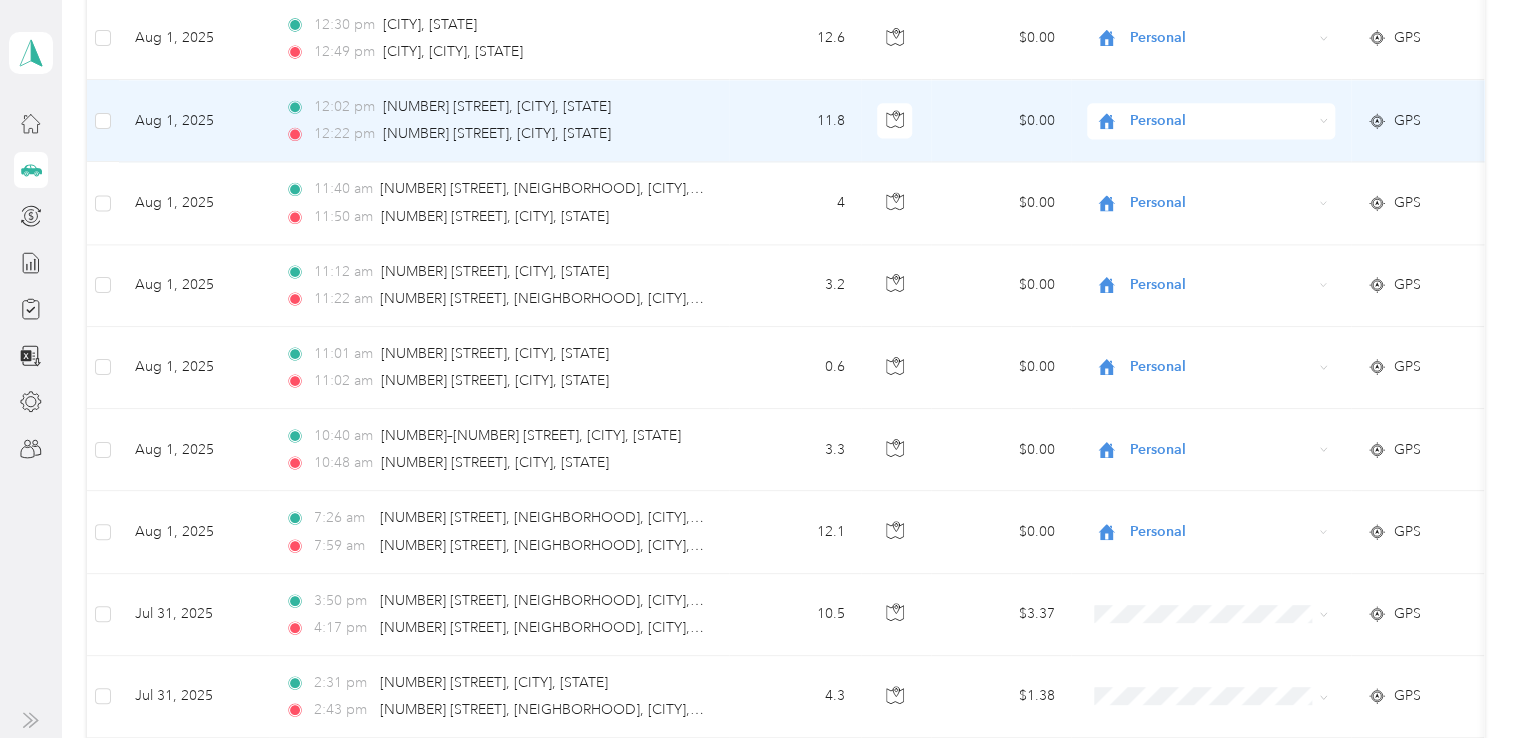 scroll, scrollTop: 1900, scrollLeft: 0, axis: vertical 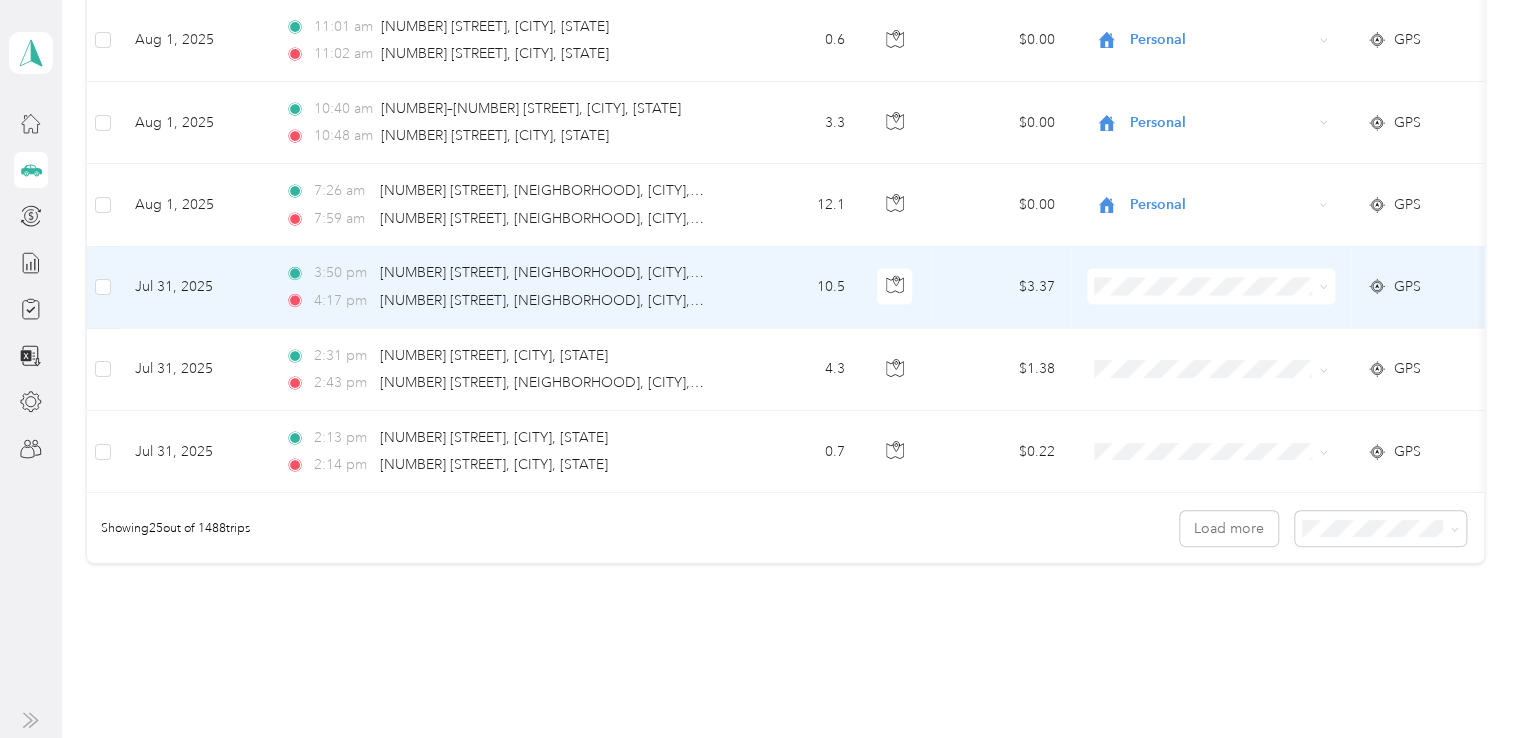click 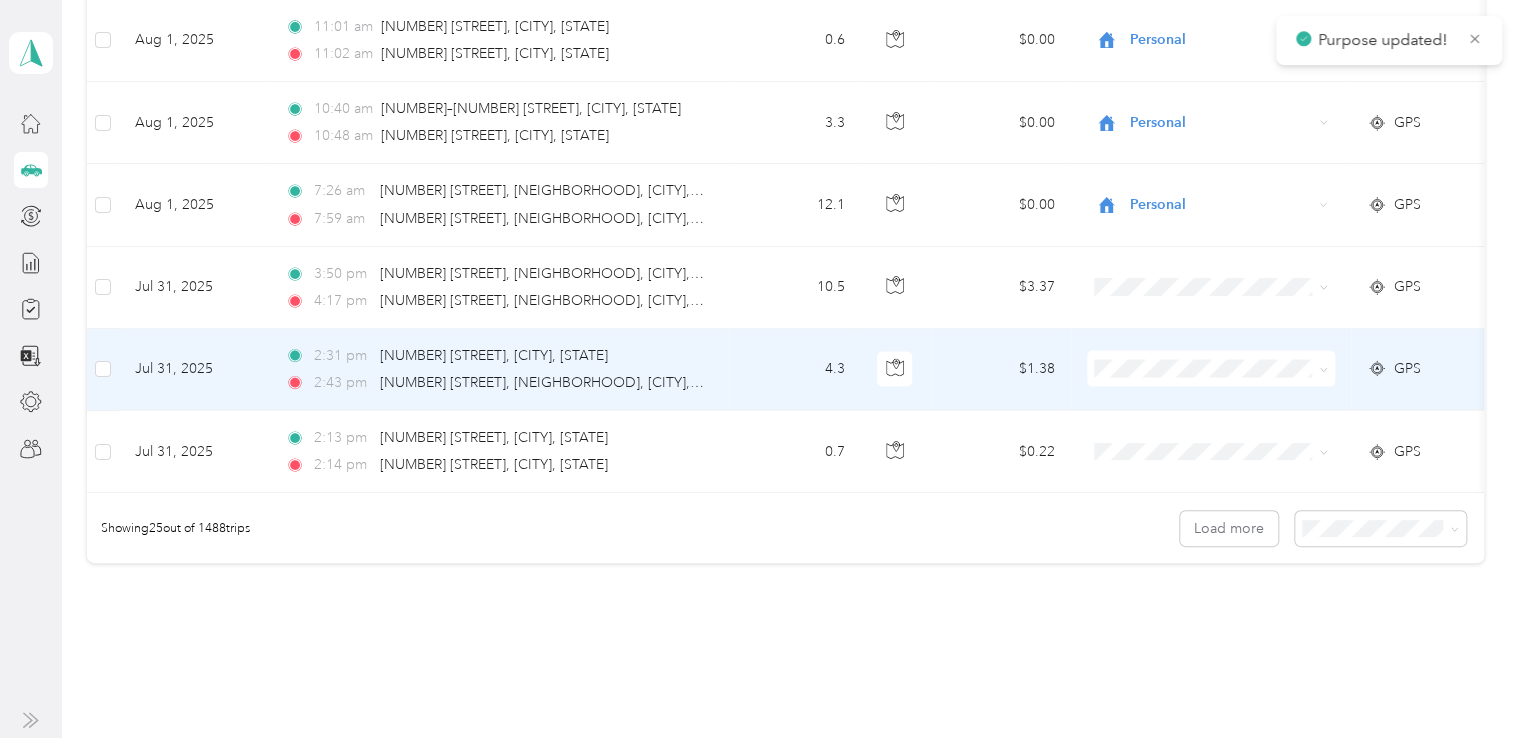 click at bounding box center [1211, 369] 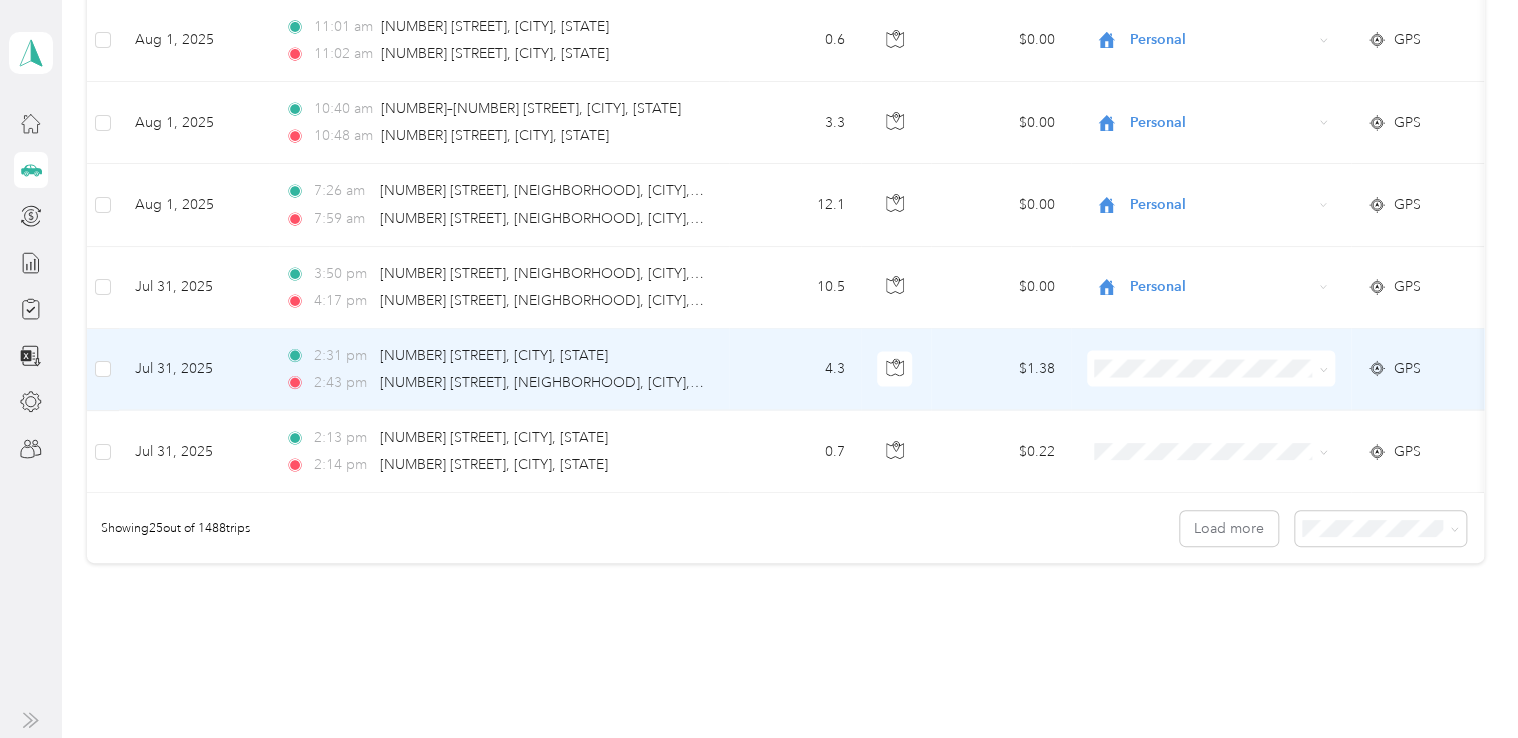 click at bounding box center (1323, 368) 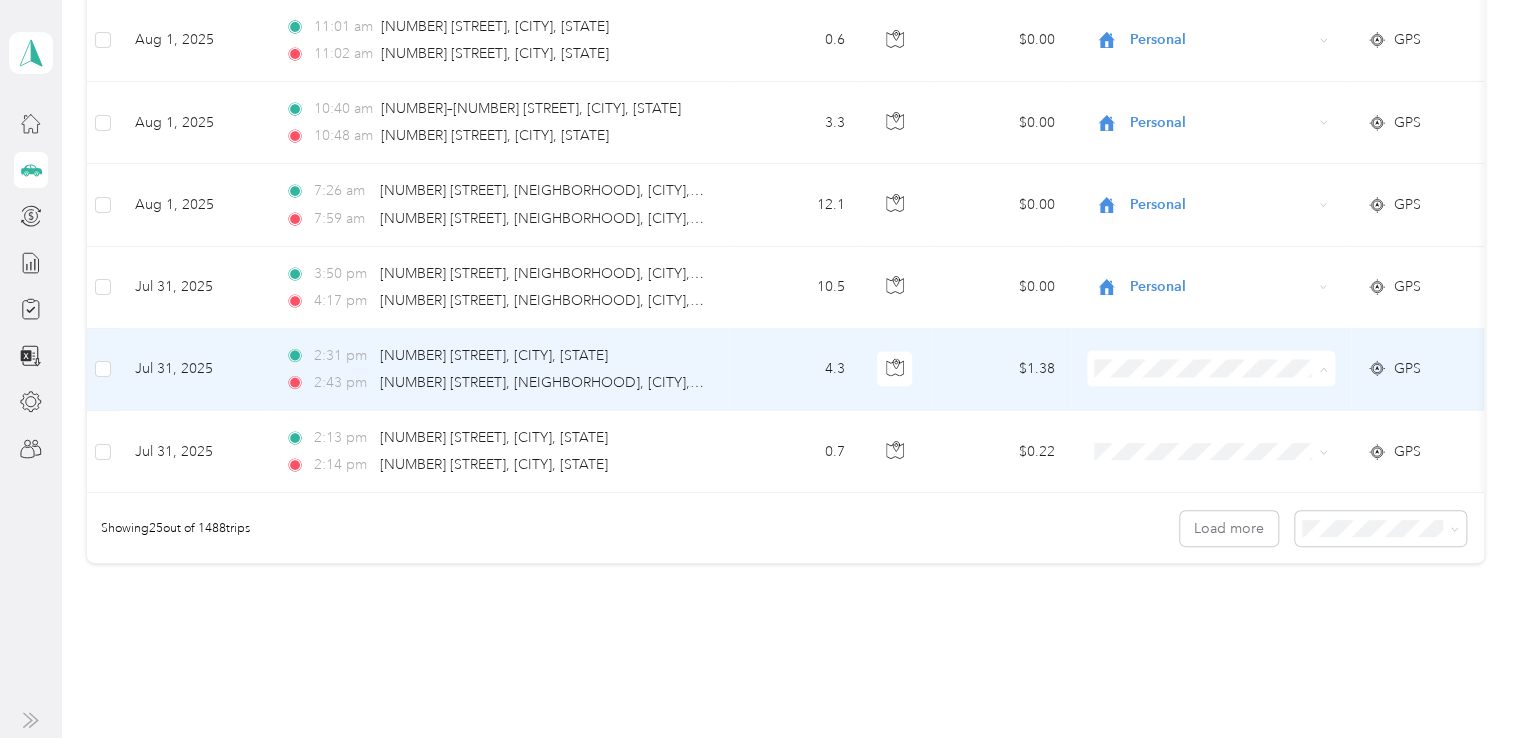 click on "Personal" at bounding box center [1228, 436] 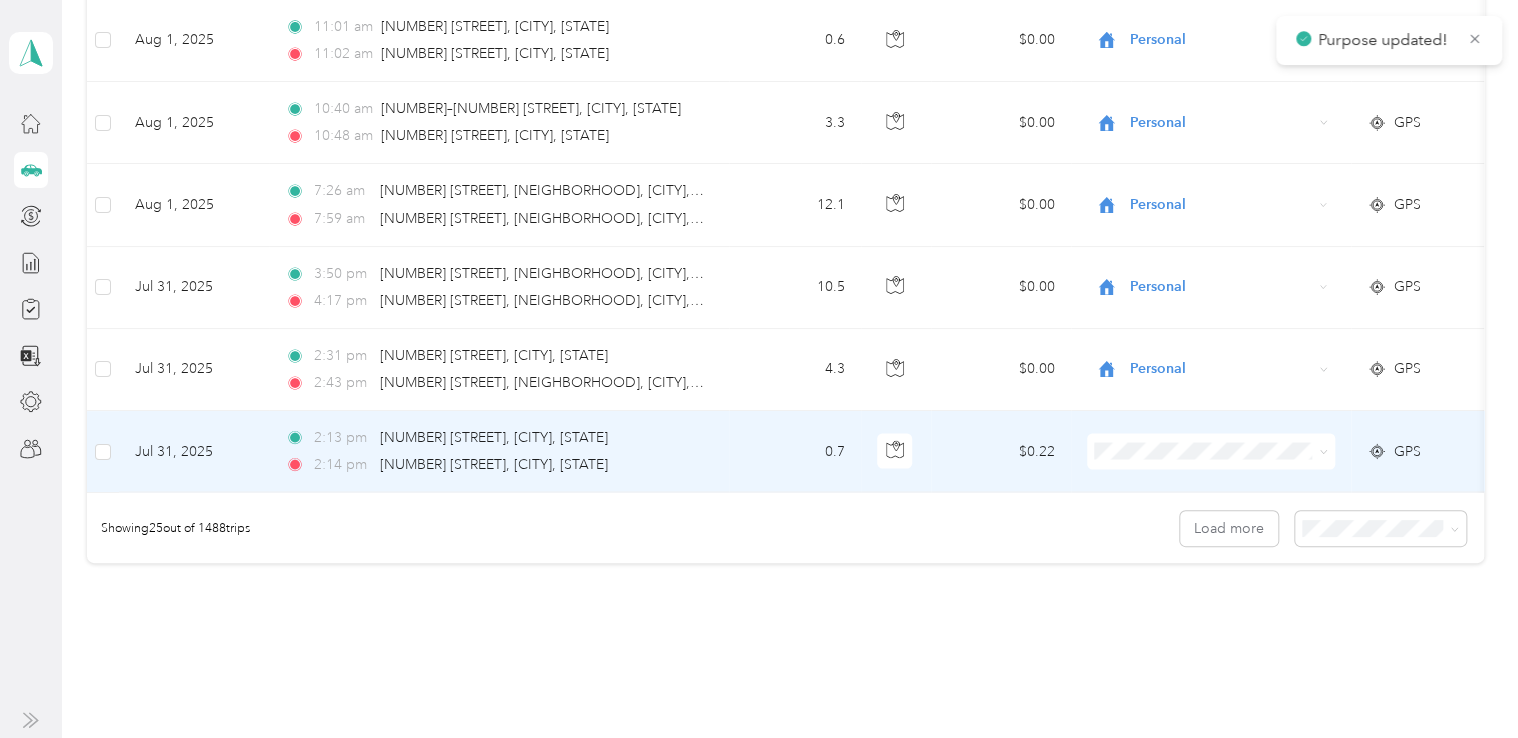 click at bounding box center [1323, 451] 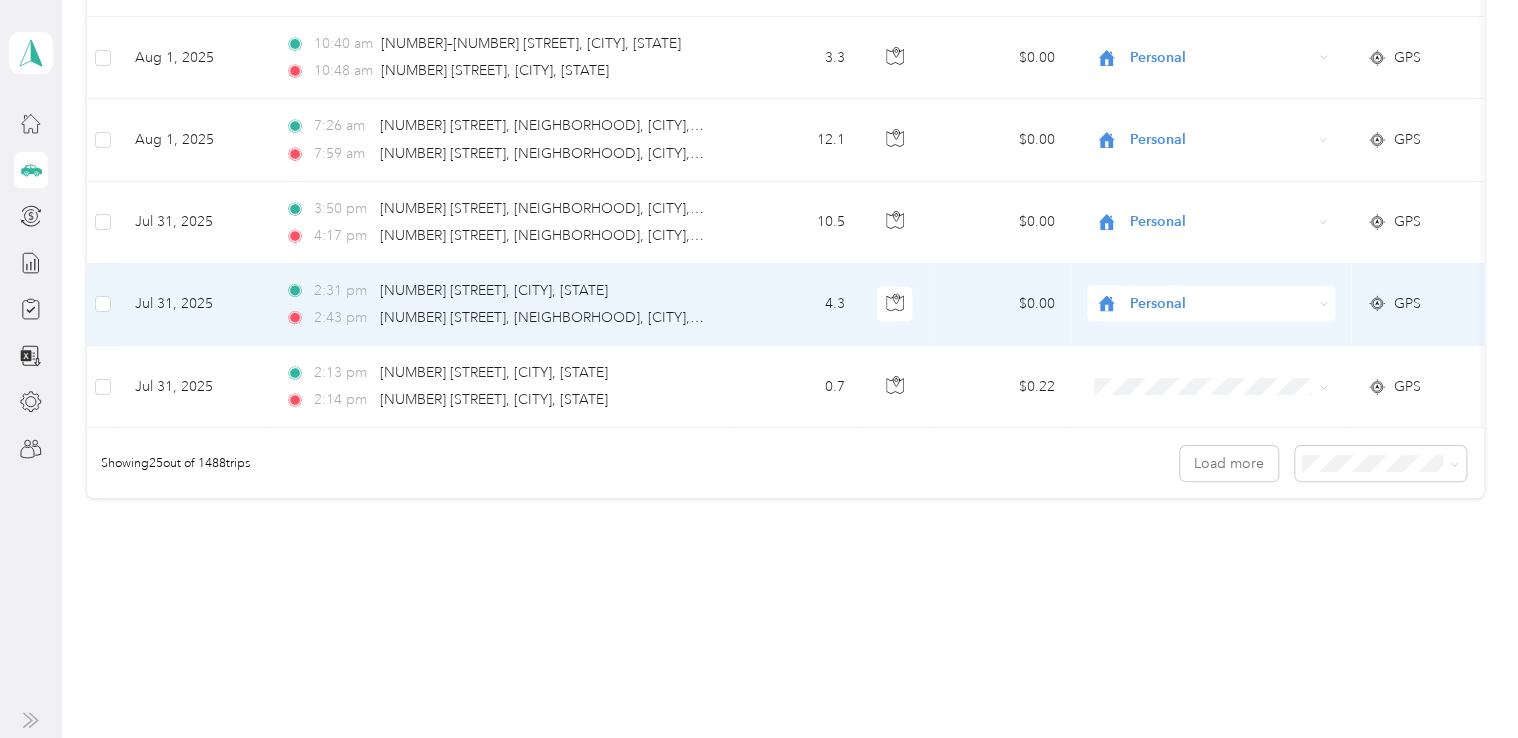 scroll, scrollTop: 2000, scrollLeft: 0, axis: vertical 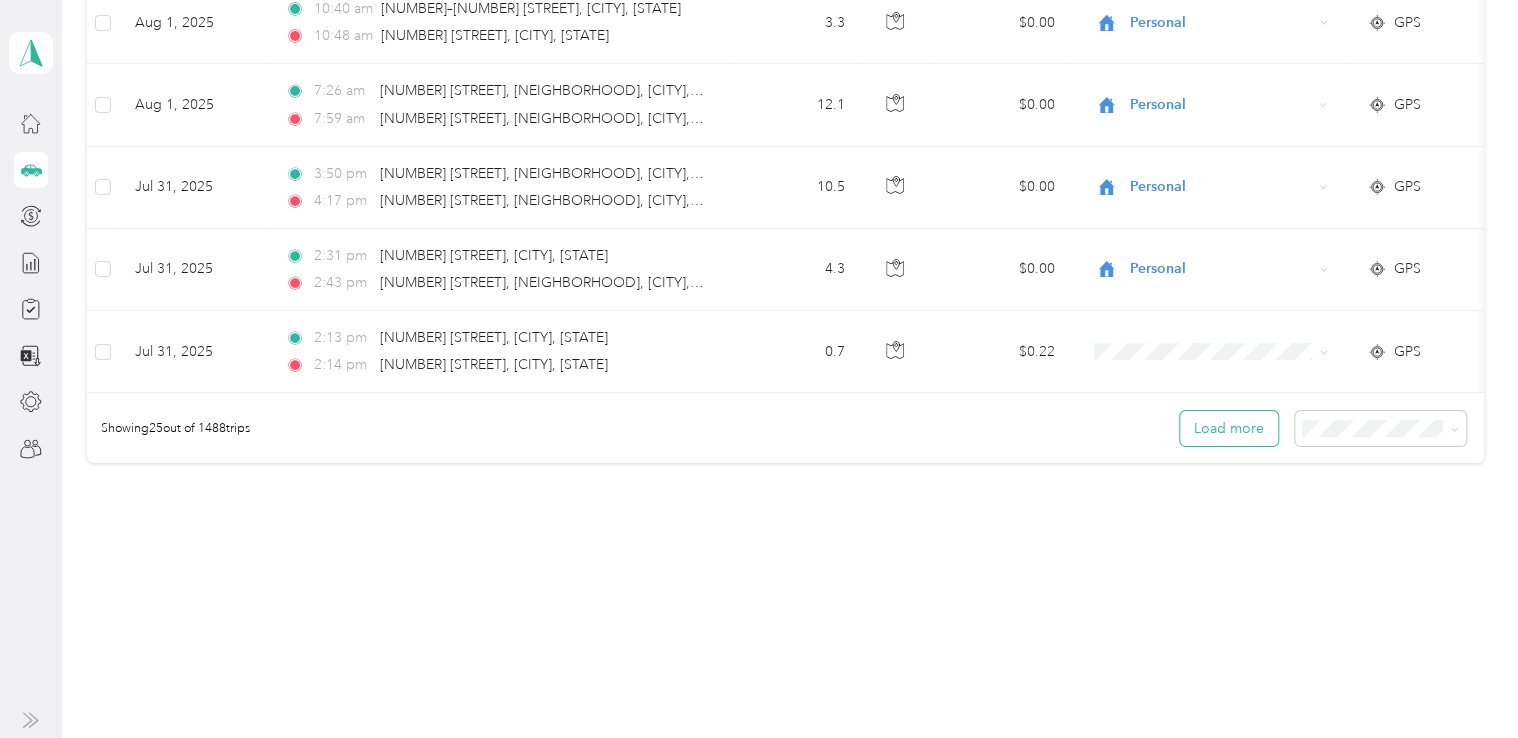 click on "Load more" at bounding box center [1229, 428] 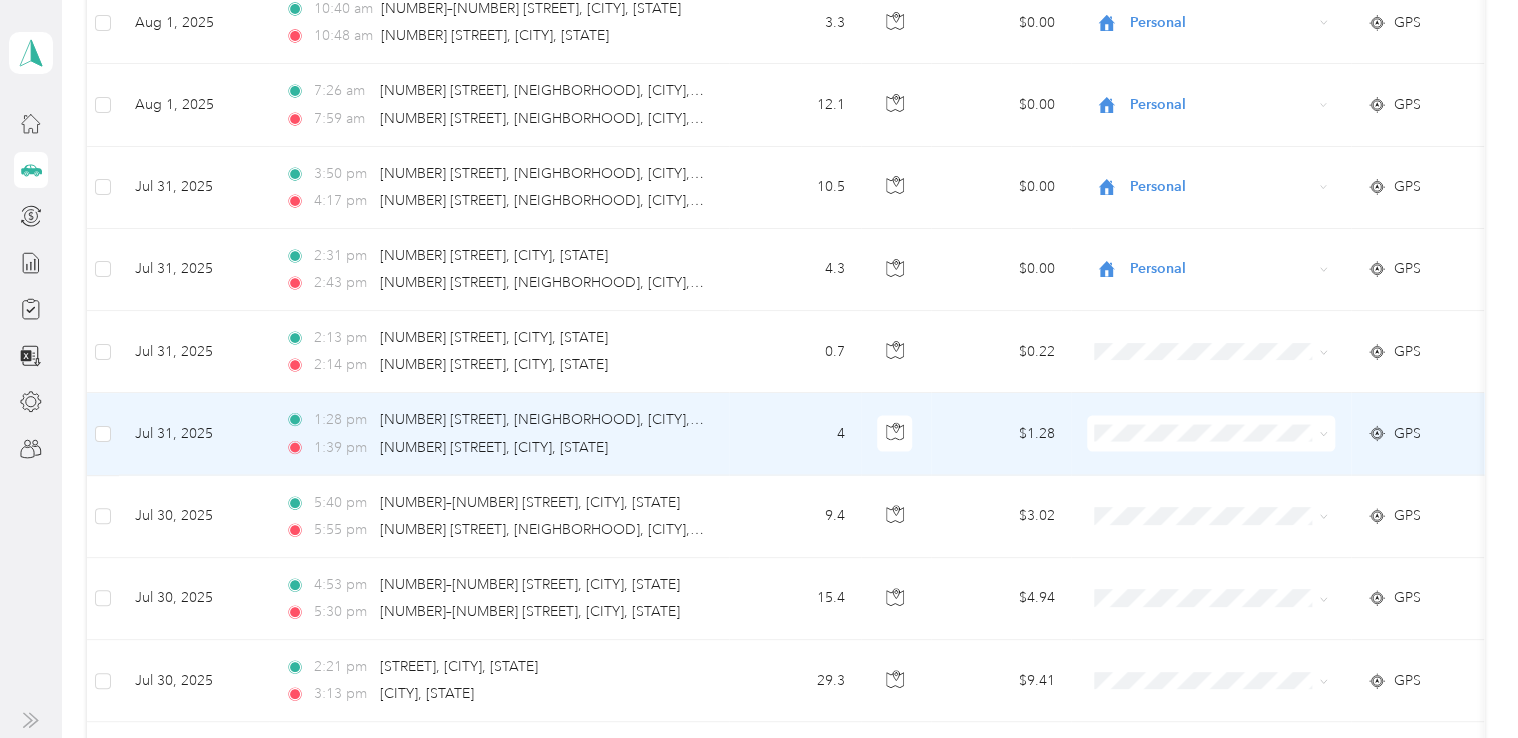 scroll, scrollTop: 2100, scrollLeft: 0, axis: vertical 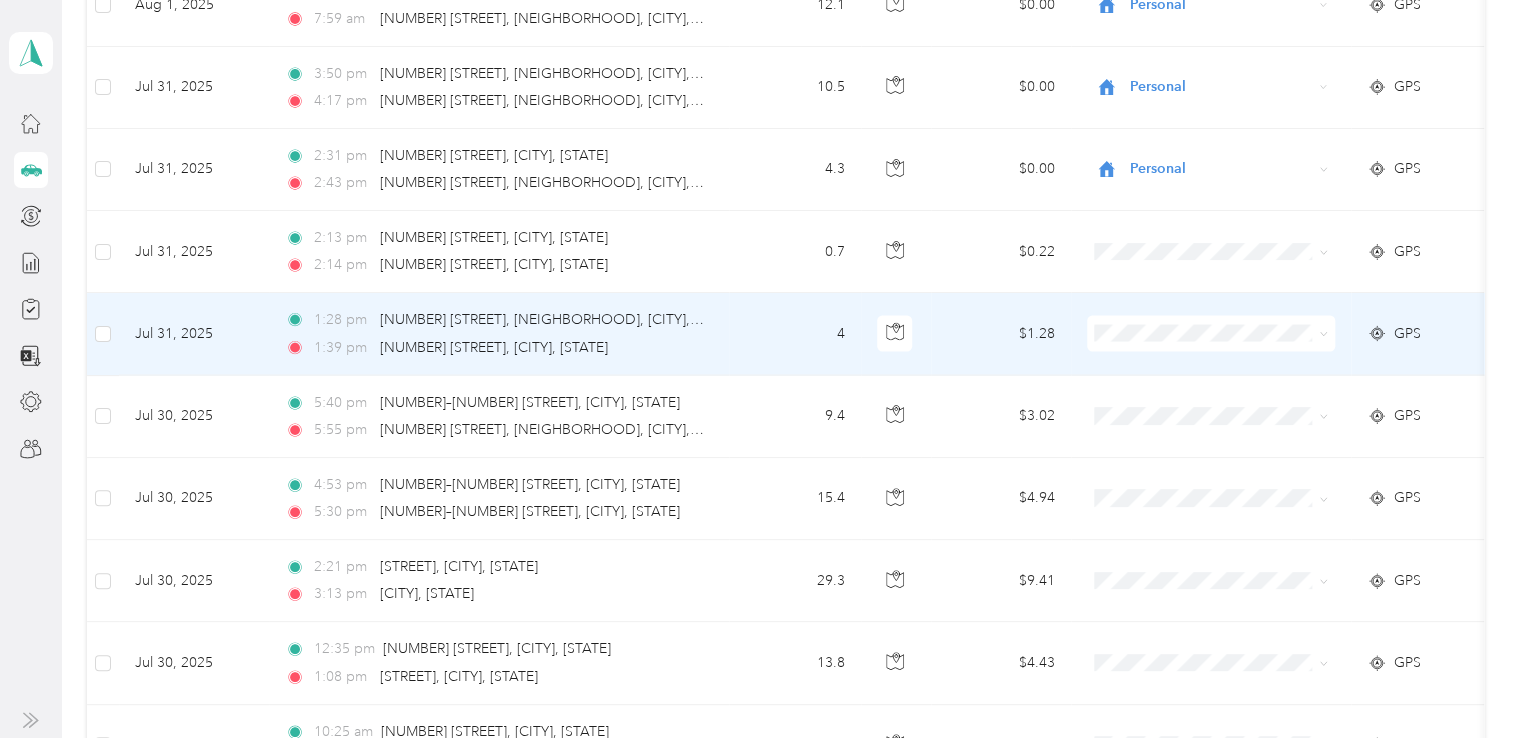 click 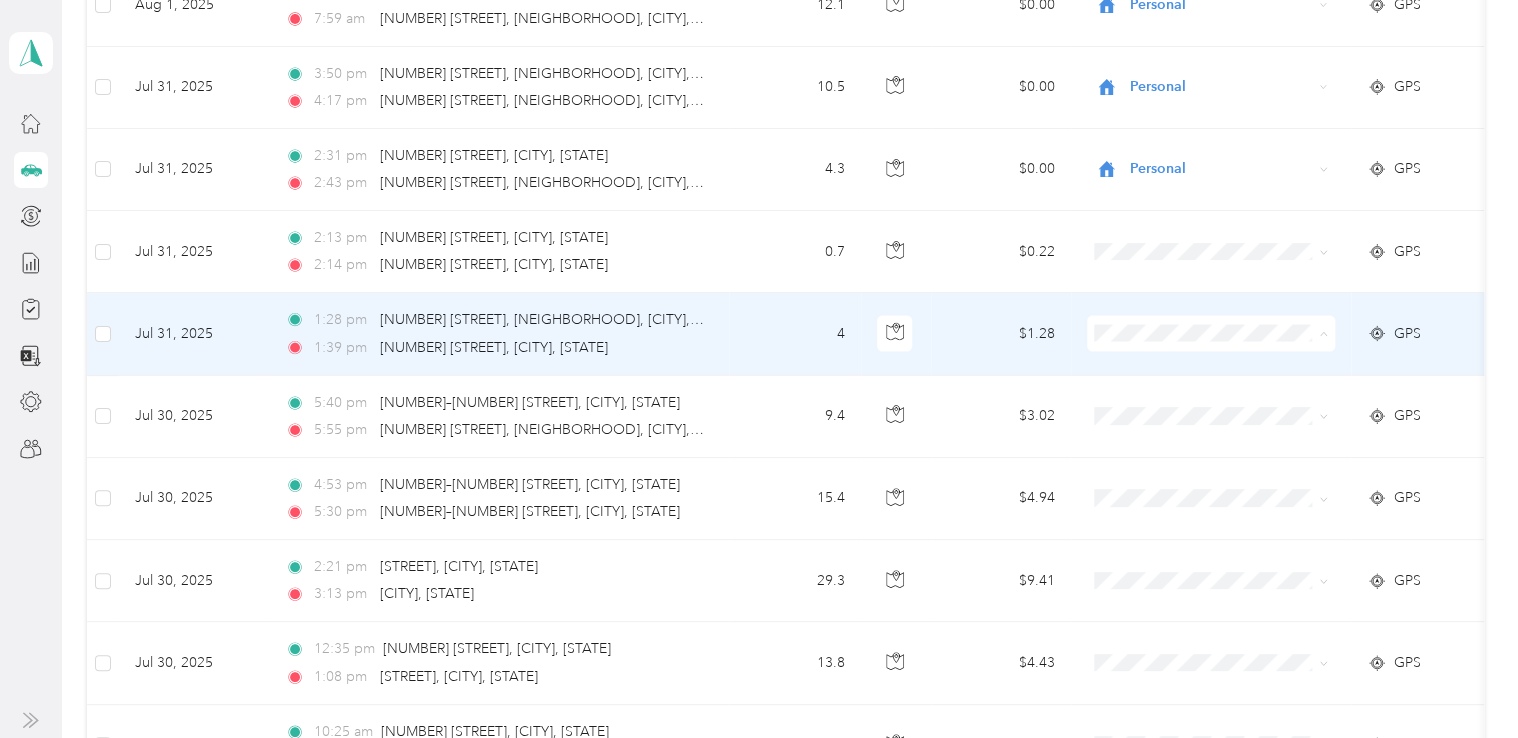 click on "Personal" at bounding box center (1228, 400) 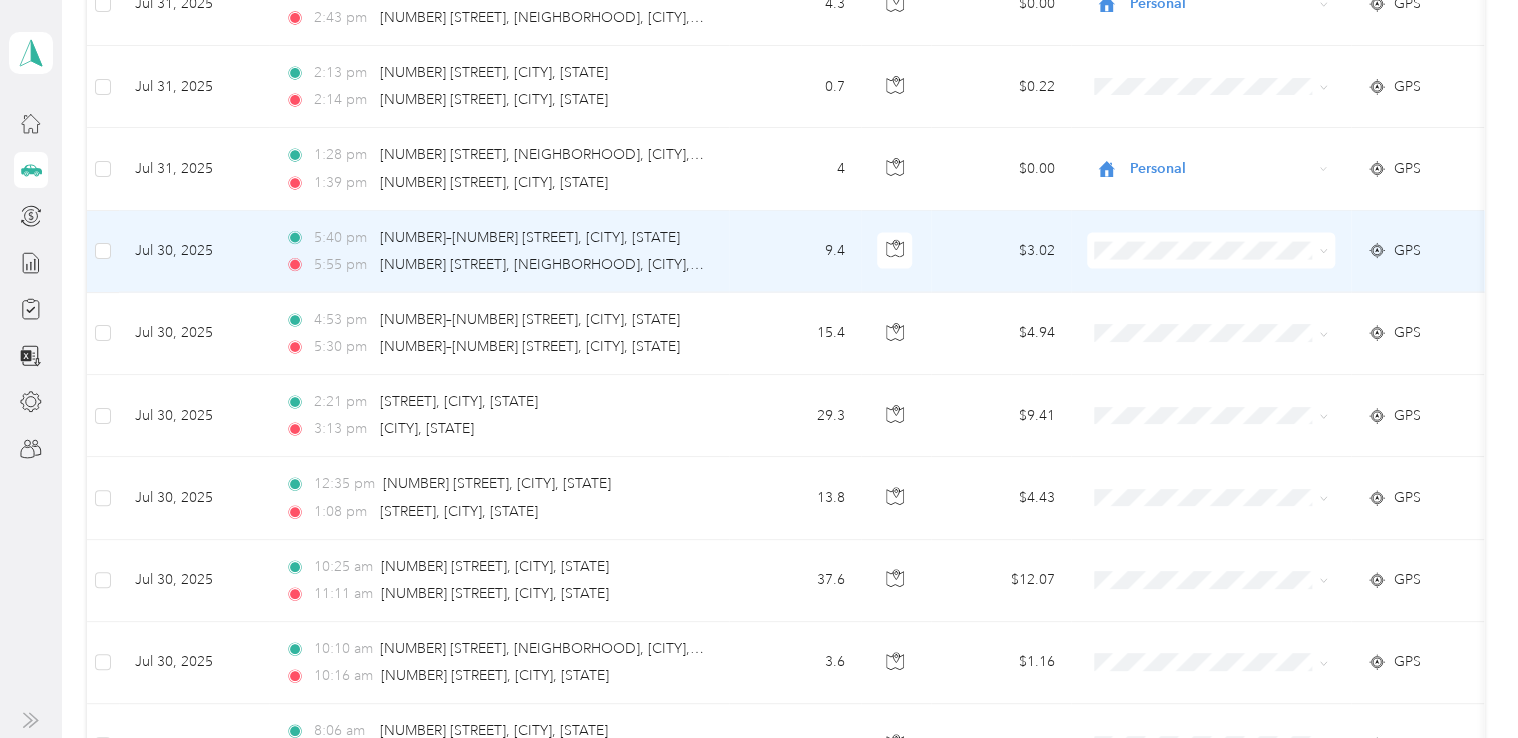 scroll, scrollTop: 2300, scrollLeft: 0, axis: vertical 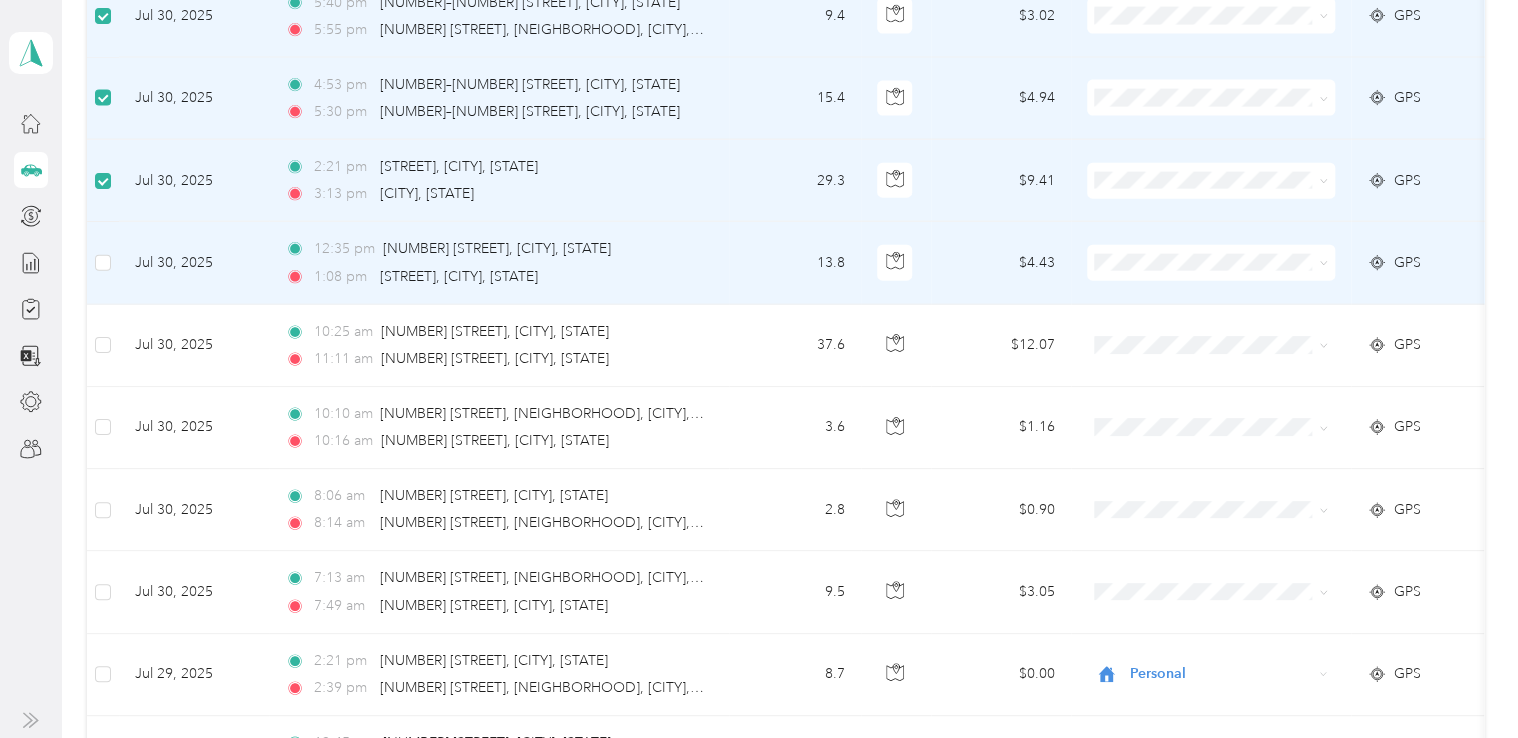 click at bounding box center (103, 263) 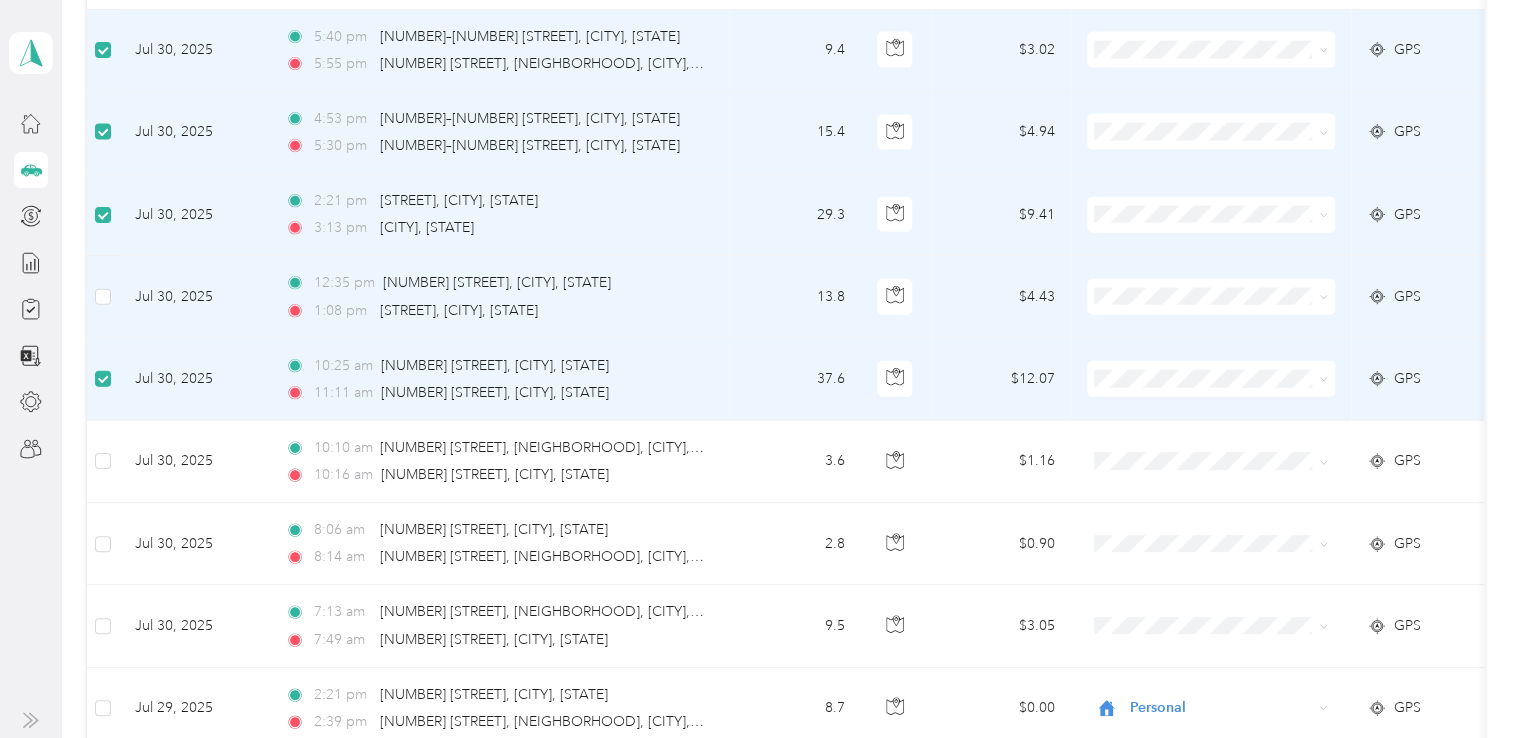 scroll, scrollTop: 2498, scrollLeft: 0, axis: vertical 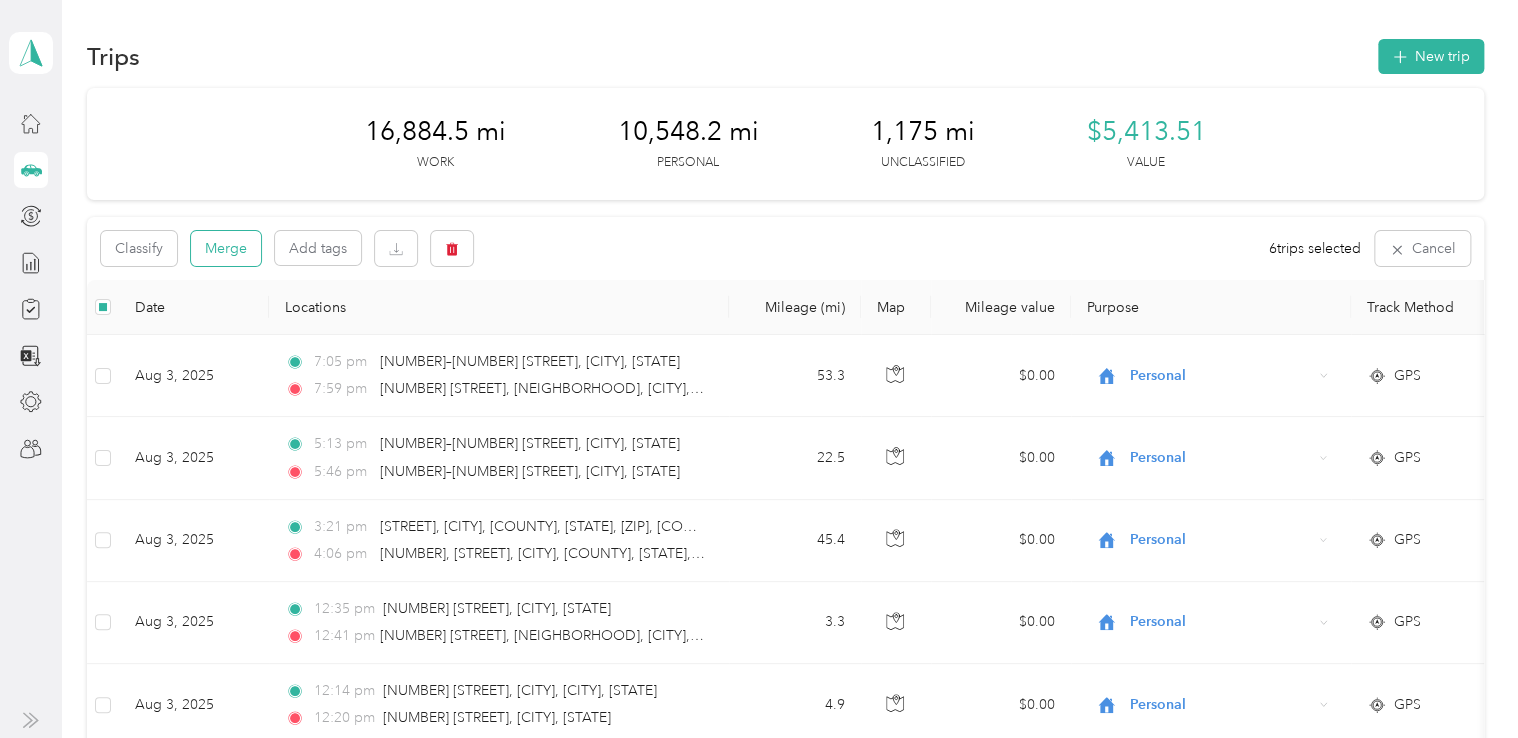 click on "Merge" at bounding box center (226, 248) 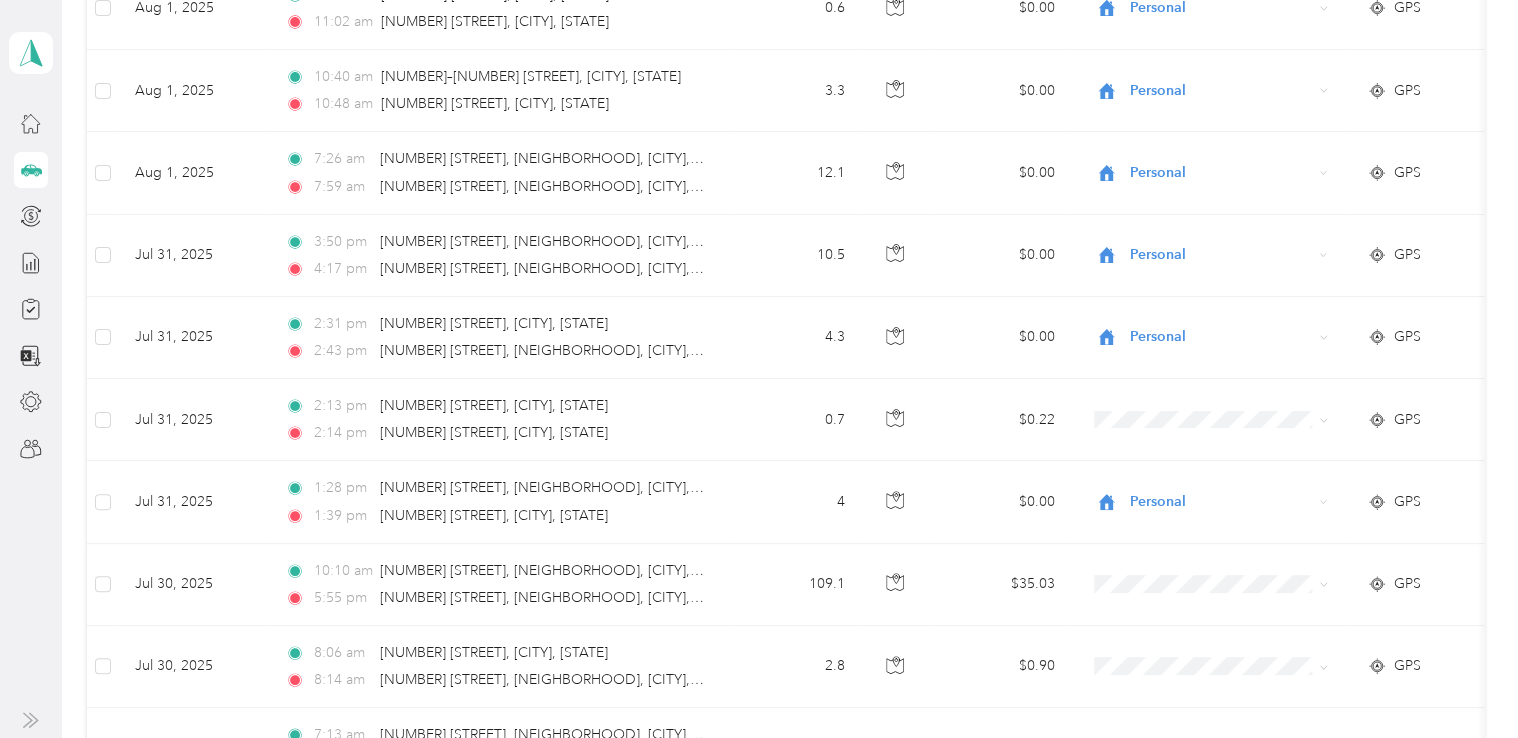 scroll, scrollTop: 2100, scrollLeft: 0, axis: vertical 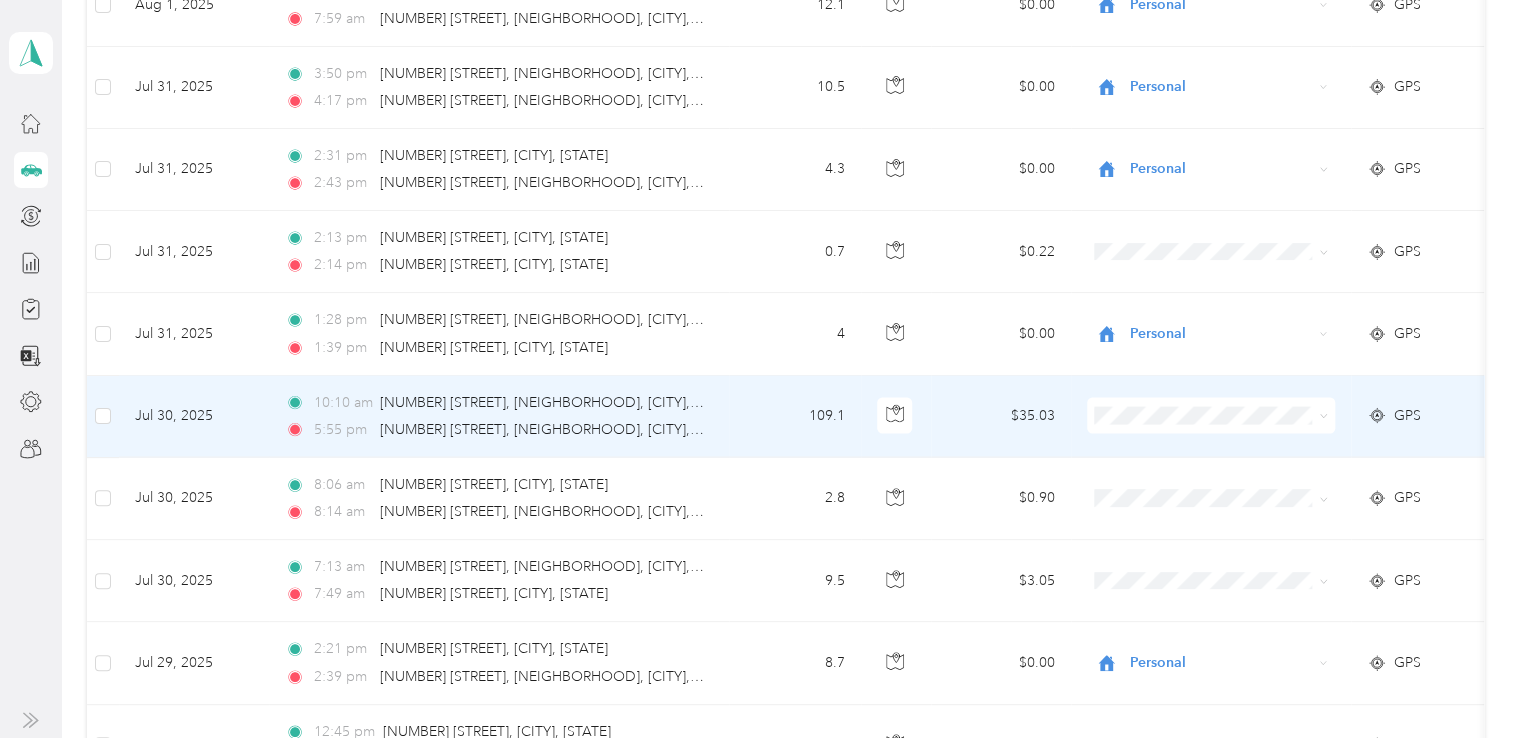 click at bounding box center [1211, 416] 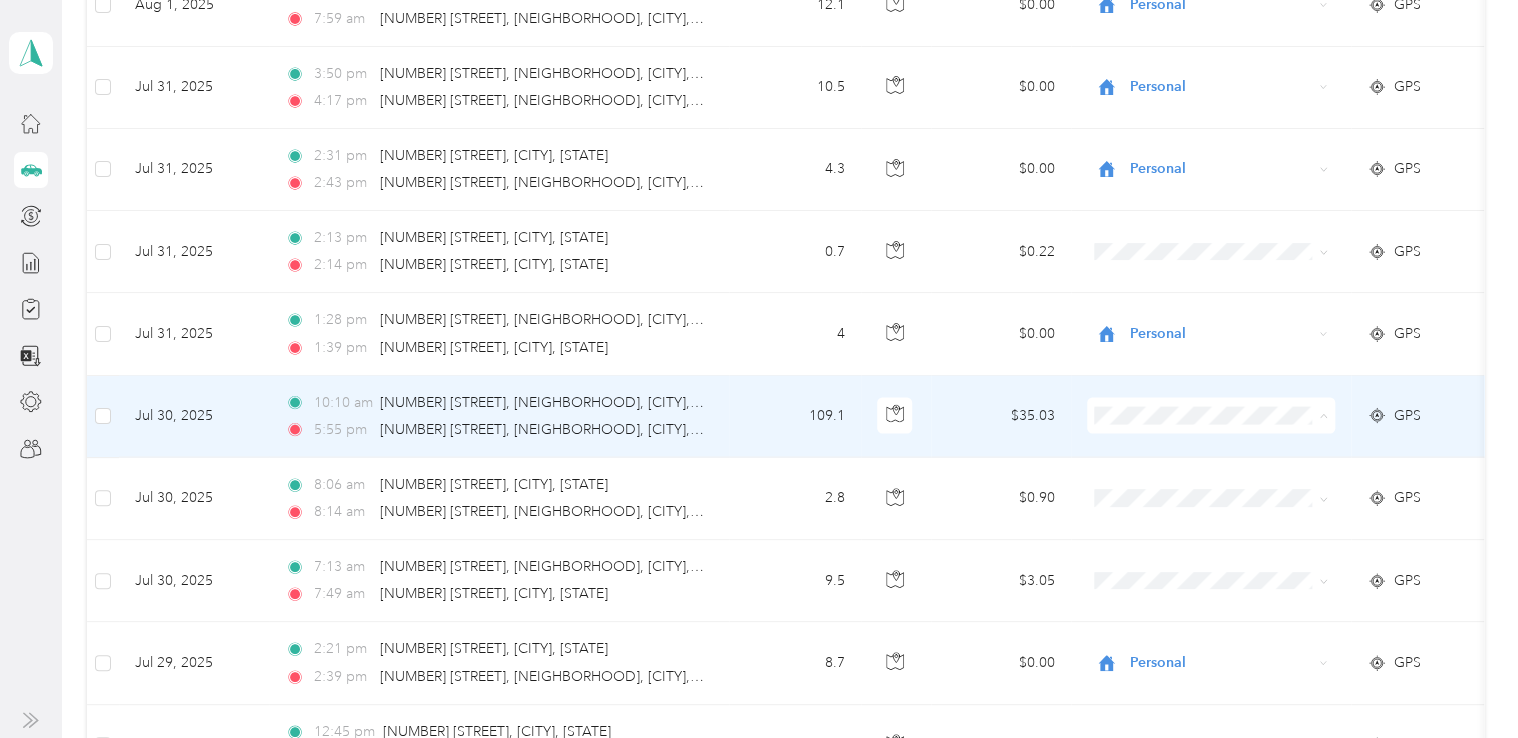 click on "C&S" at bounding box center (1228, 447) 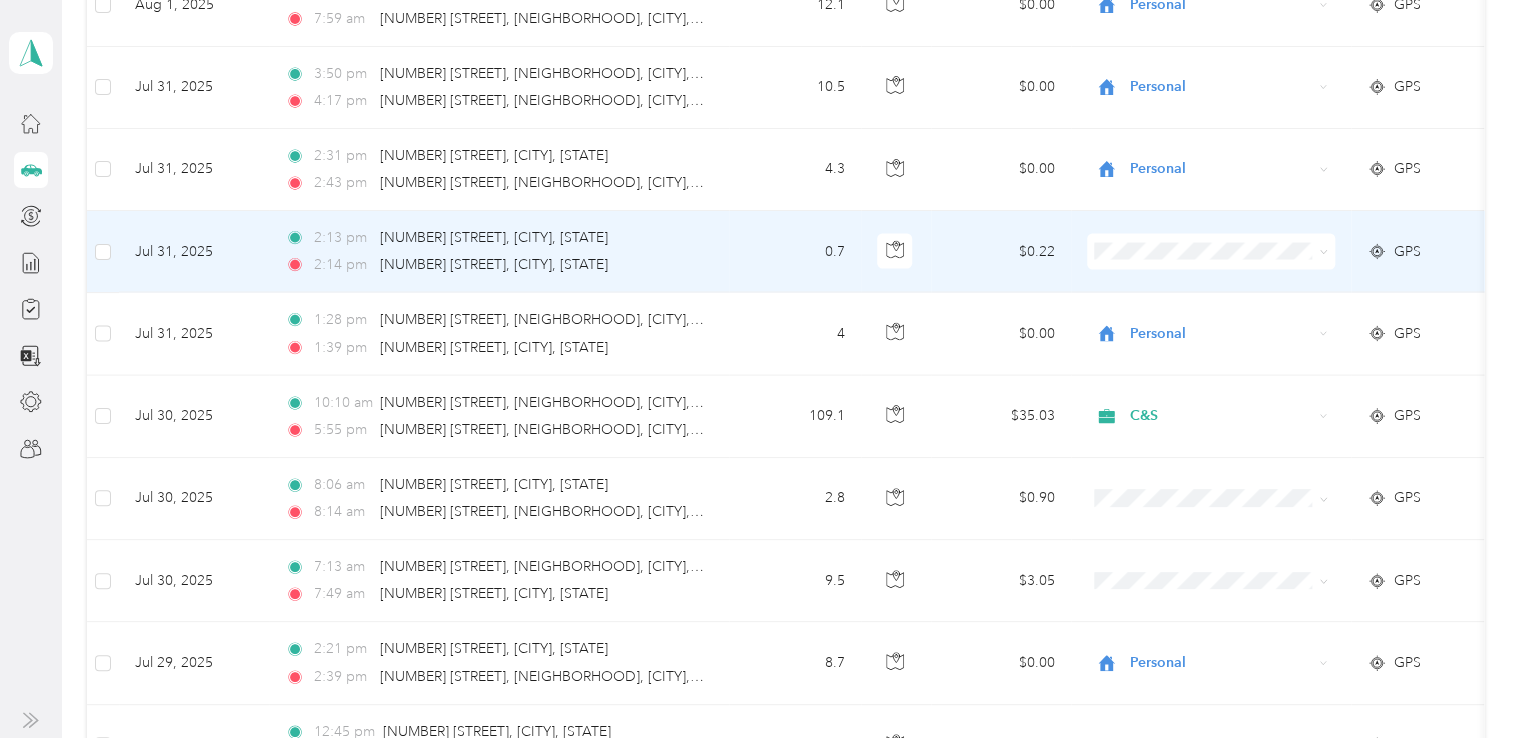 click 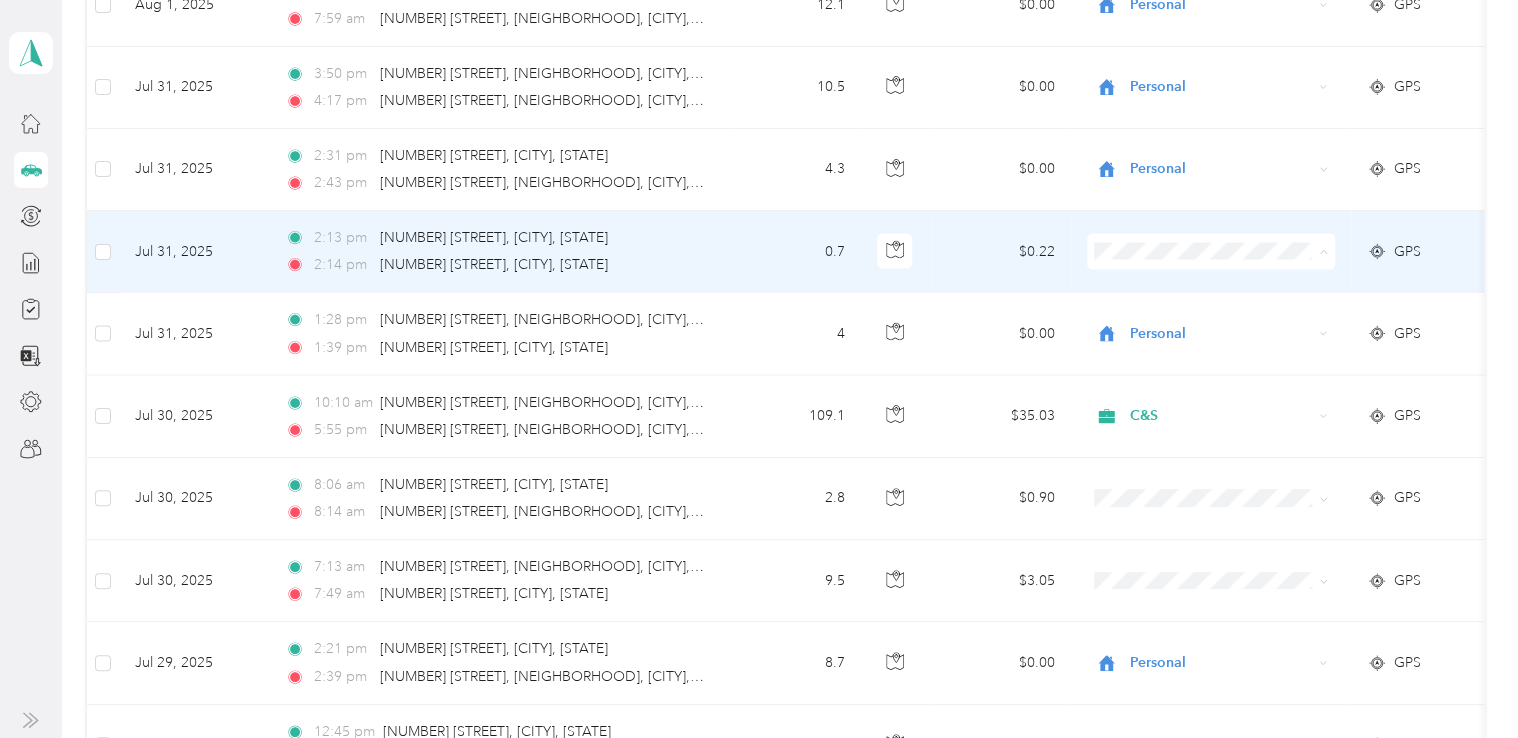 click on "Personal" at bounding box center [1228, 318] 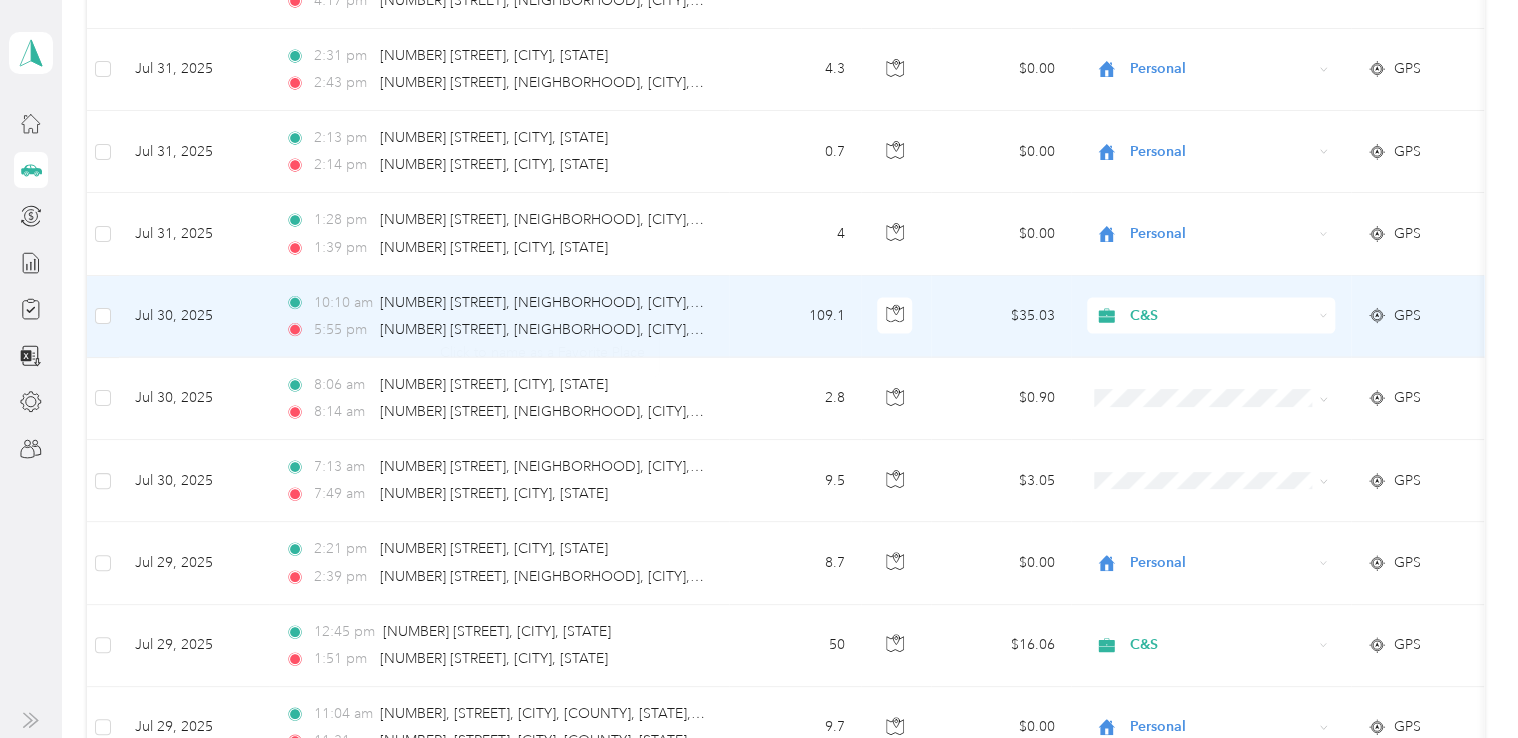 scroll, scrollTop: 2300, scrollLeft: 0, axis: vertical 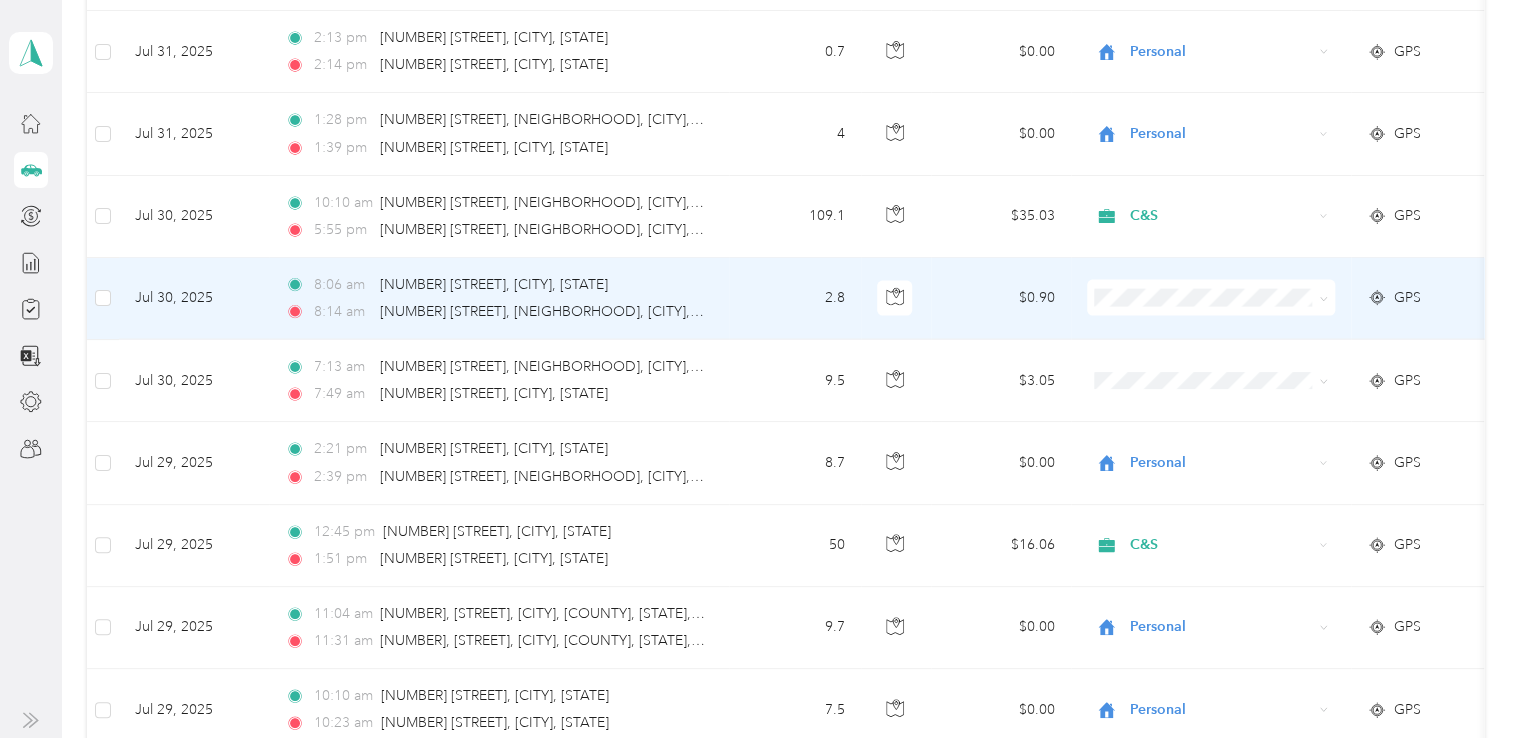 click 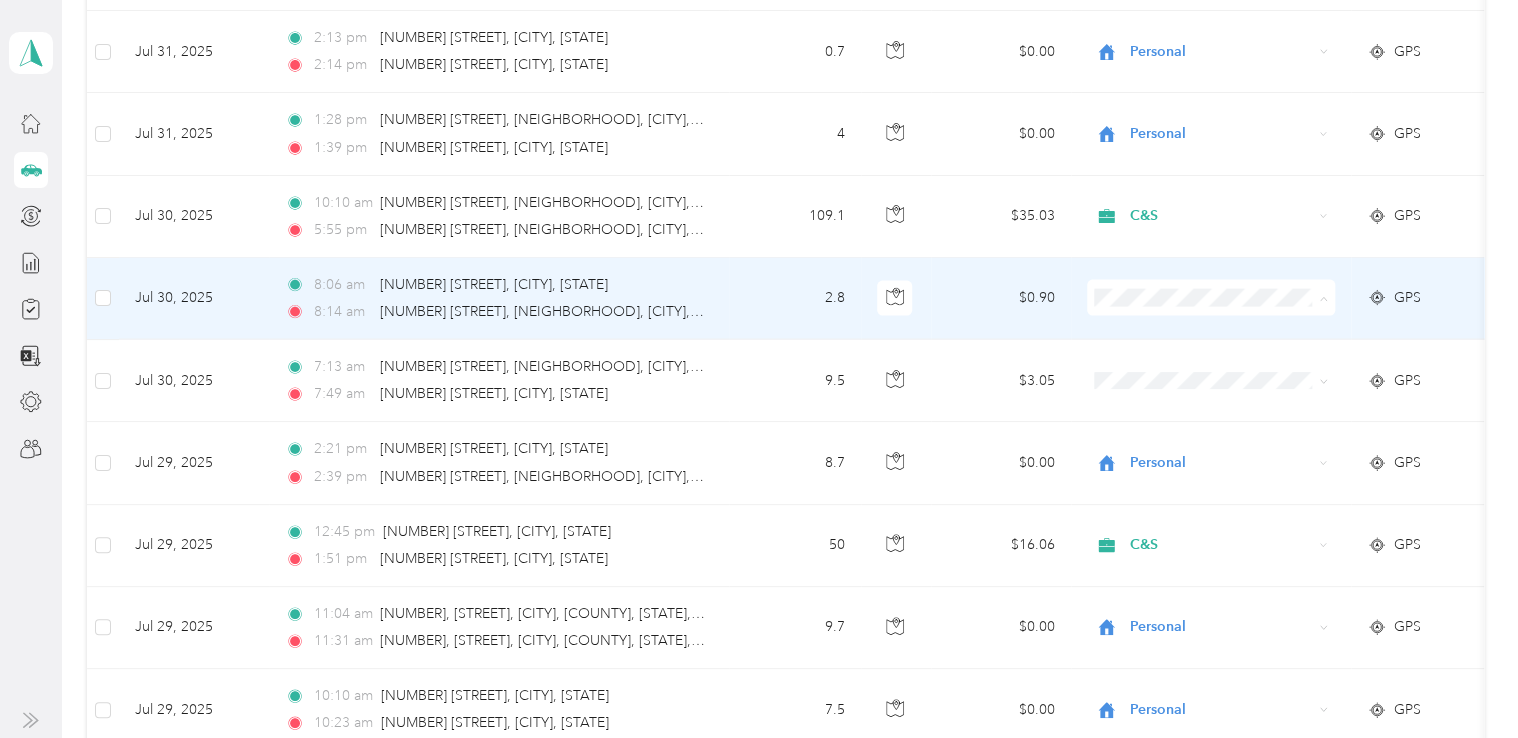 click on "Personal" at bounding box center [1228, 364] 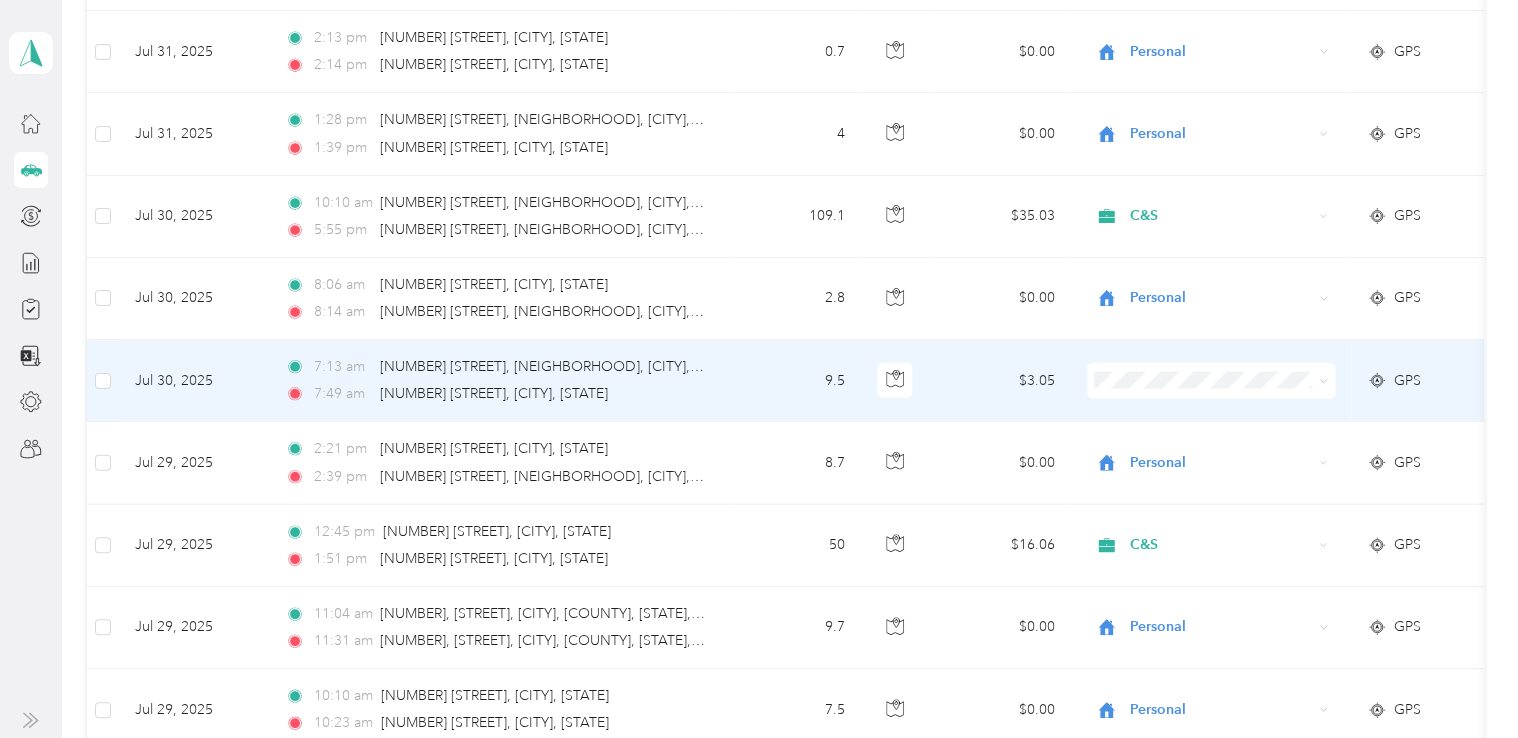 click at bounding box center (1211, 381) 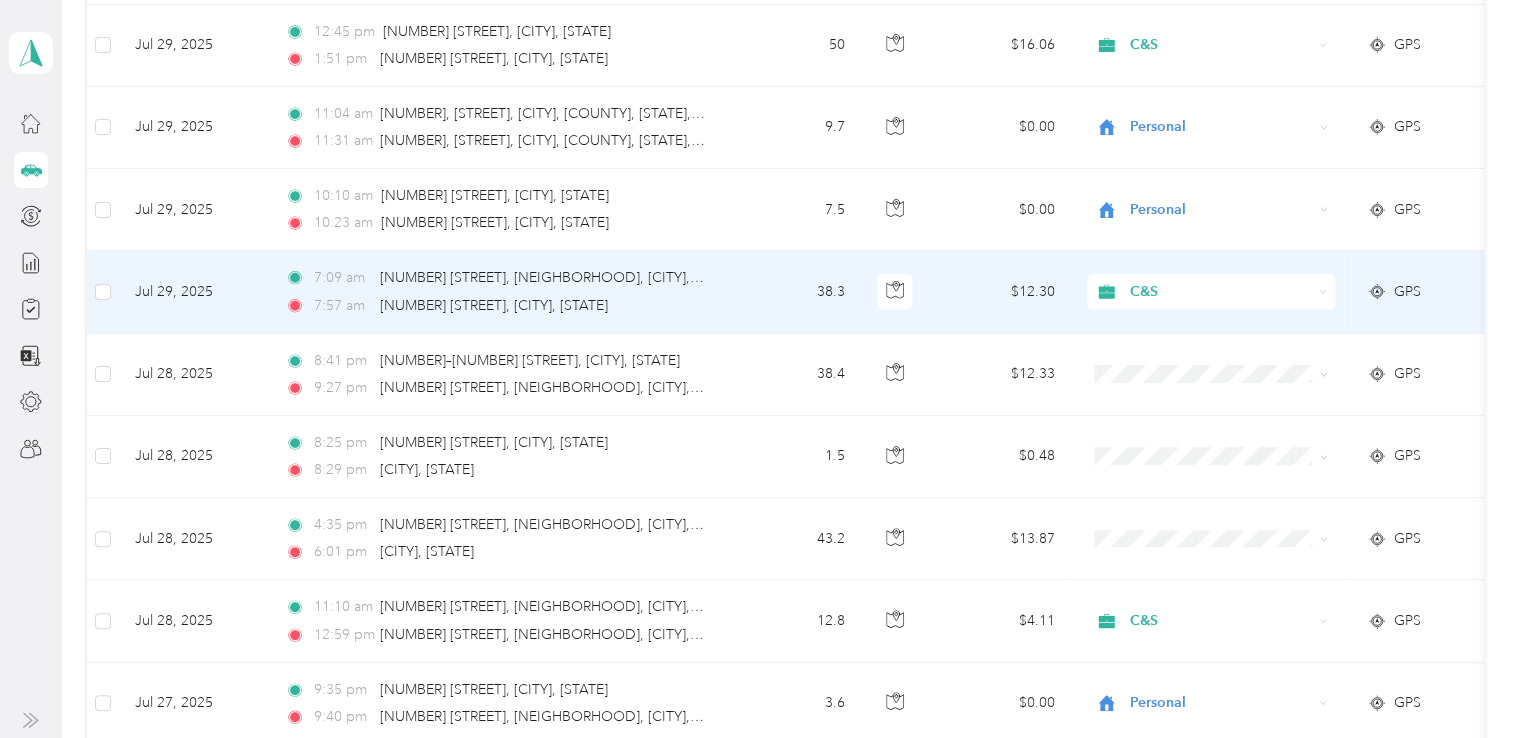 scroll, scrollTop: 2900, scrollLeft: 0, axis: vertical 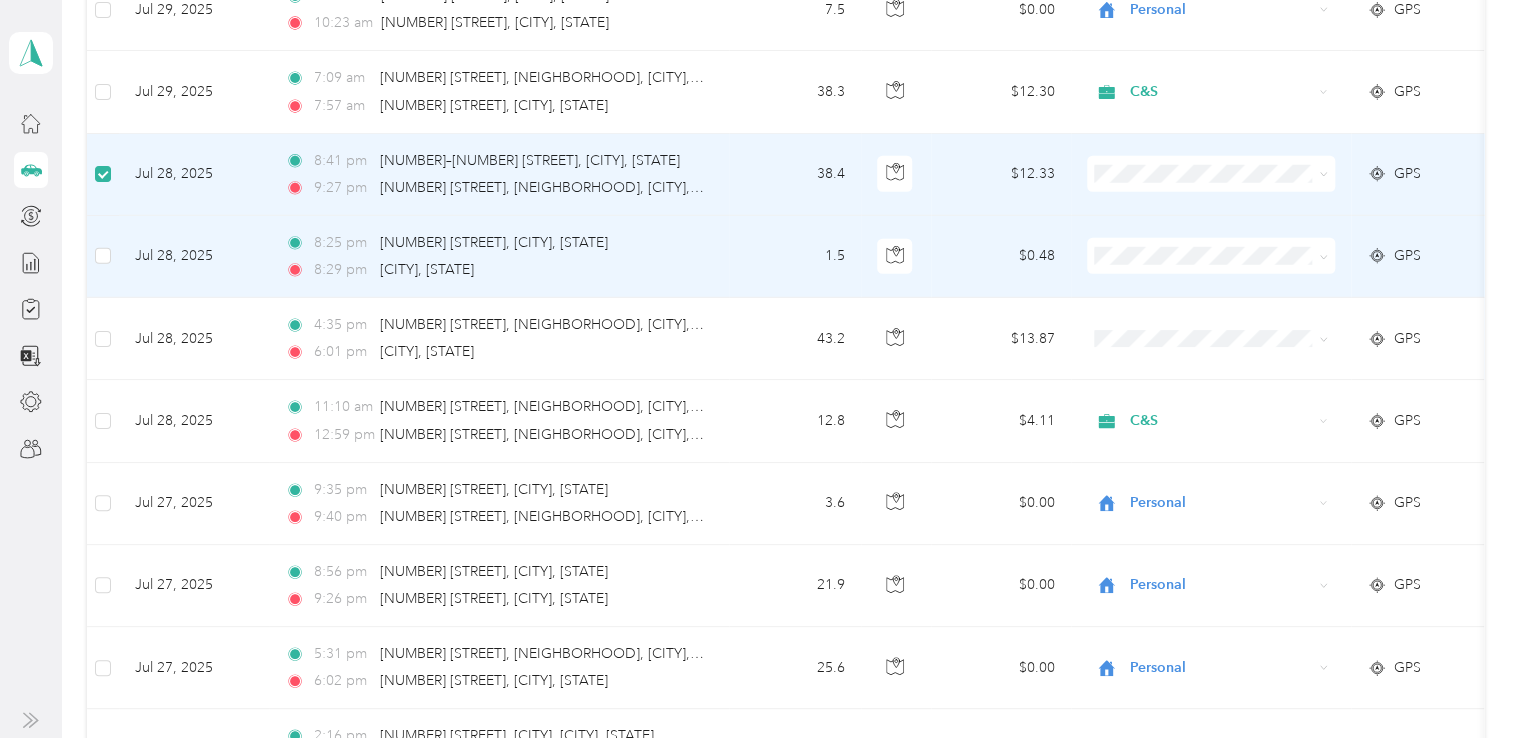 click at bounding box center [103, 257] 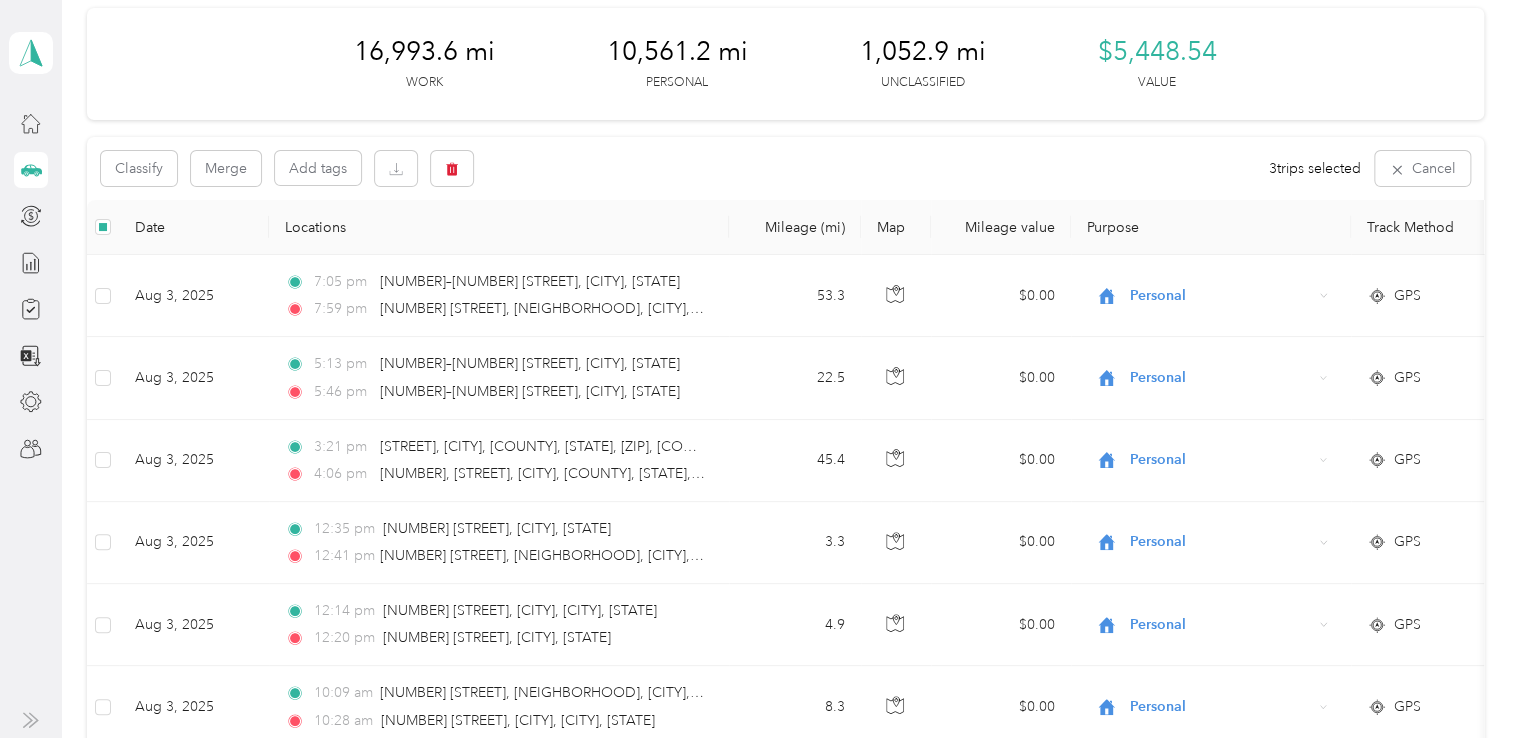 scroll, scrollTop: 0, scrollLeft: 0, axis: both 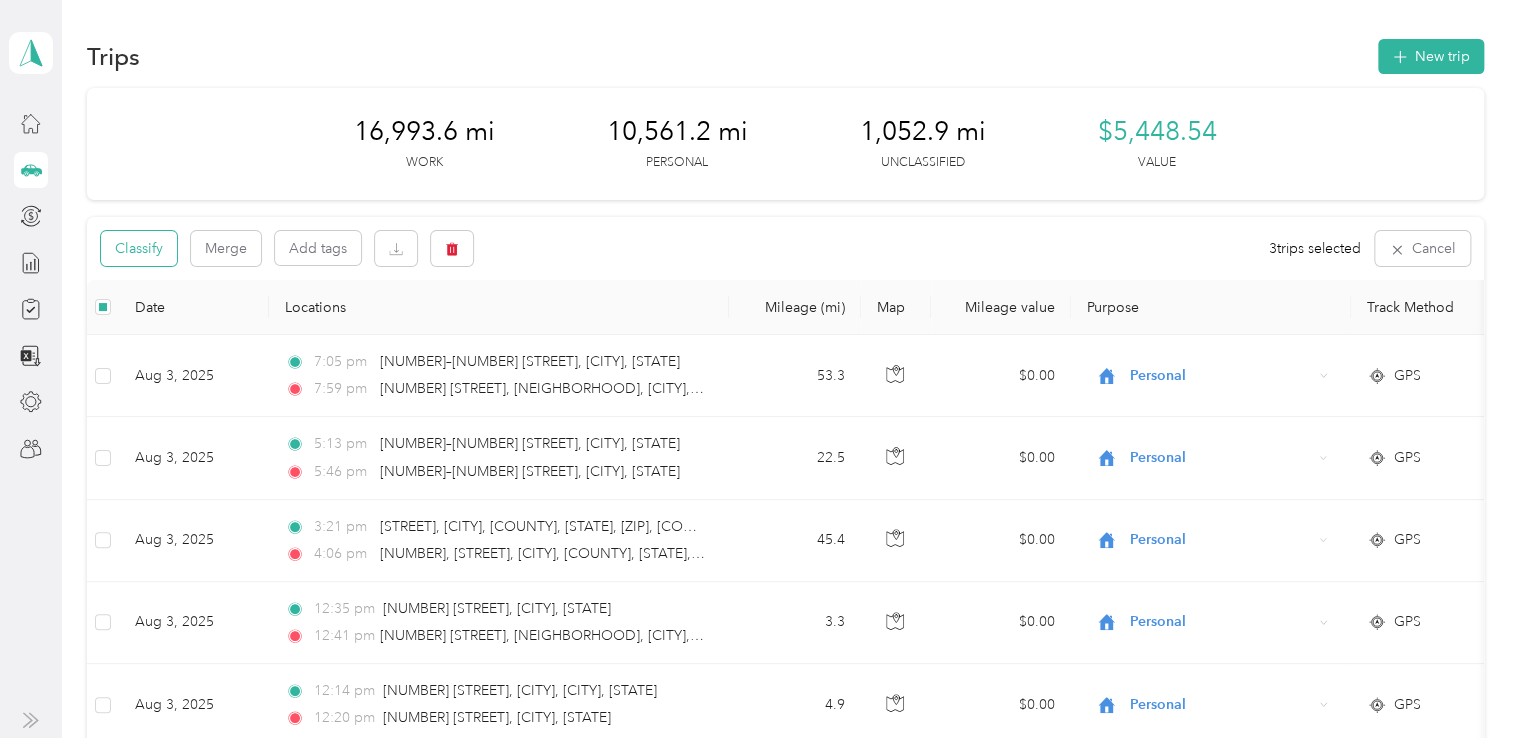 click on "Classify" at bounding box center [139, 248] 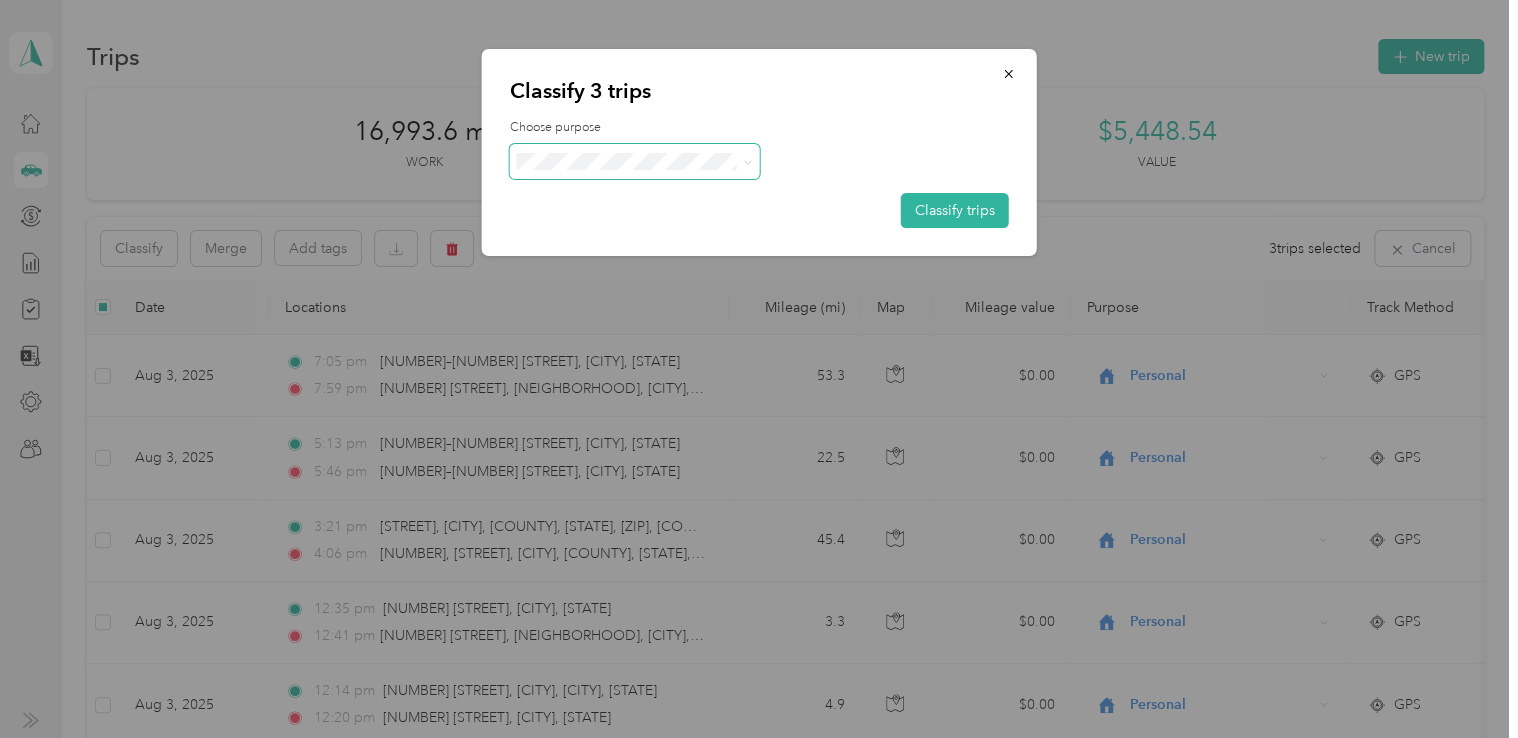click 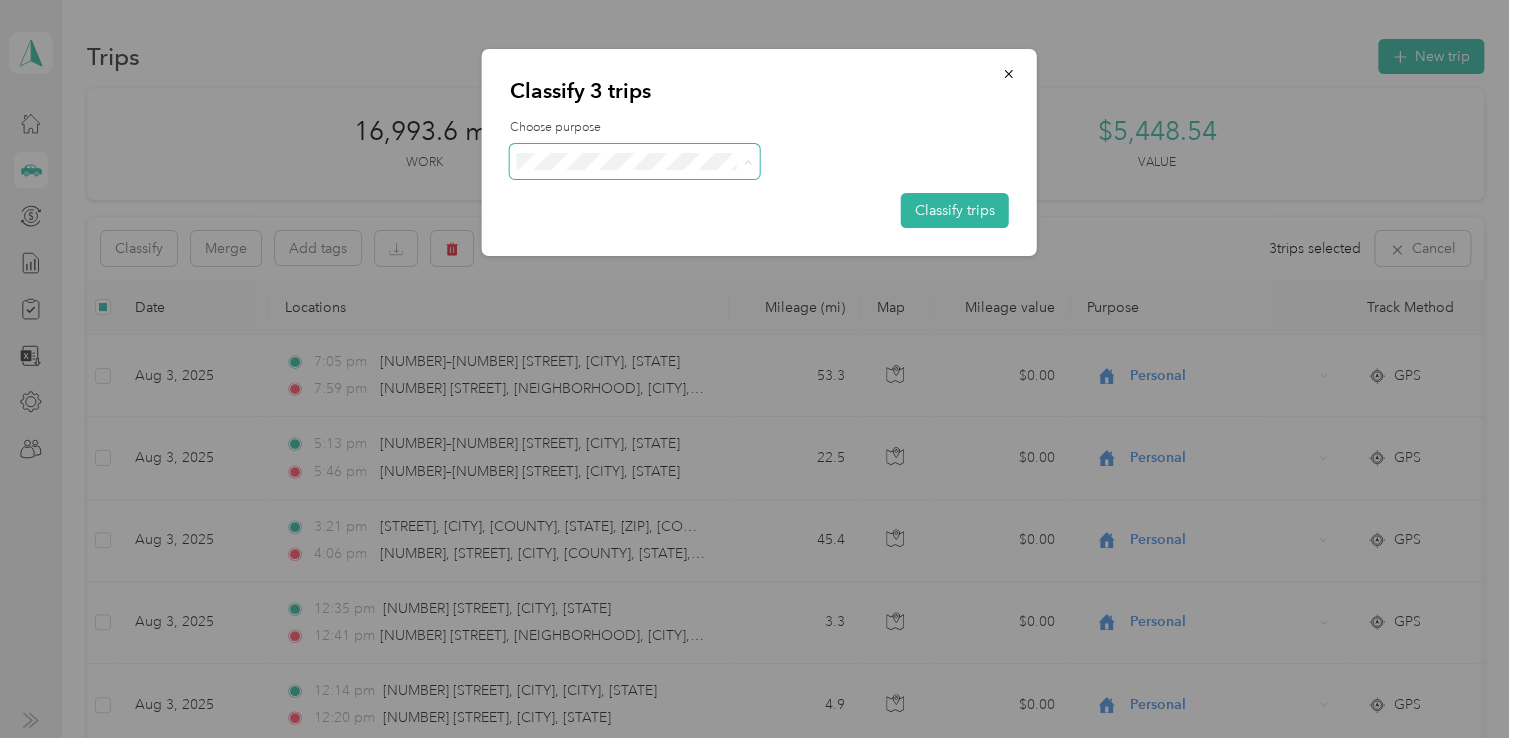 click on "Personal" at bounding box center [641, 233] 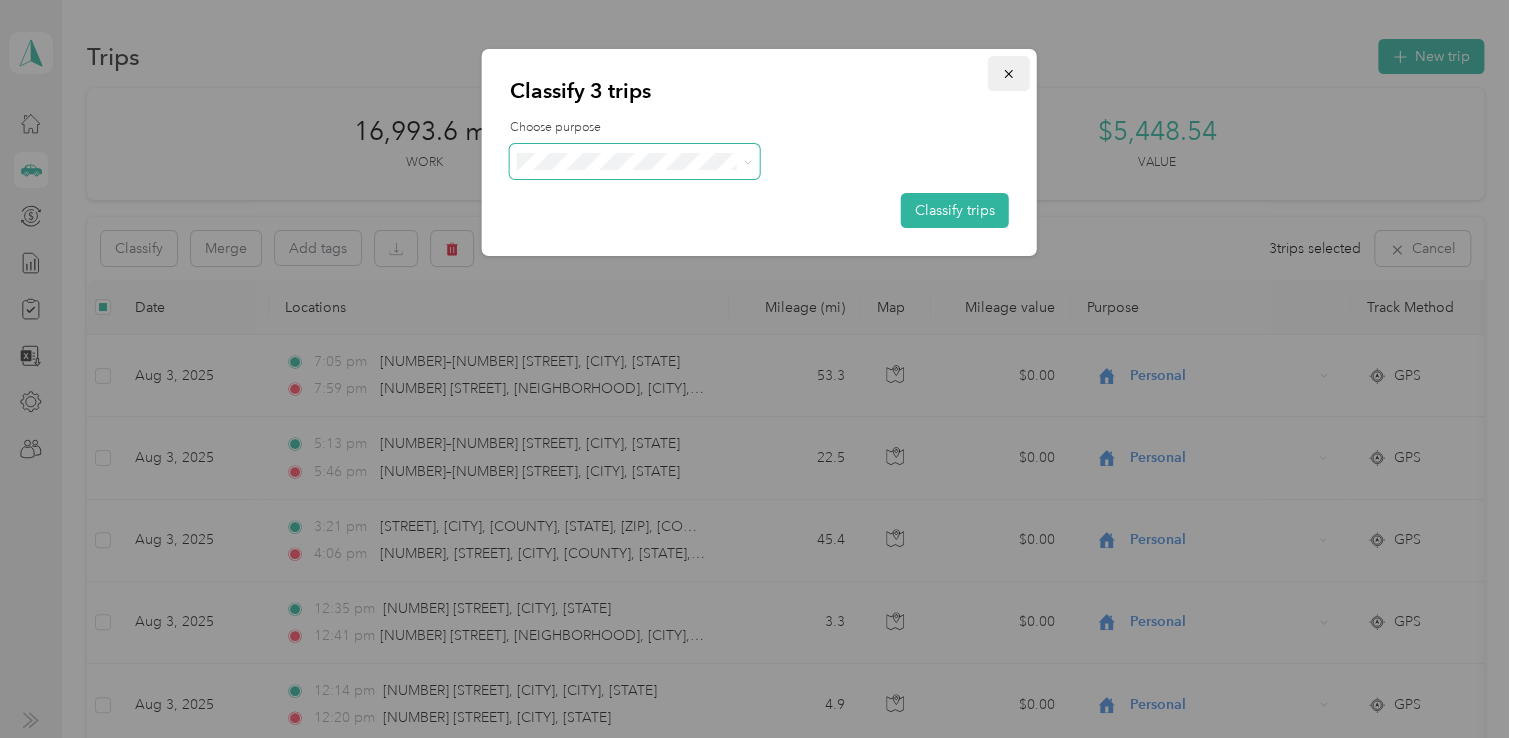 click 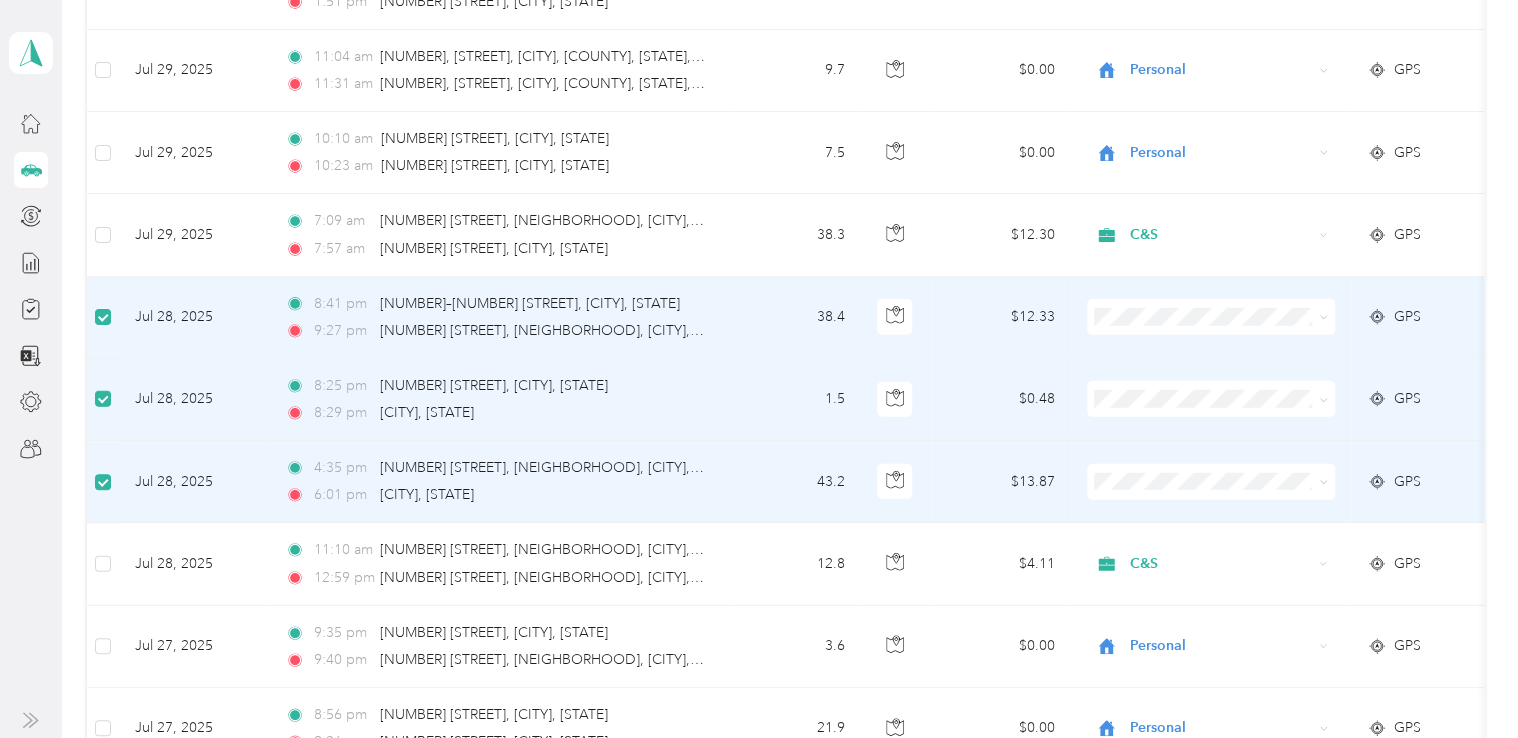 scroll, scrollTop: 2900, scrollLeft: 0, axis: vertical 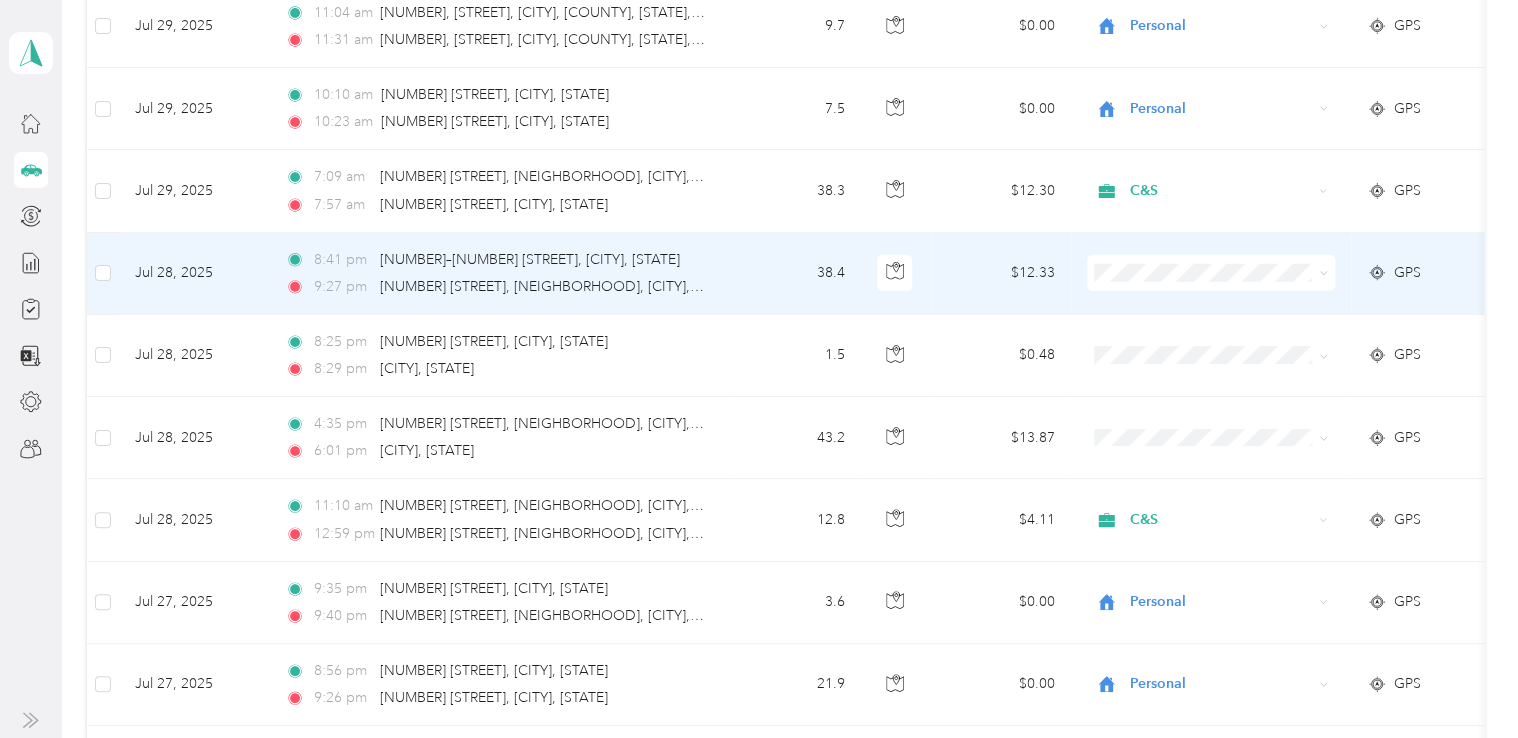 click at bounding box center (1211, 273) 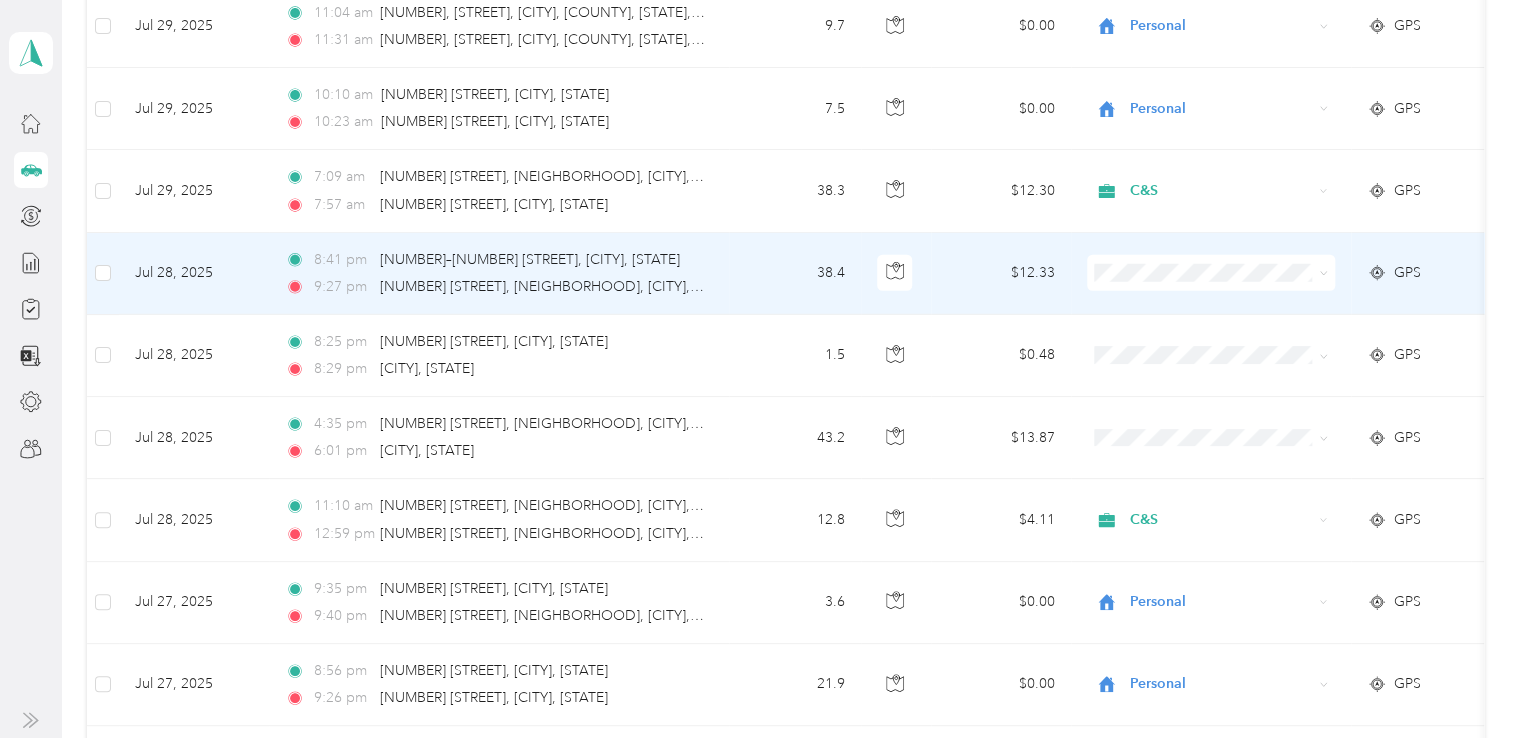 click 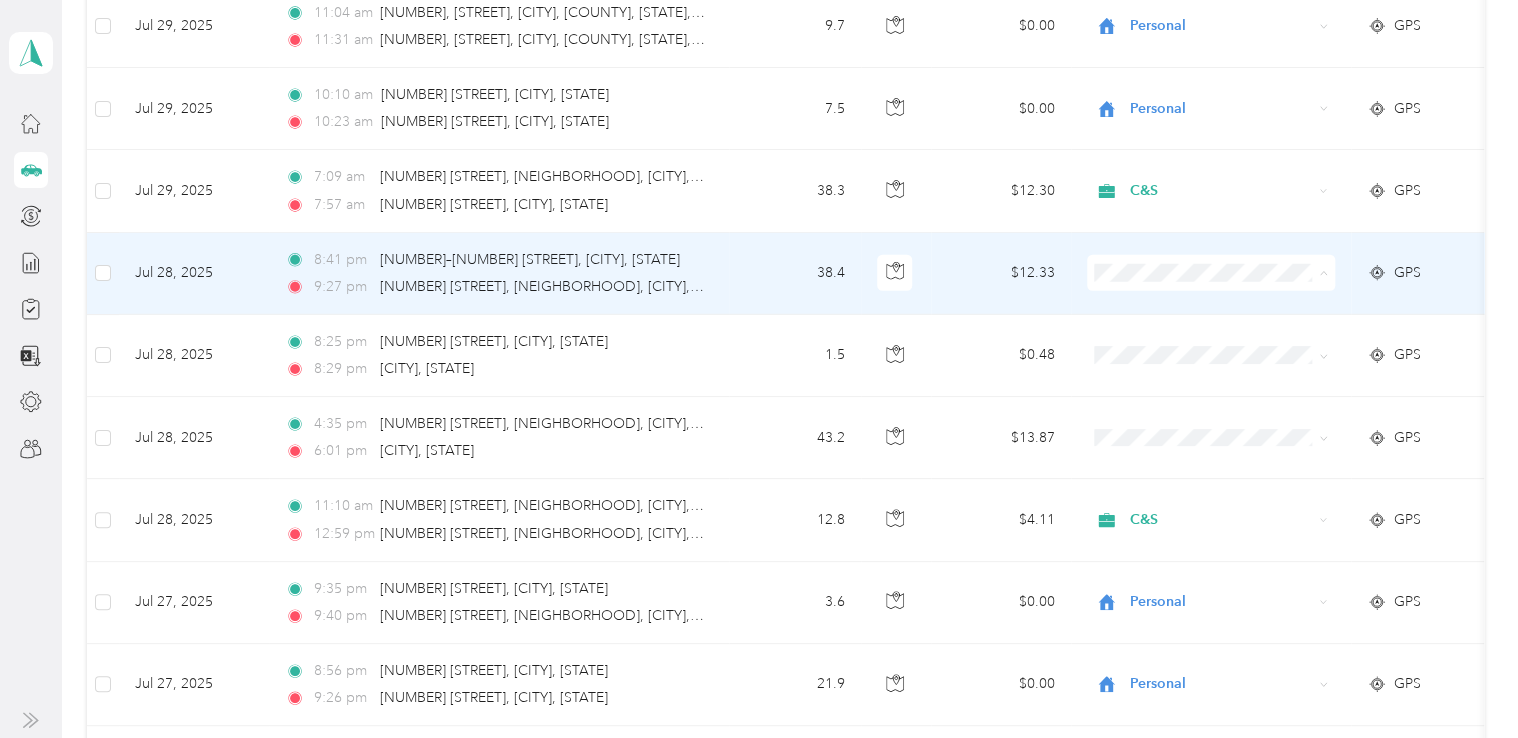 click on "Personal" at bounding box center (1228, 337) 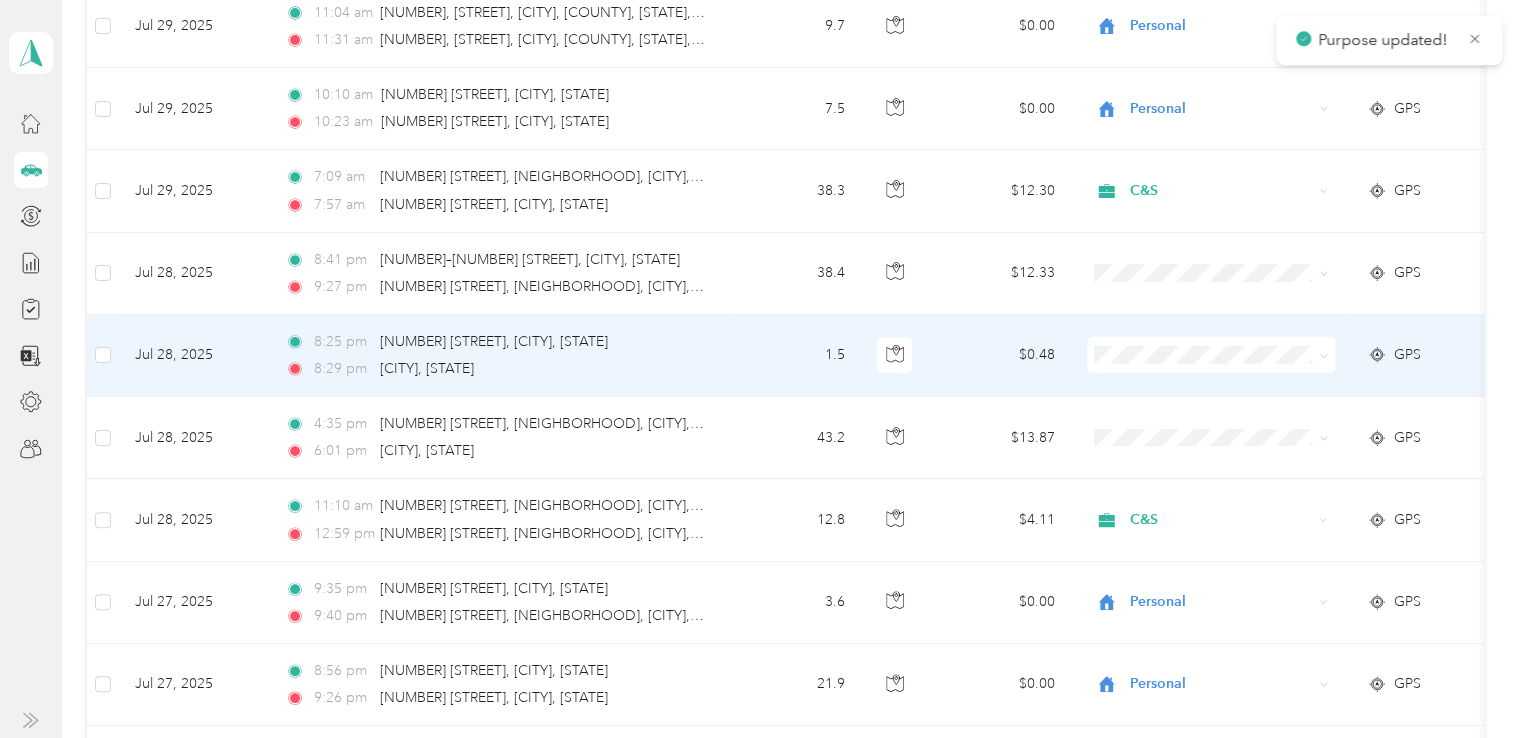 click 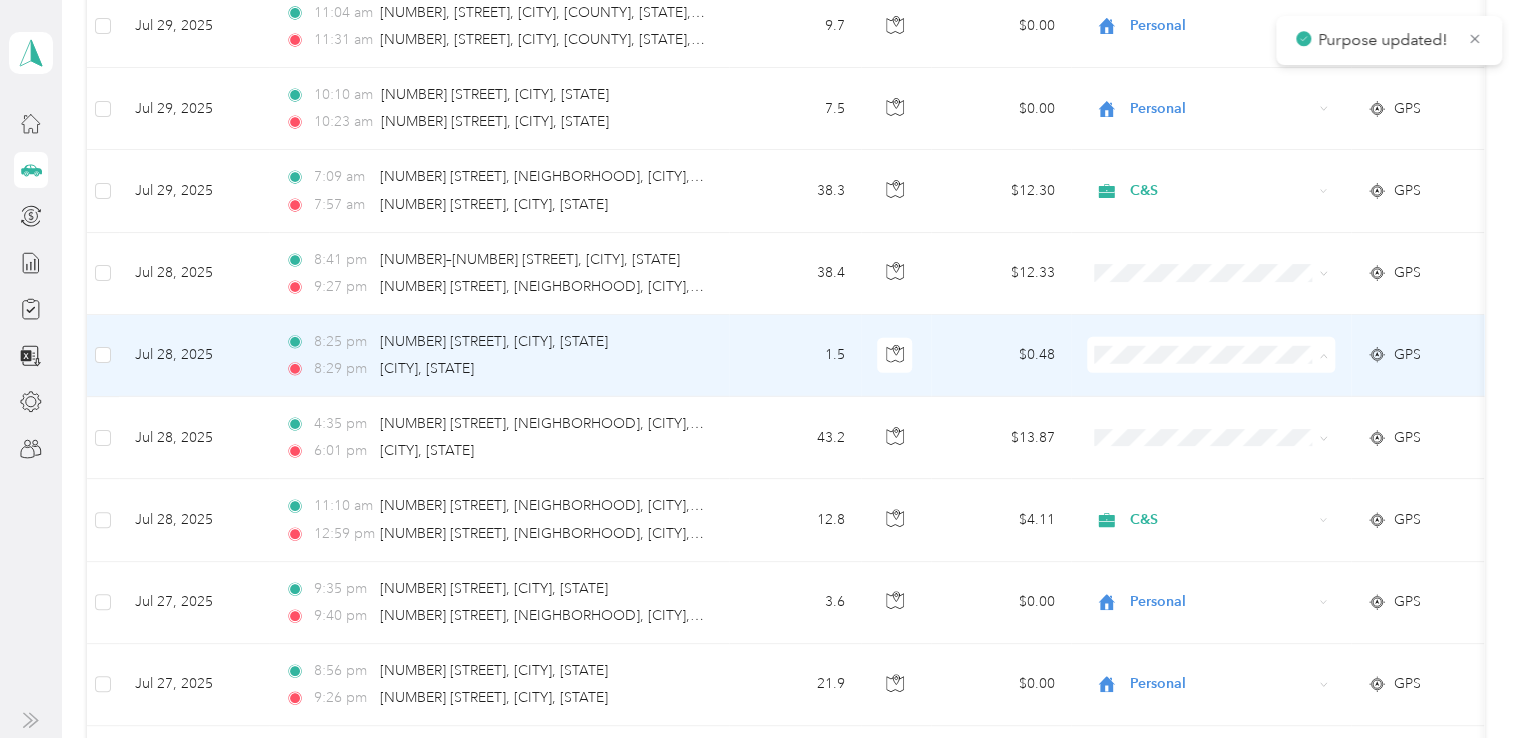 click on "Personal" at bounding box center [1228, 419] 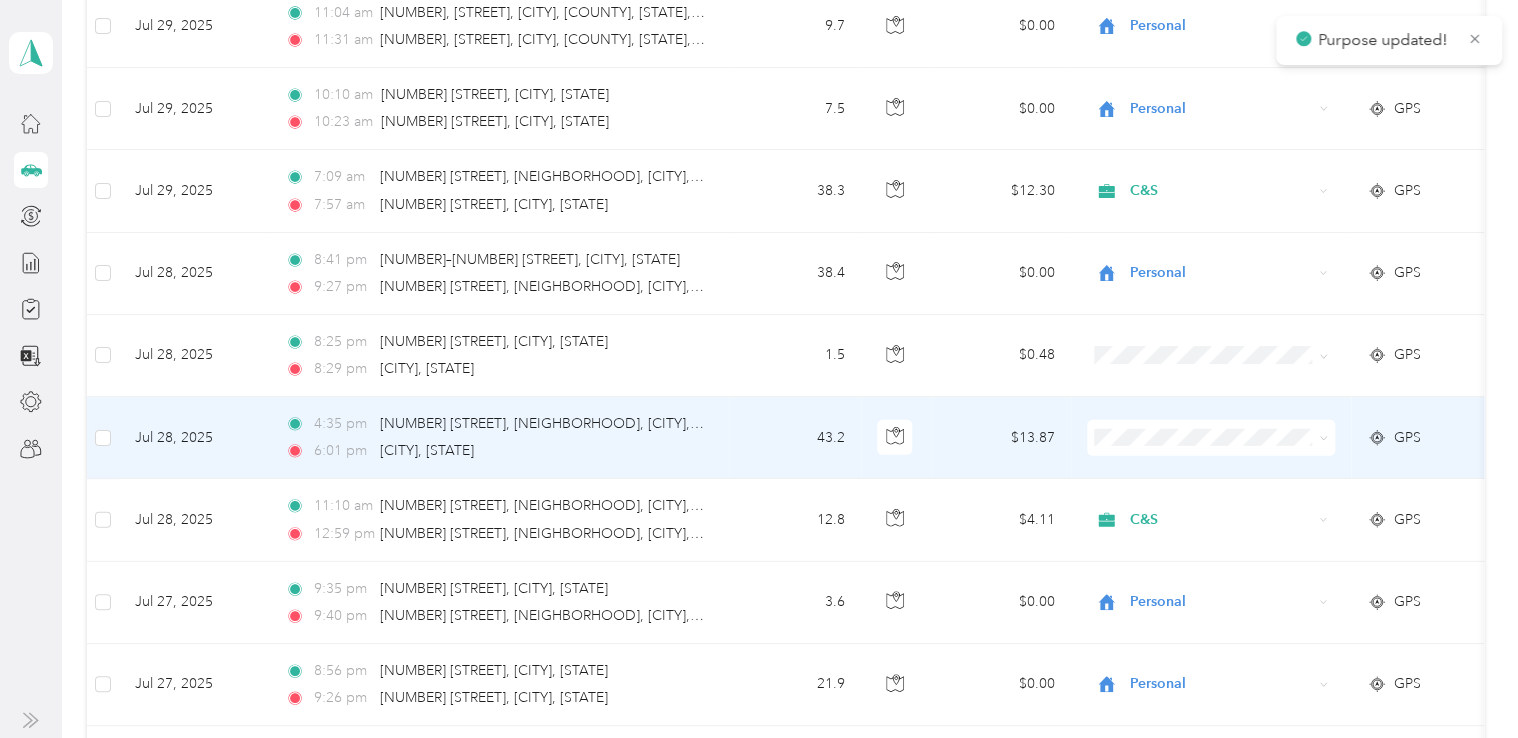 click at bounding box center [1211, 438] 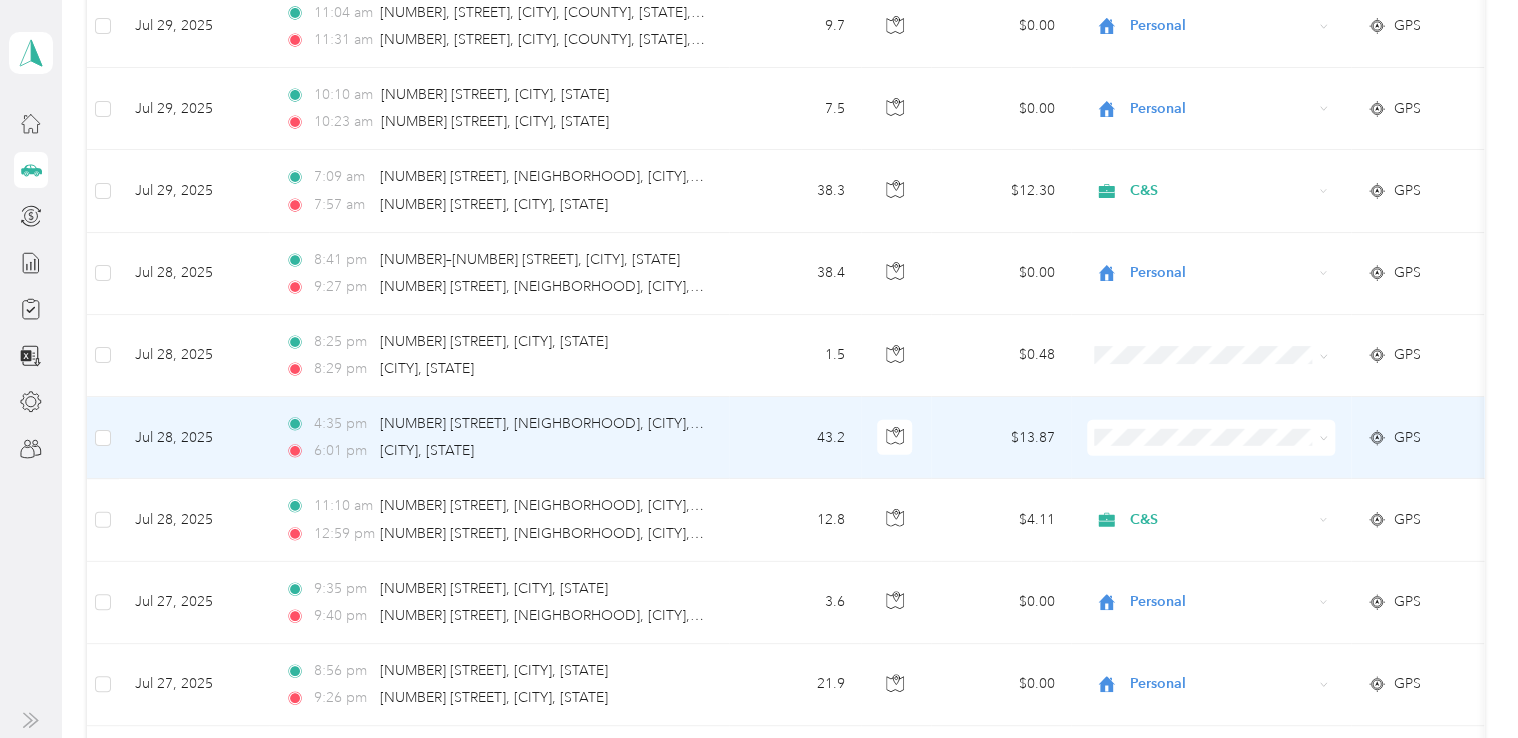 click at bounding box center (1320, 438) 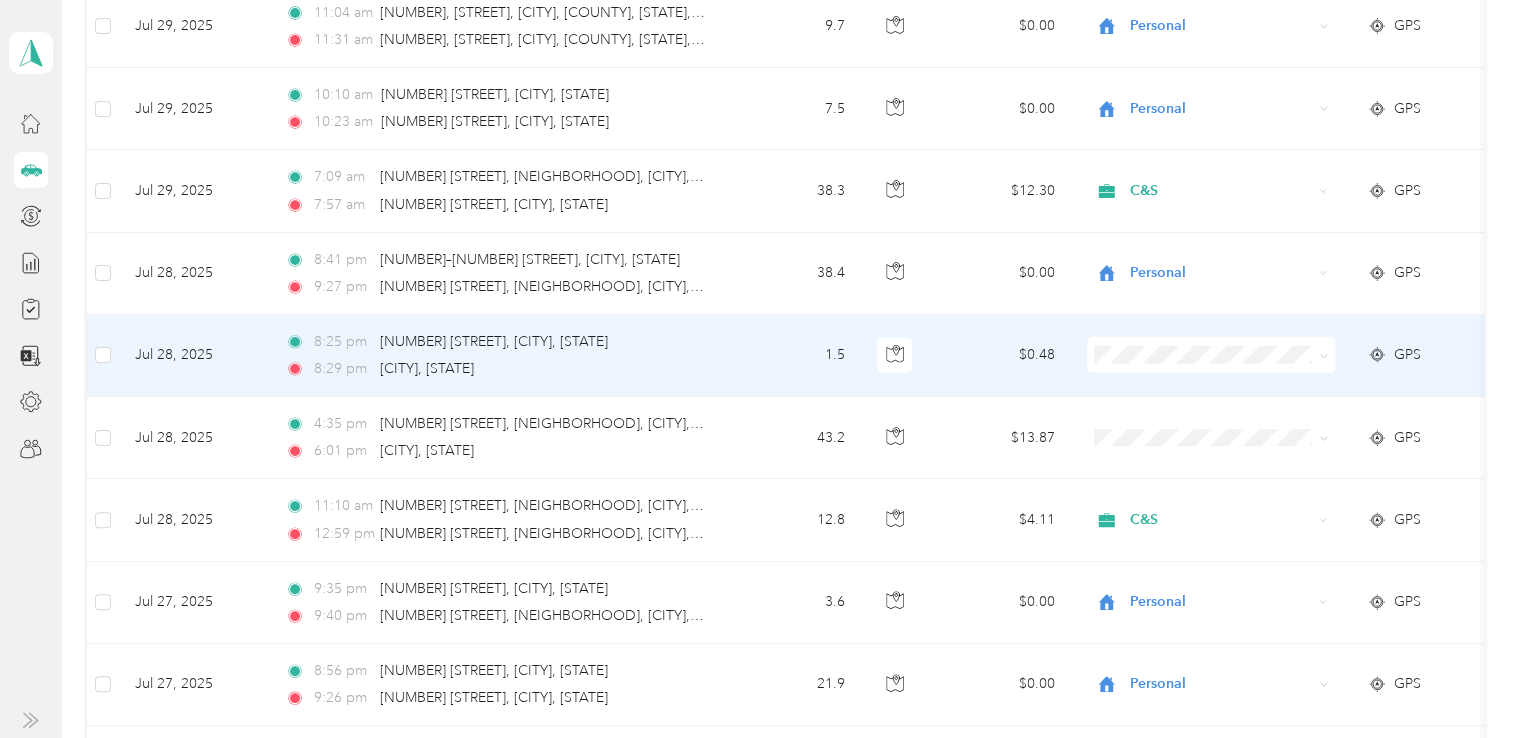 click at bounding box center (1320, 355) 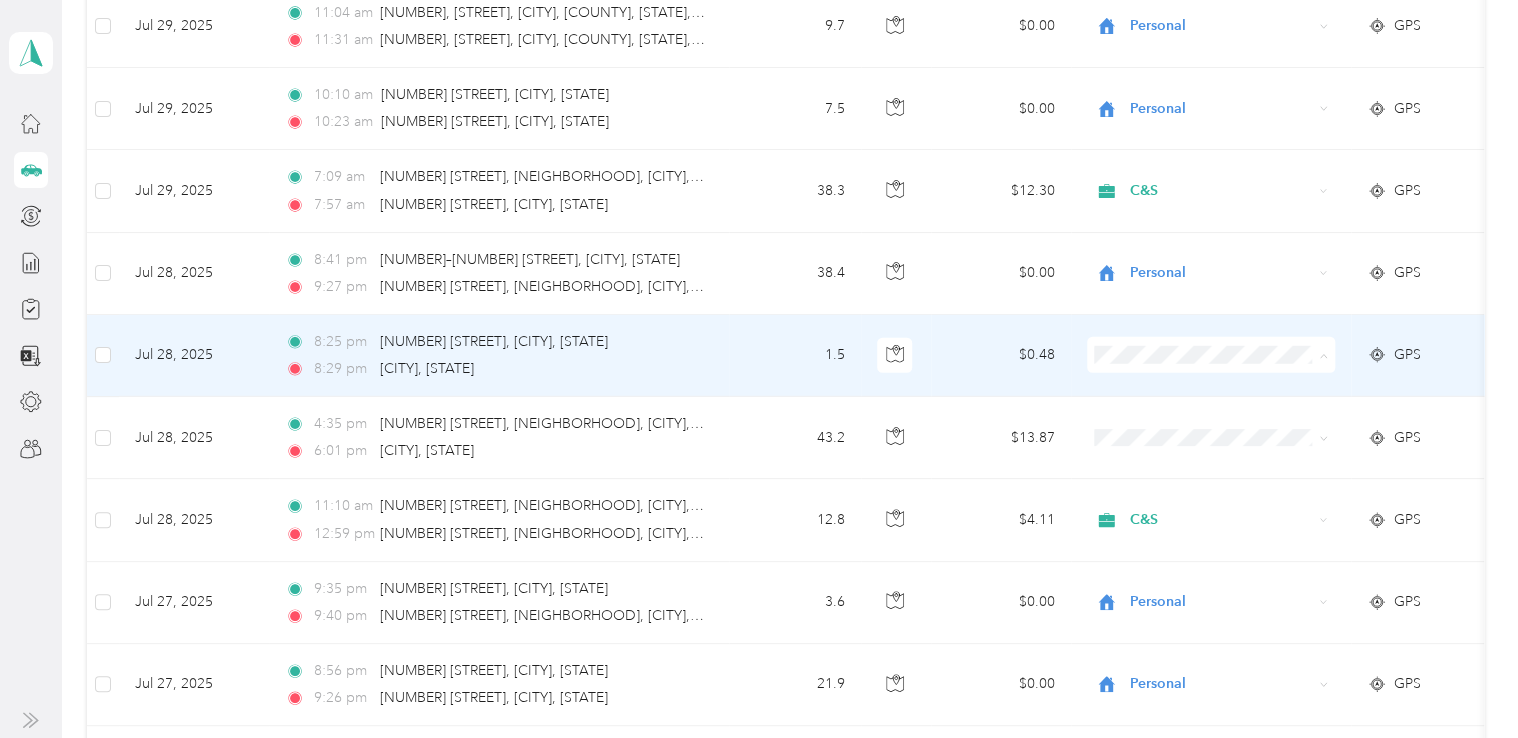 click on "Personal" at bounding box center (1228, 419) 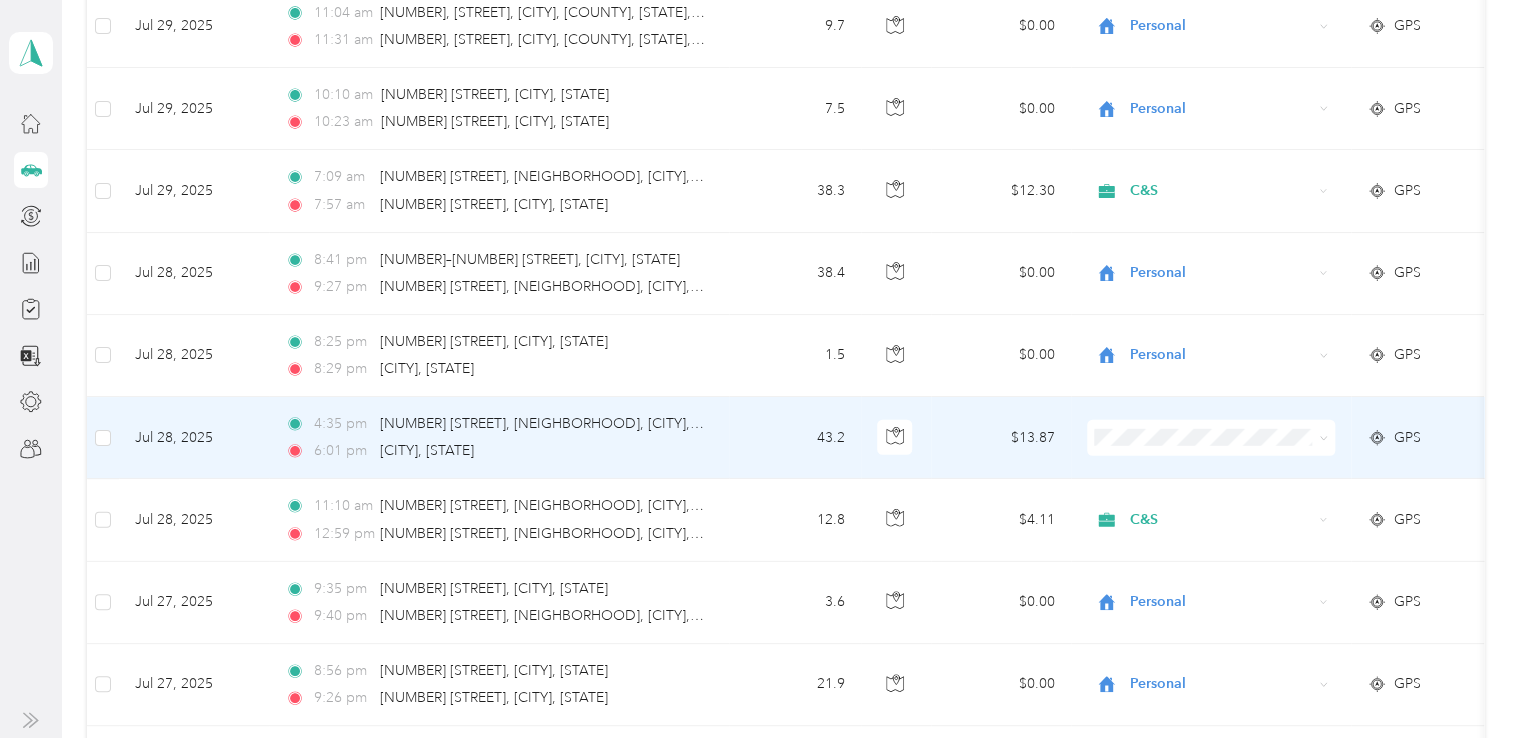 click 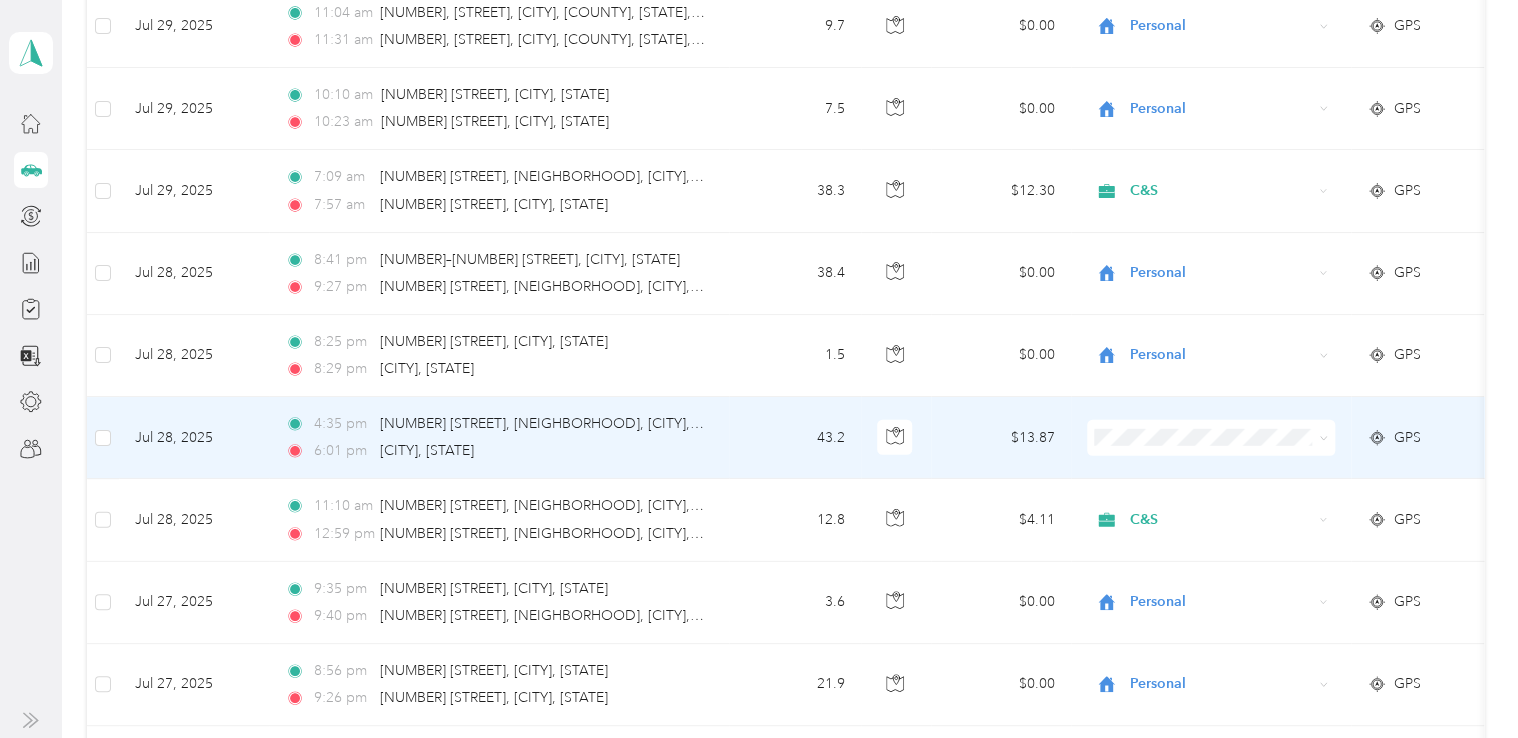 click on "Personal" at bounding box center (1228, 495) 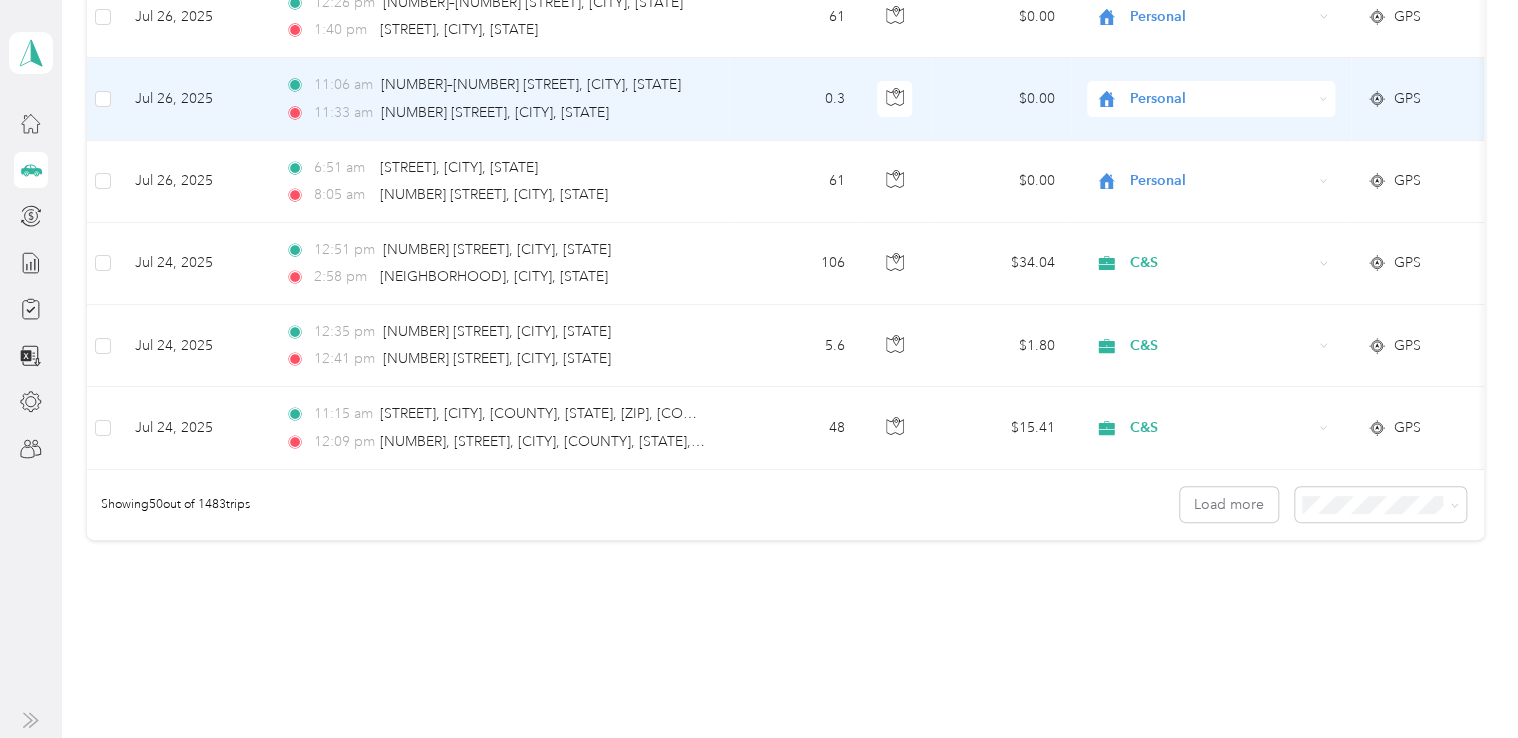 scroll, scrollTop: 4001, scrollLeft: 0, axis: vertical 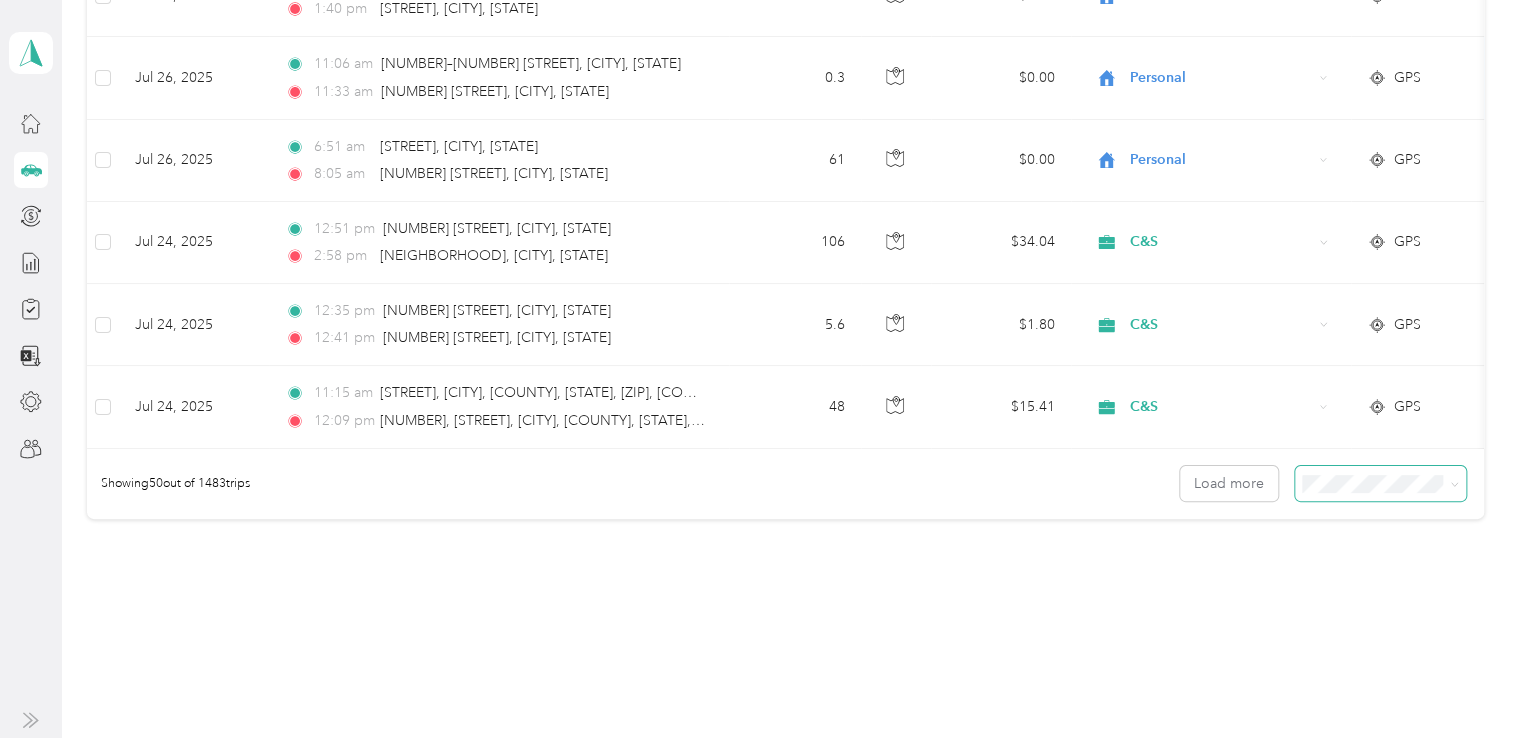click at bounding box center (1380, 483) 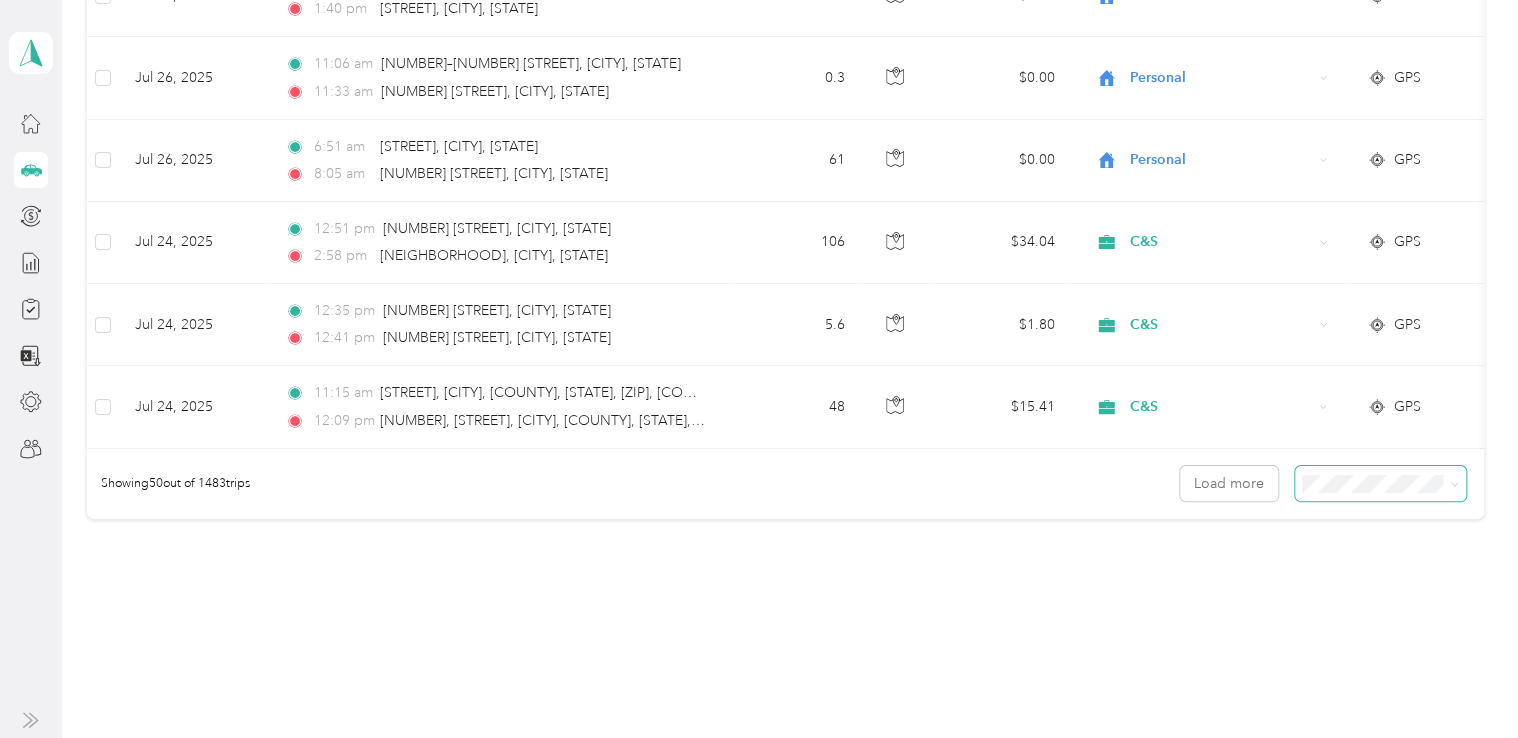 click 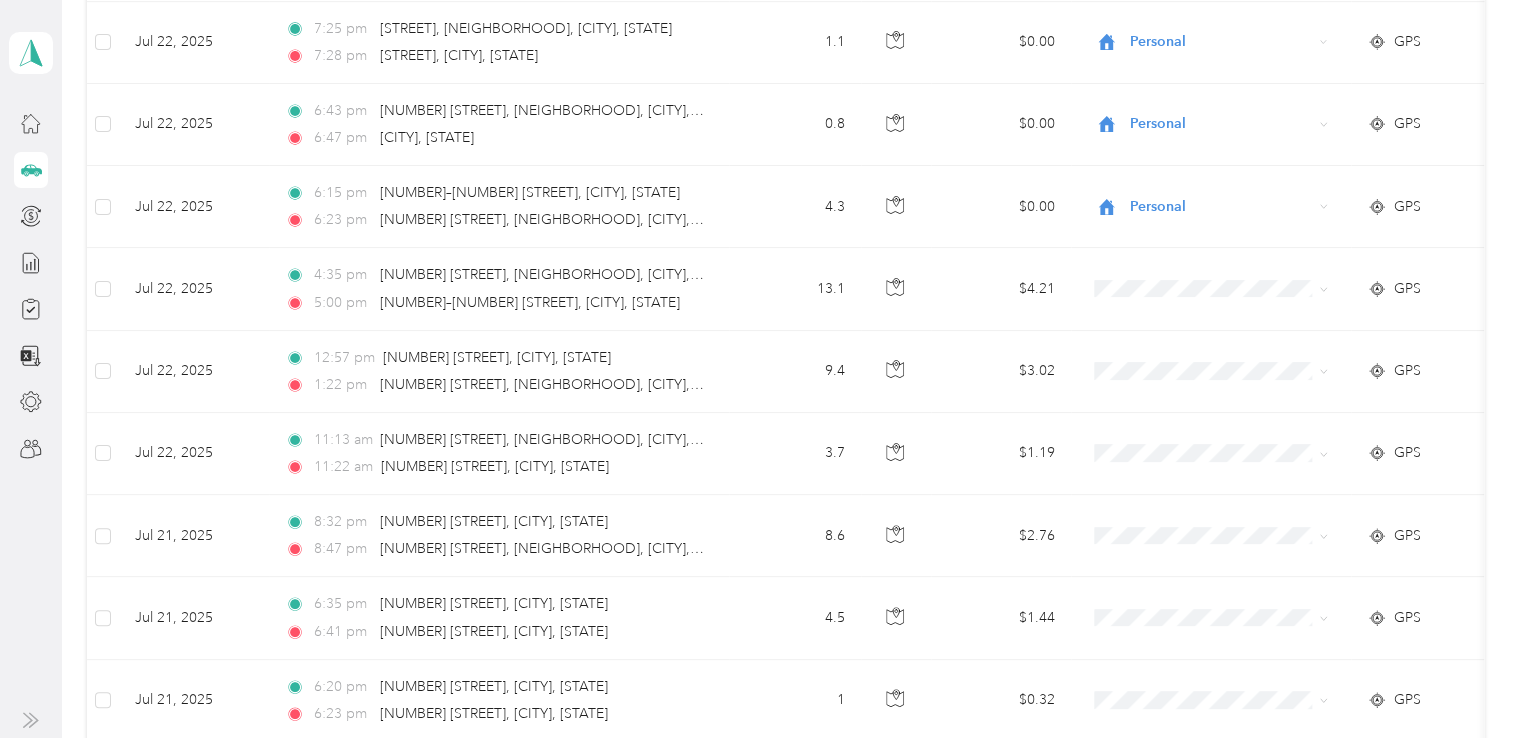 scroll, scrollTop: 4801, scrollLeft: 0, axis: vertical 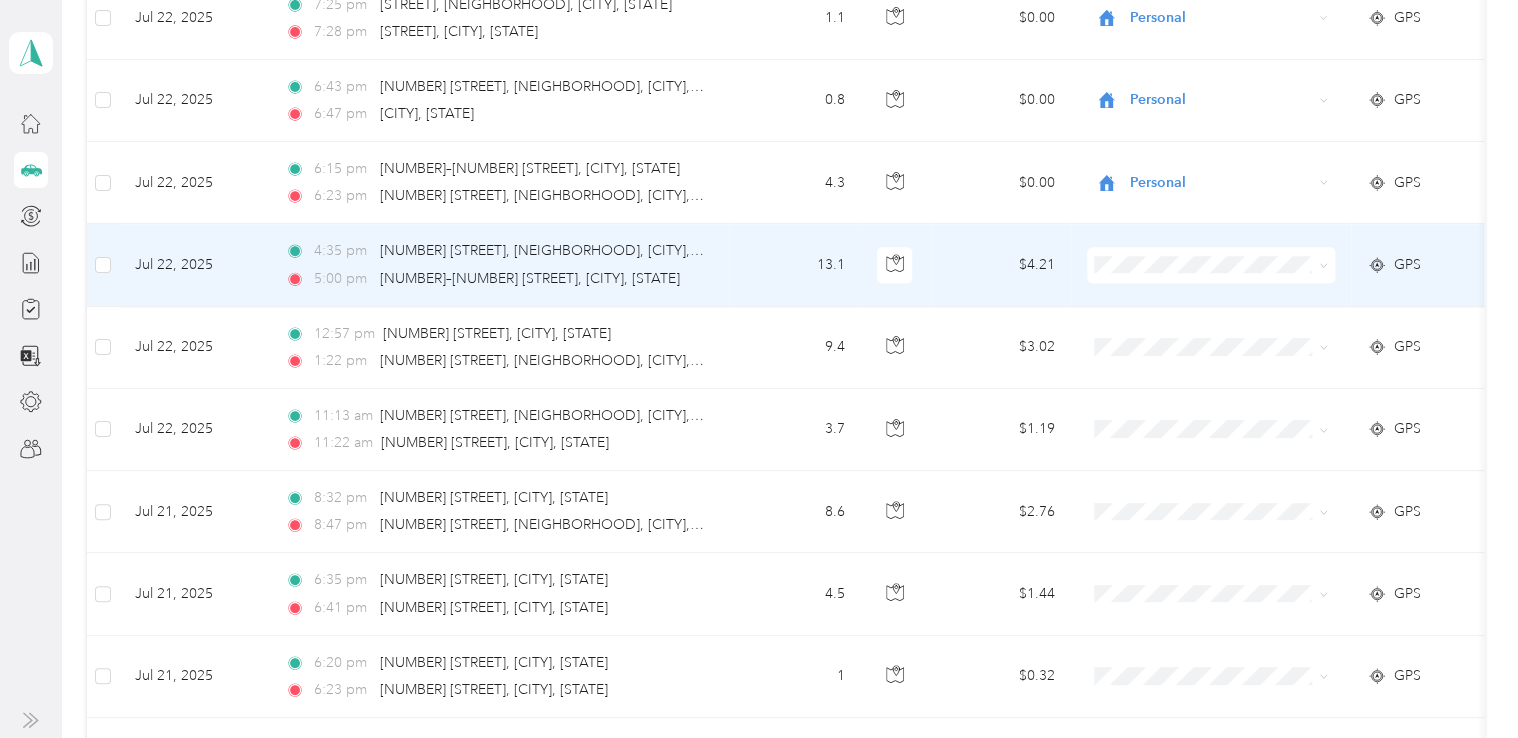 click at bounding box center (1211, 265) 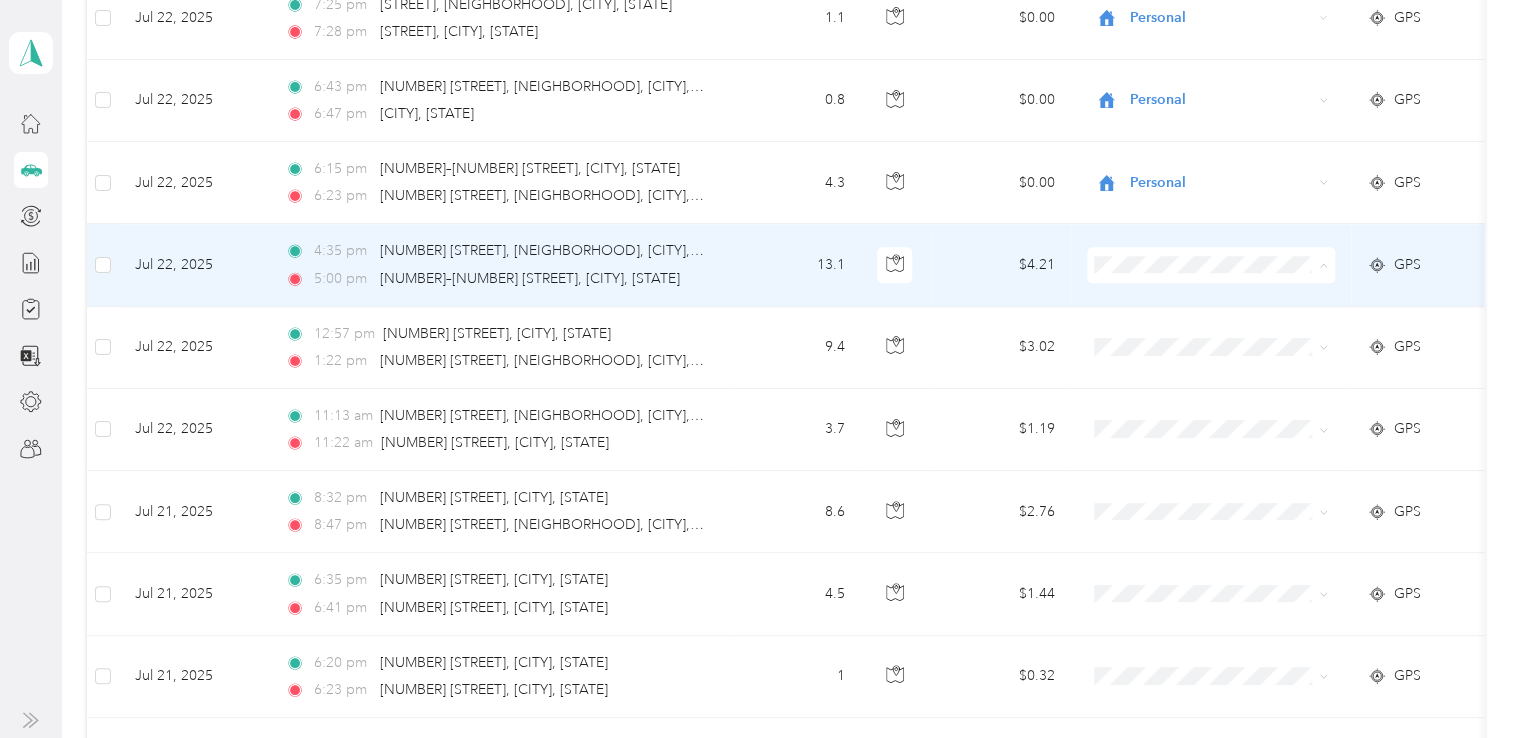 click on "Personal" at bounding box center [1228, 324] 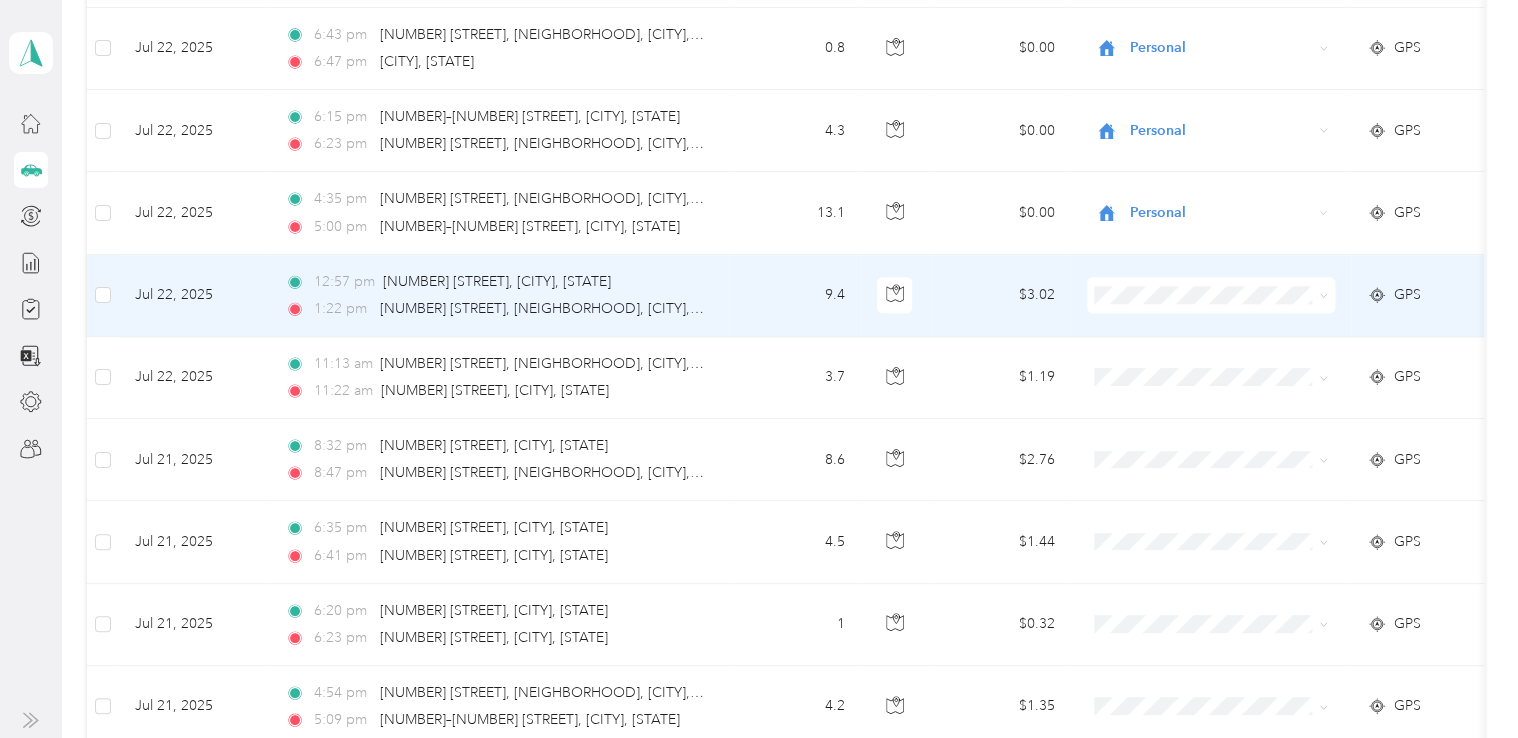 scroll, scrollTop: 4901, scrollLeft: 0, axis: vertical 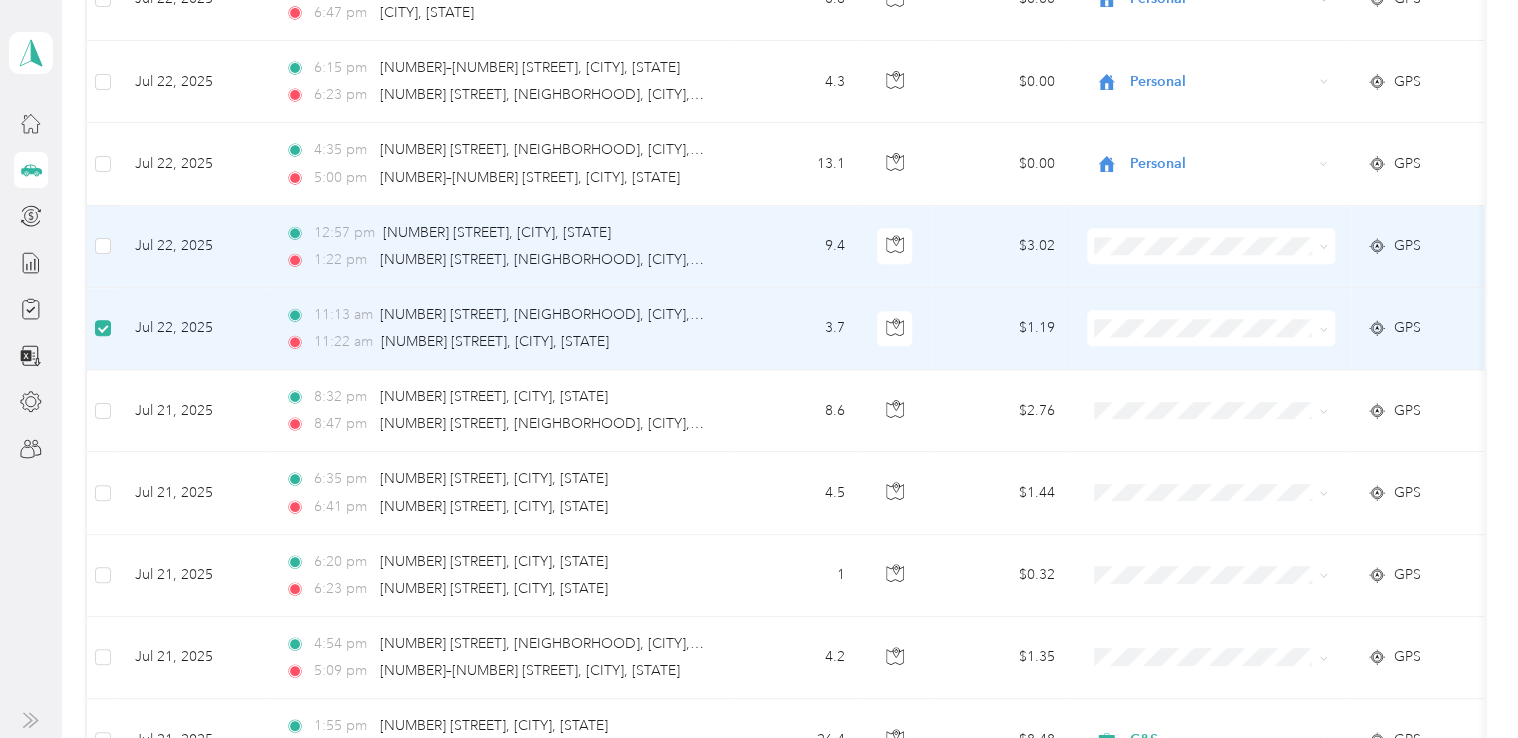 click at bounding box center [103, 247] 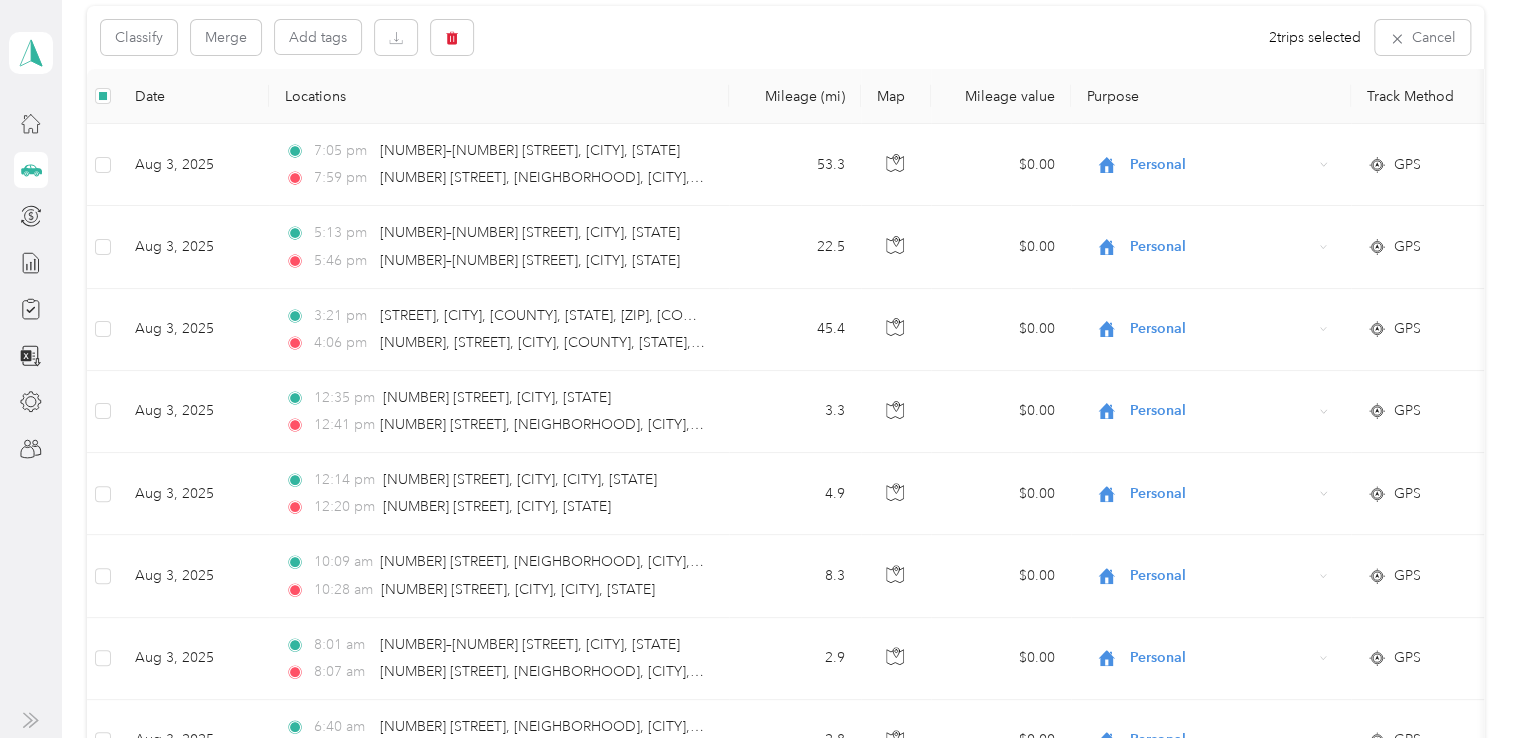 scroll, scrollTop: 0, scrollLeft: 0, axis: both 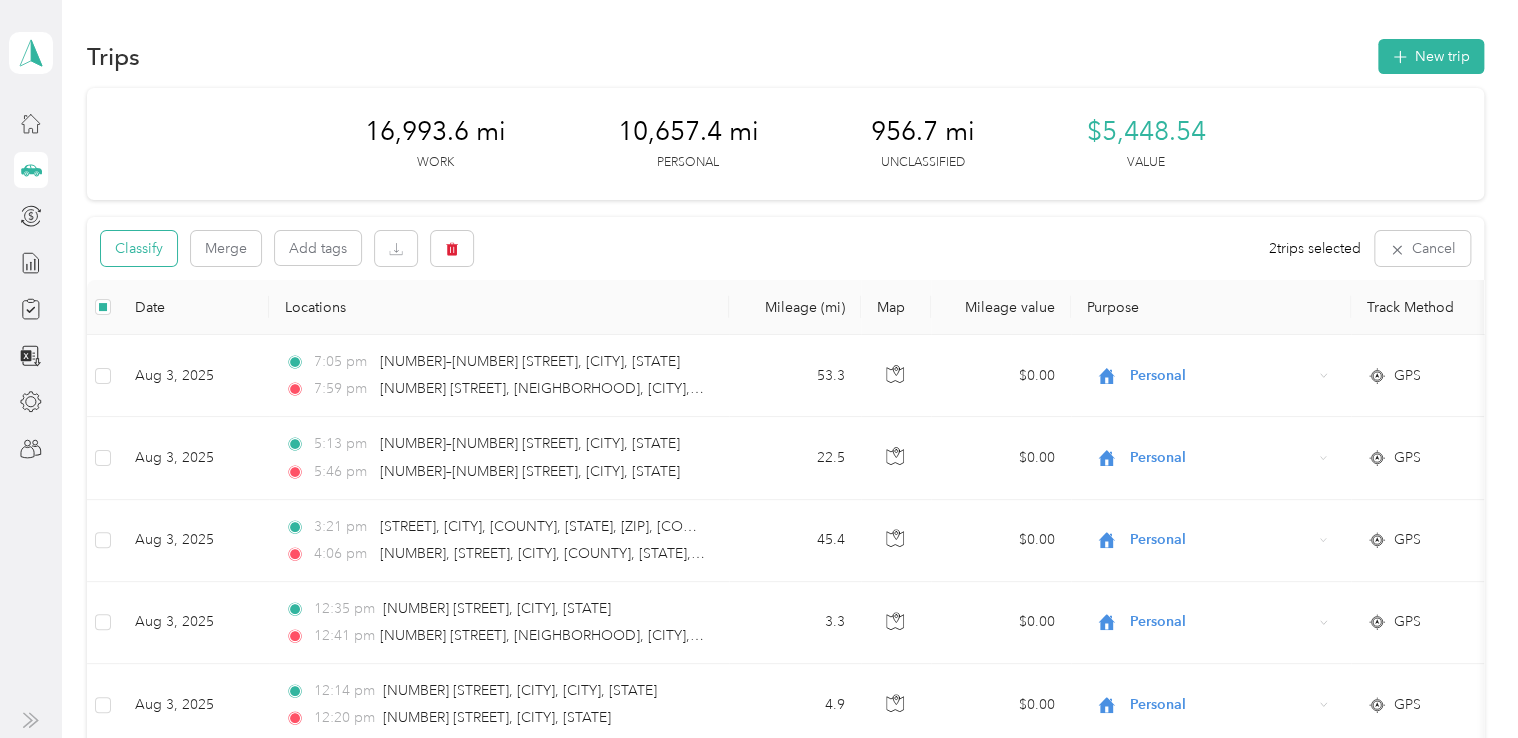 click on "Classify" at bounding box center (139, 248) 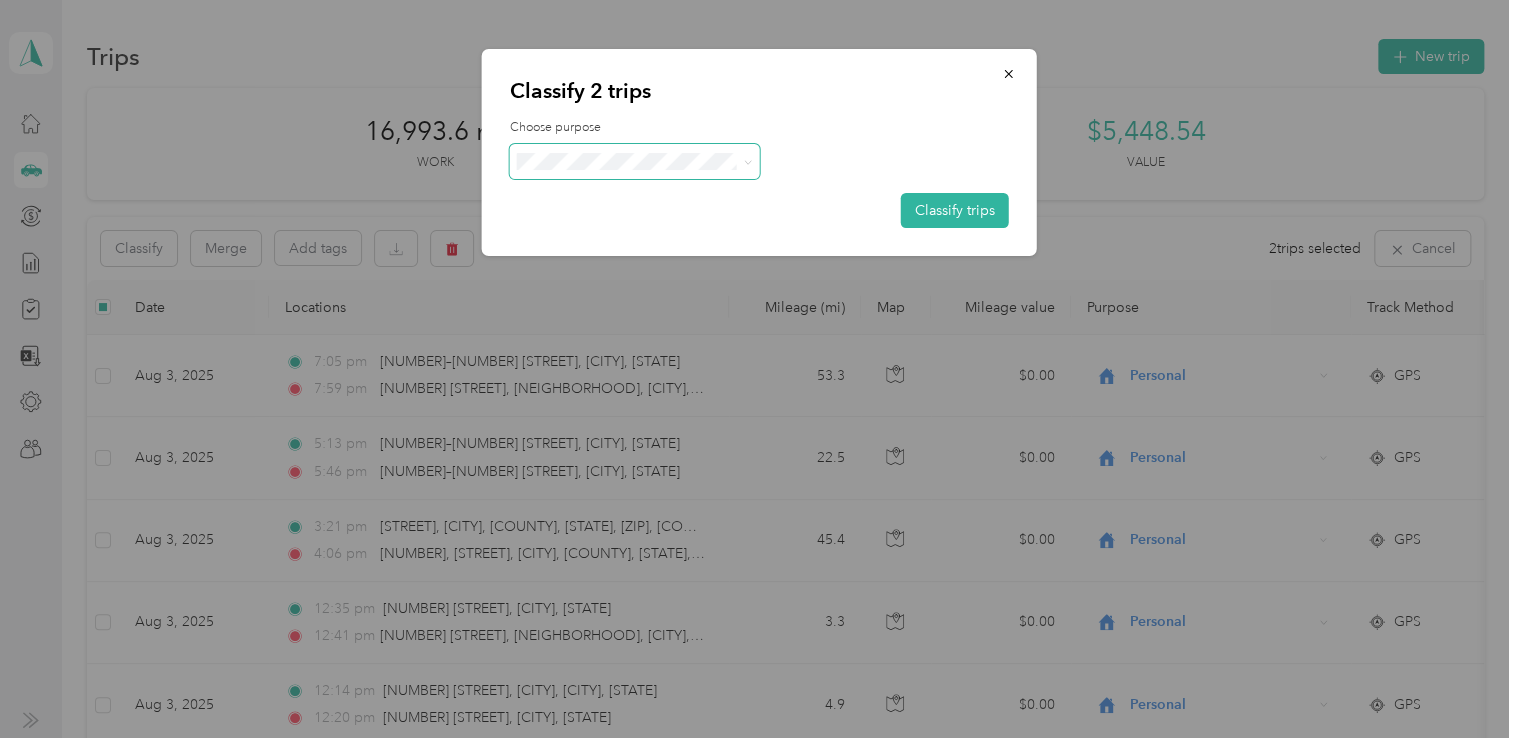 click at bounding box center [635, 161] 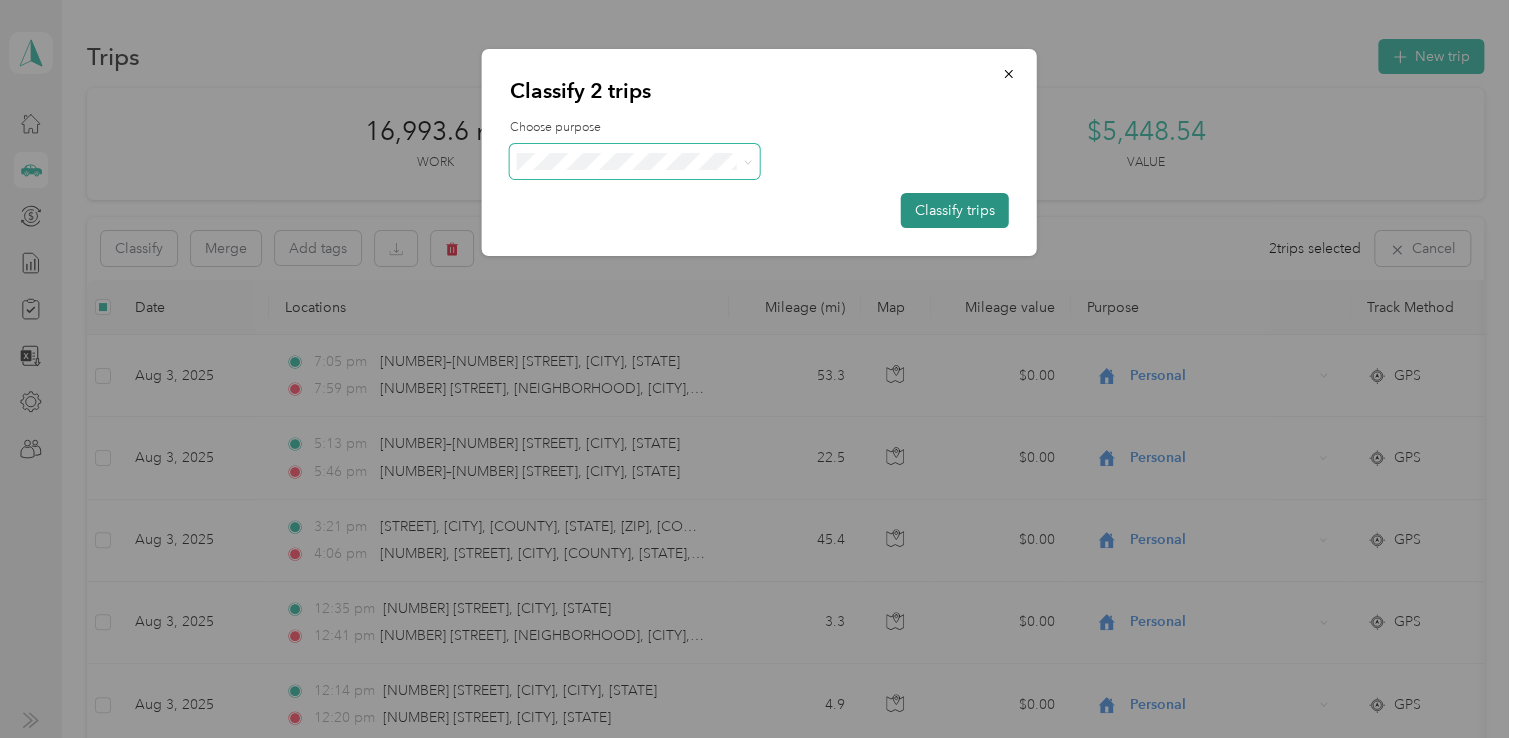 click on "Classify trips" at bounding box center (955, 210) 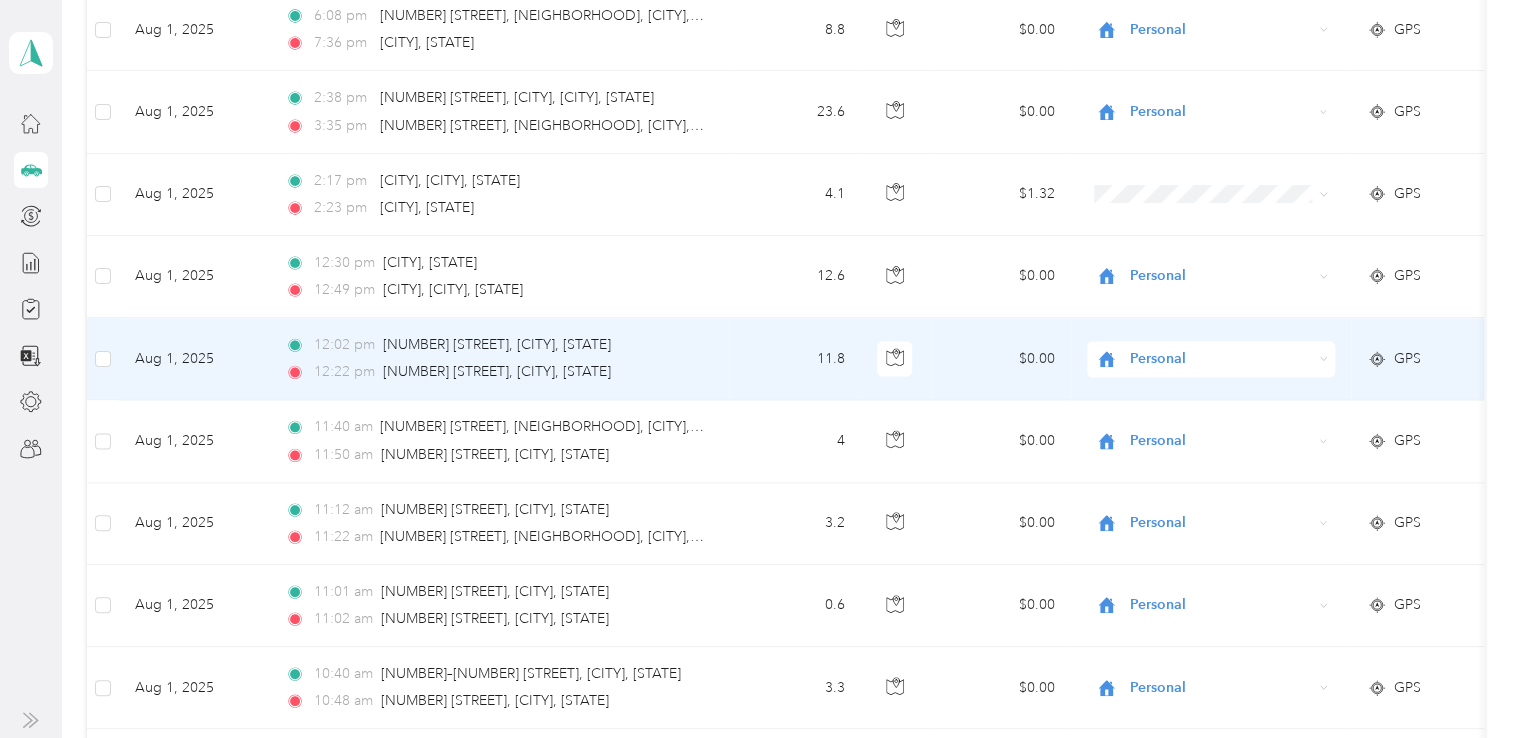 scroll, scrollTop: 1300, scrollLeft: 0, axis: vertical 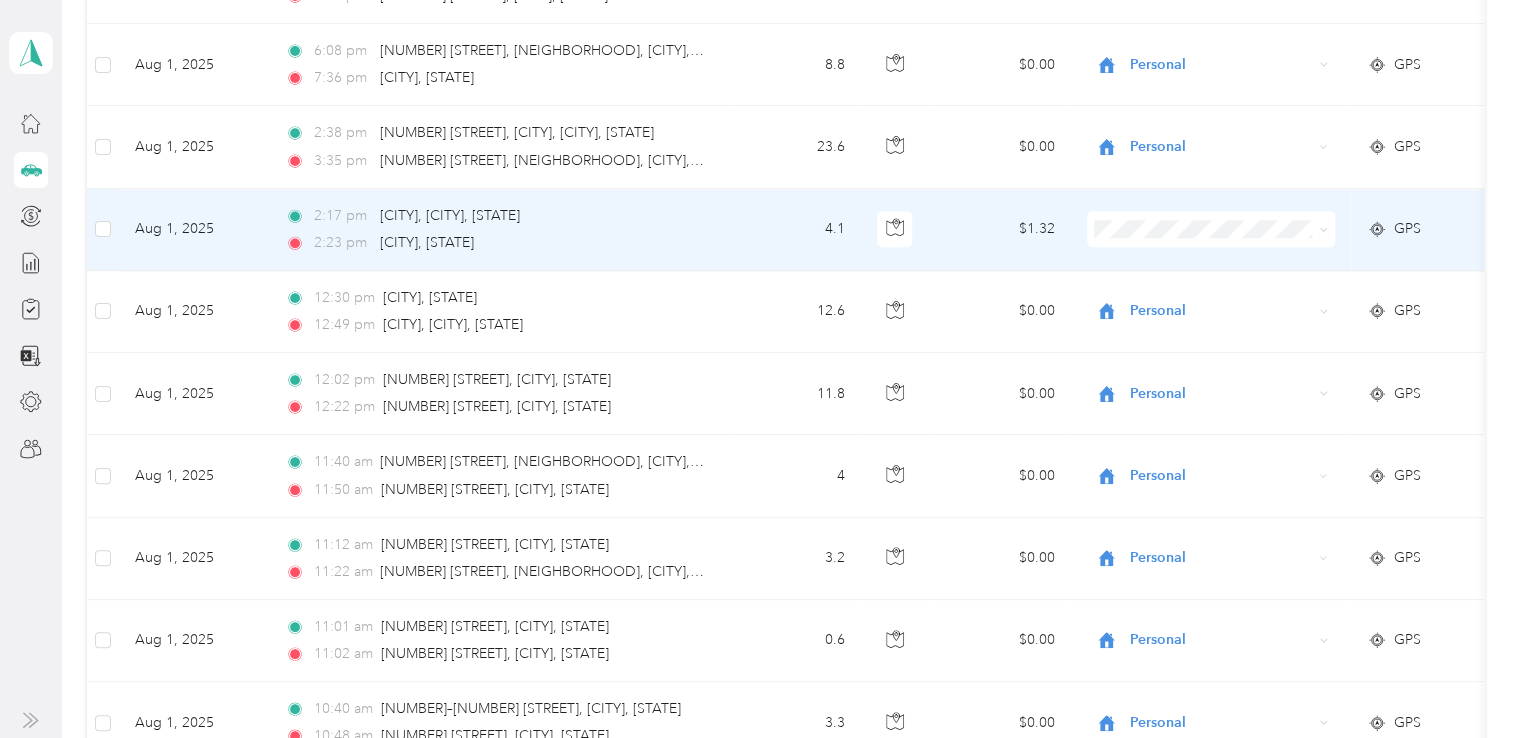 click at bounding box center (1320, 229) 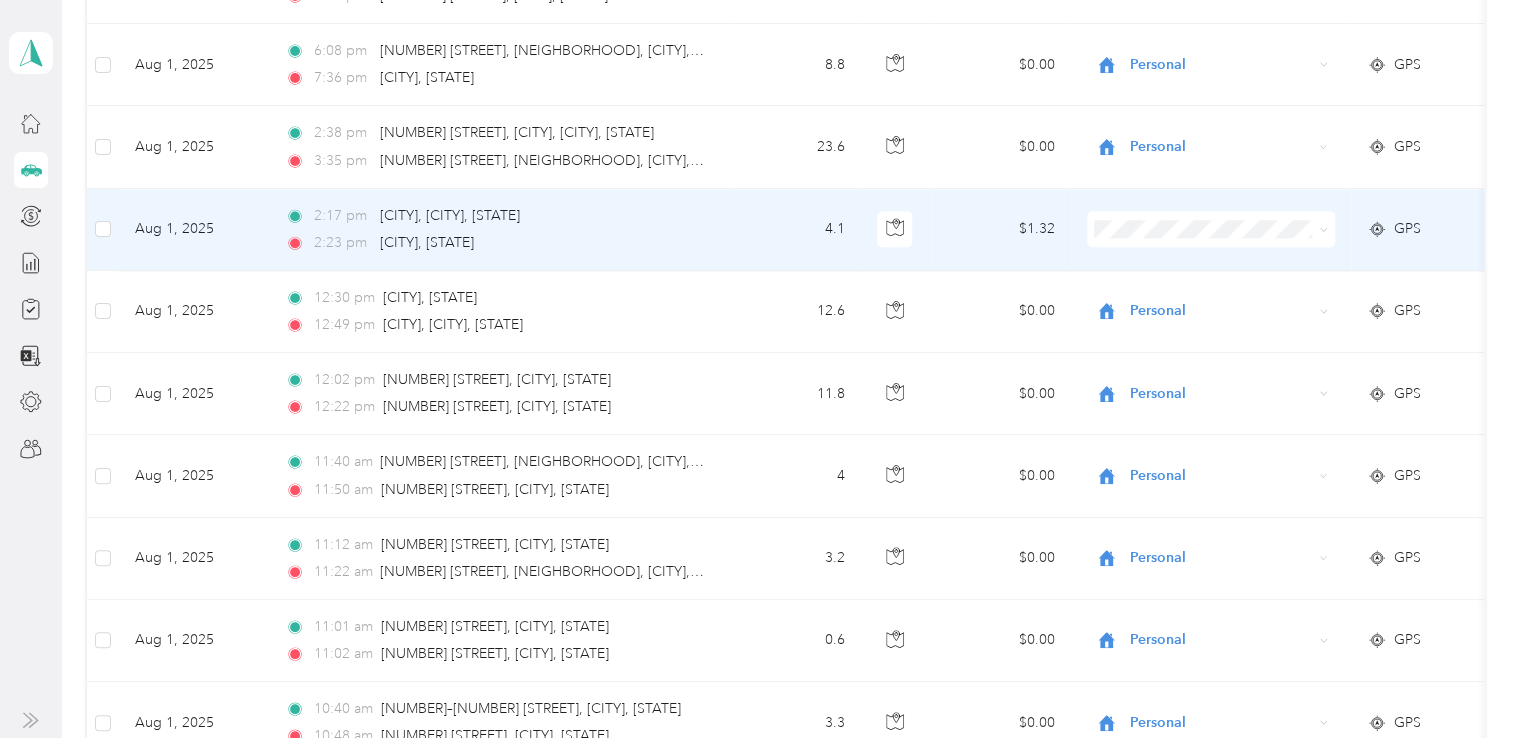 click 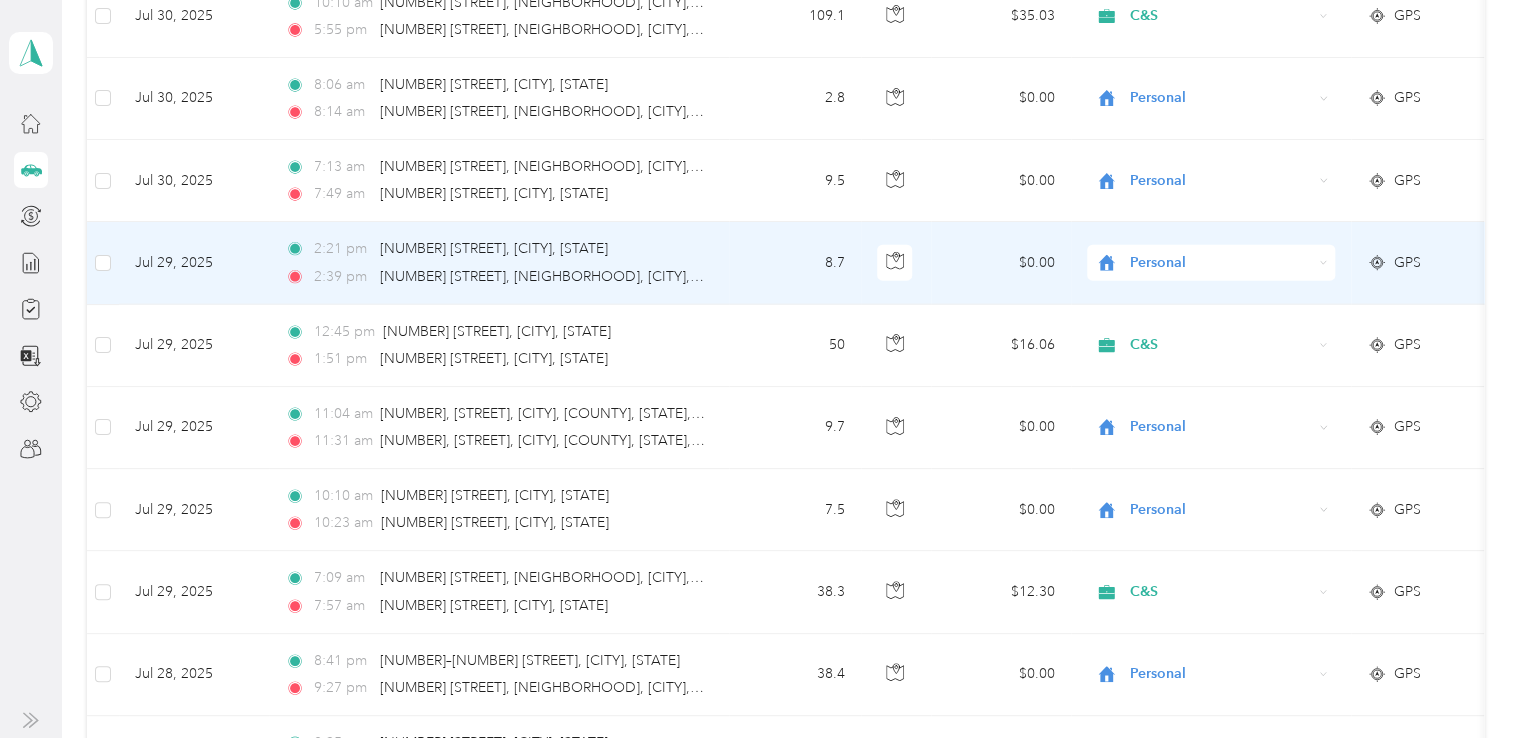 scroll, scrollTop: 2600, scrollLeft: 0, axis: vertical 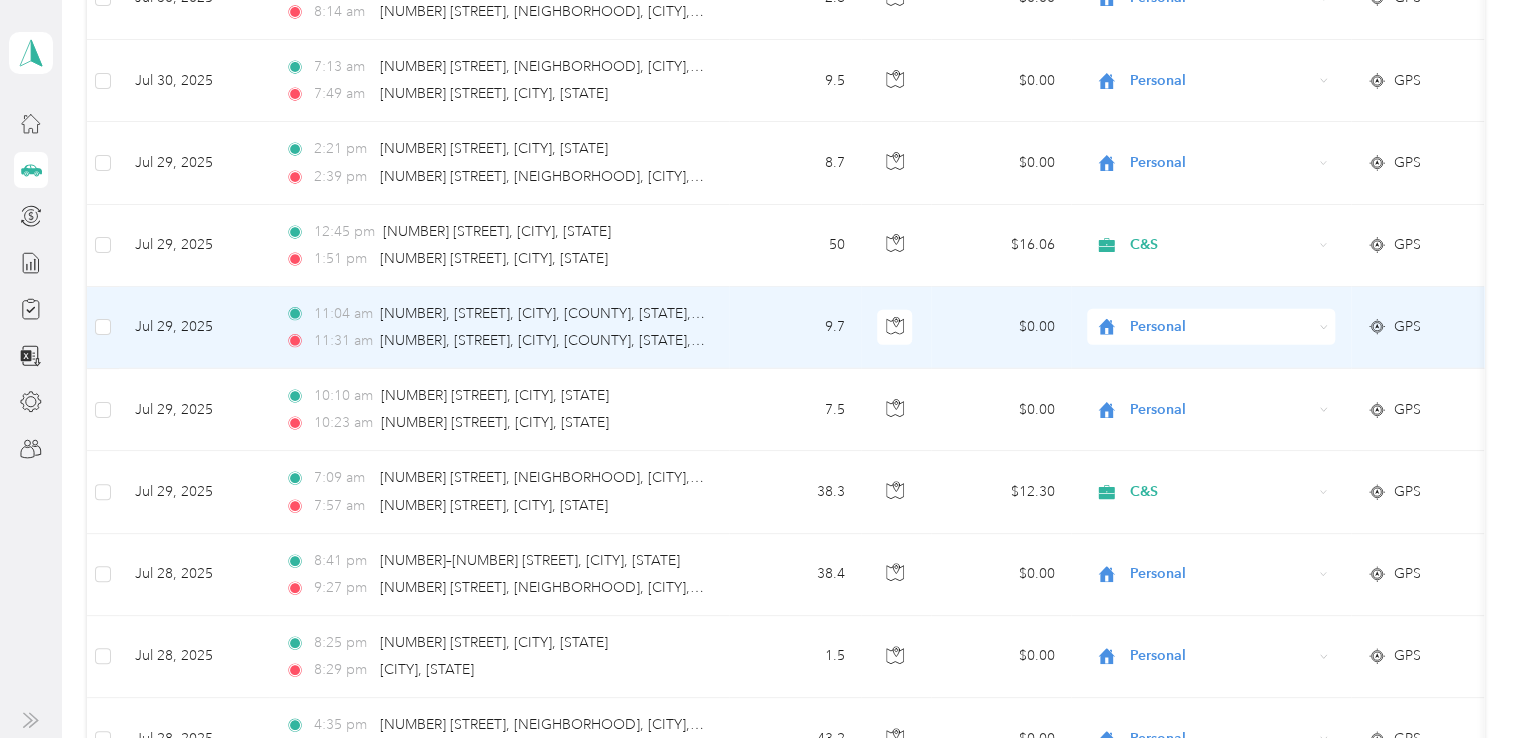 click on "Personal" at bounding box center (1211, 327) 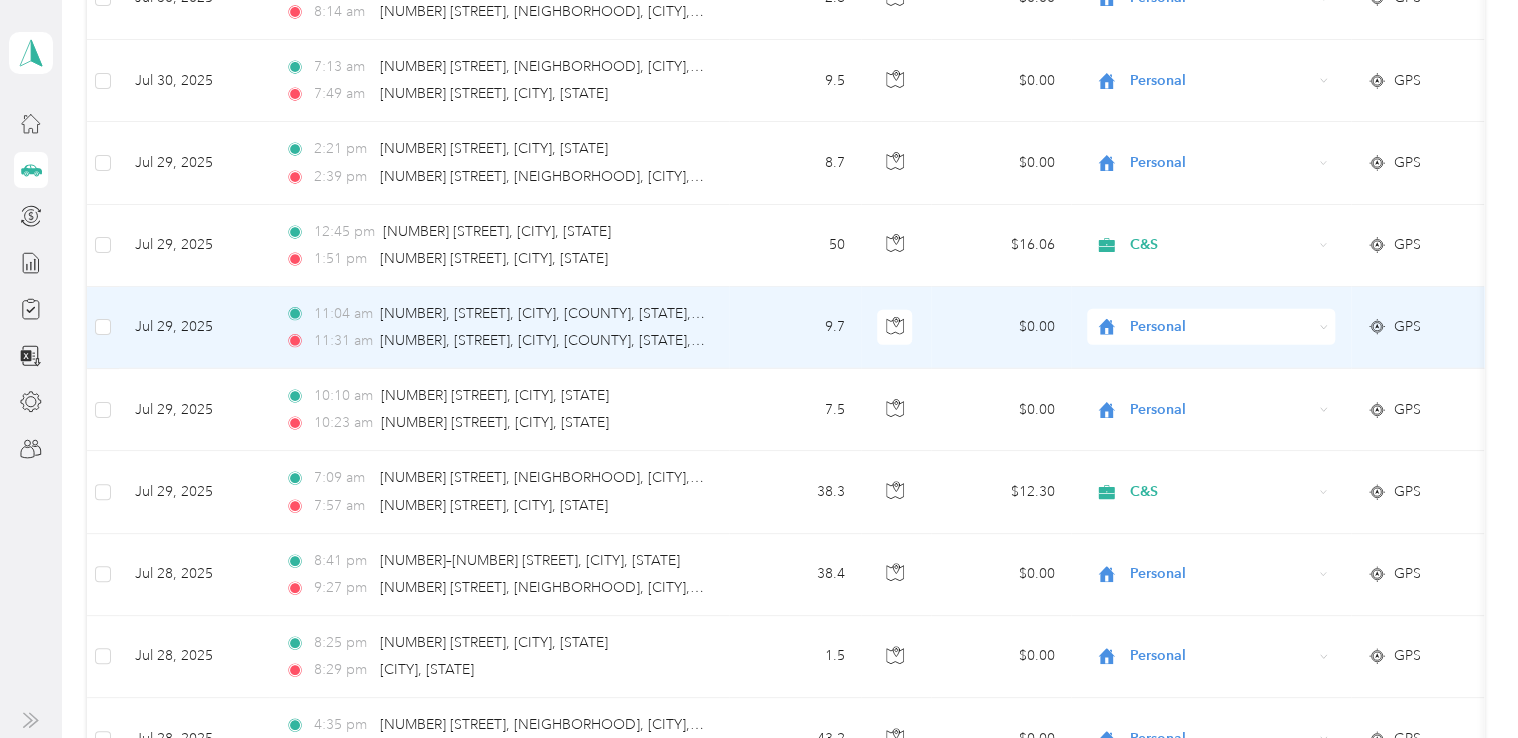 click on "C&S" at bounding box center (1211, 358) 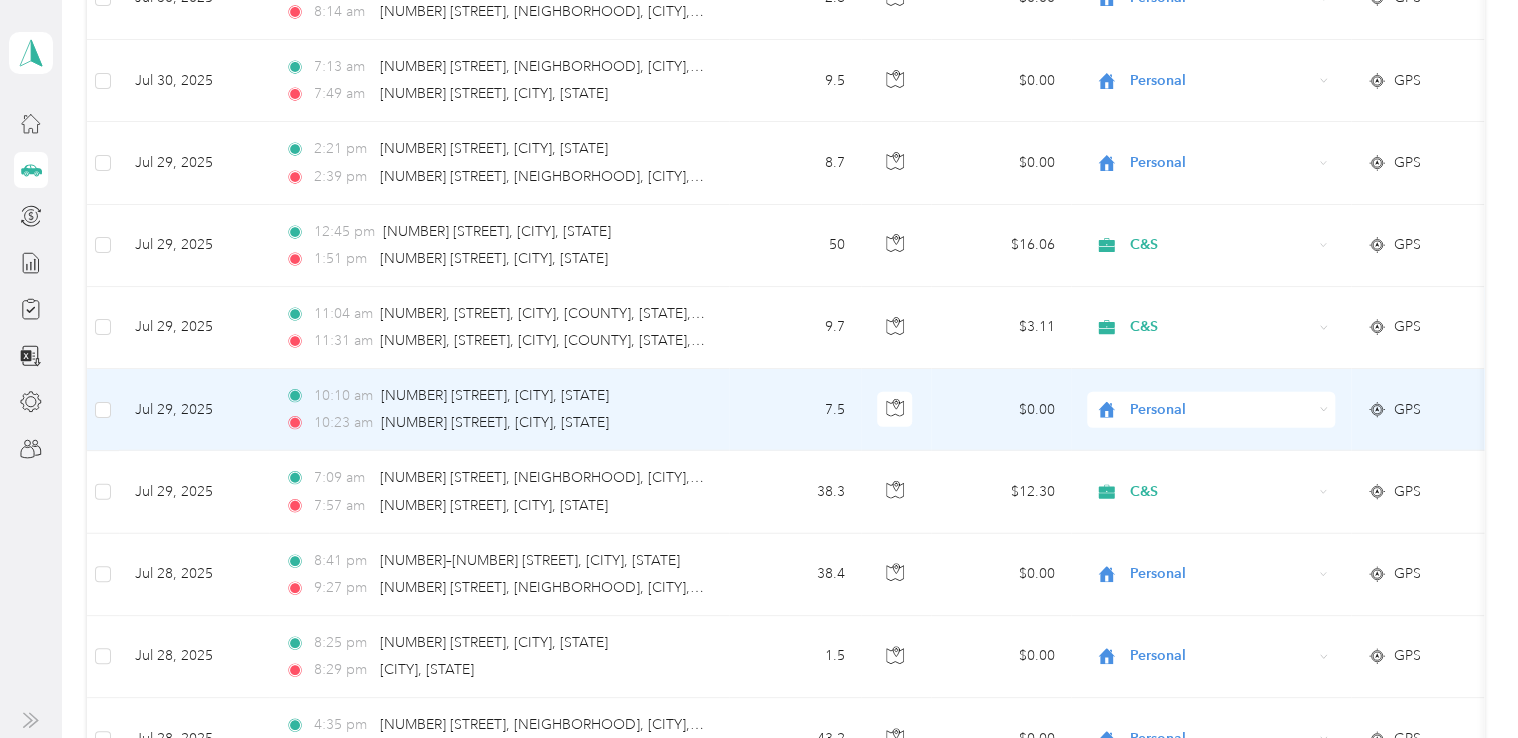 click on "Personal" at bounding box center [1211, 410] 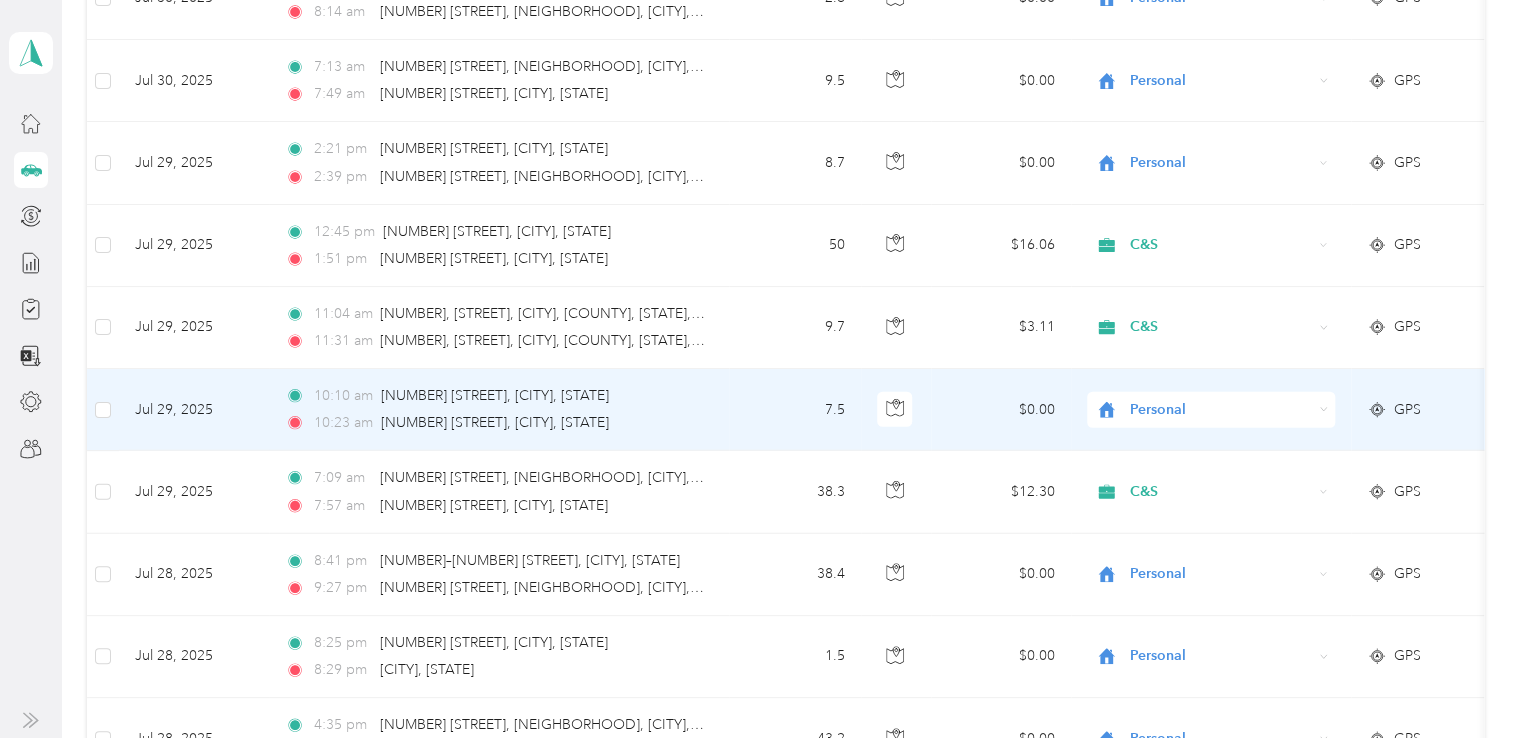 click on "C&S" at bounding box center (1228, 434) 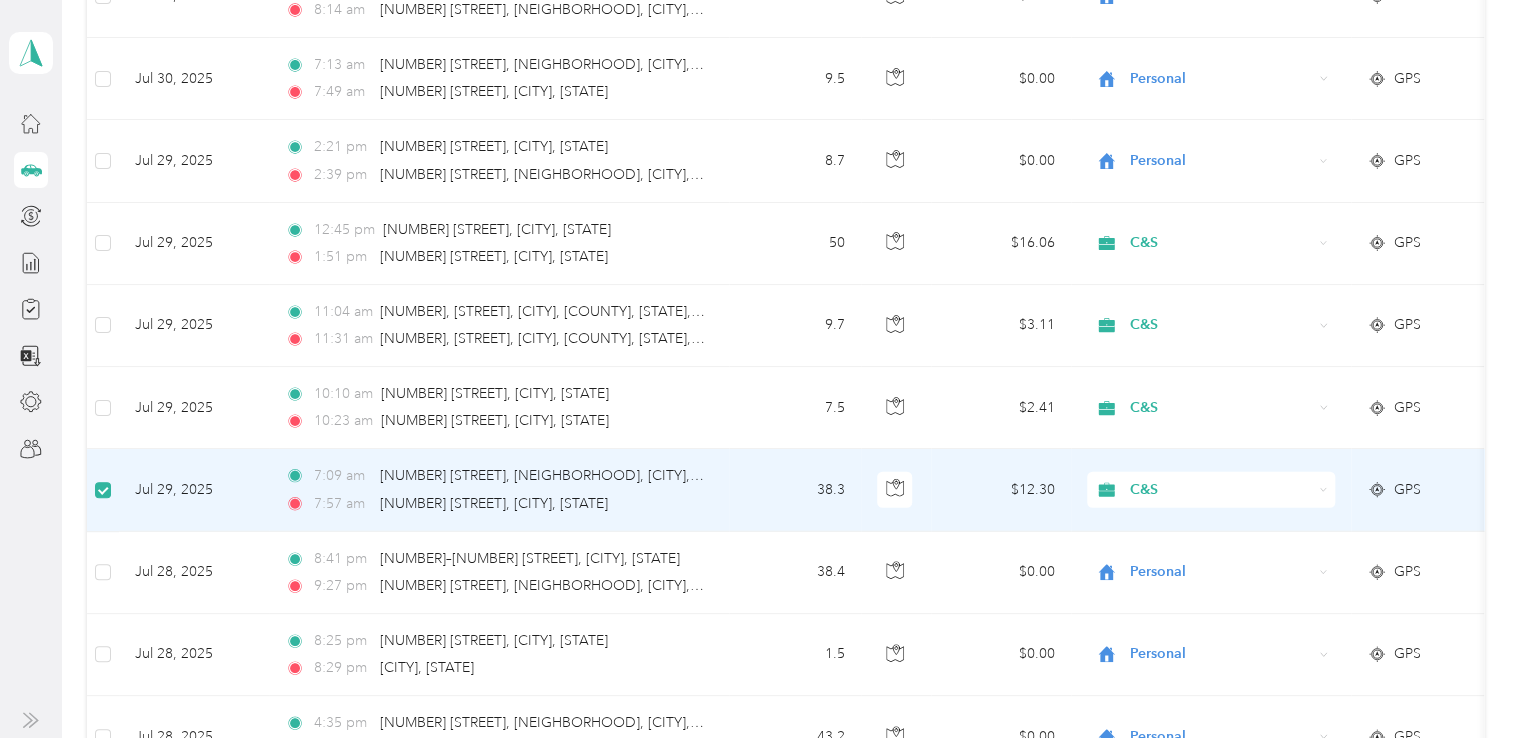 scroll, scrollTop: 2598, scrollLeft: 0, axis: vertical 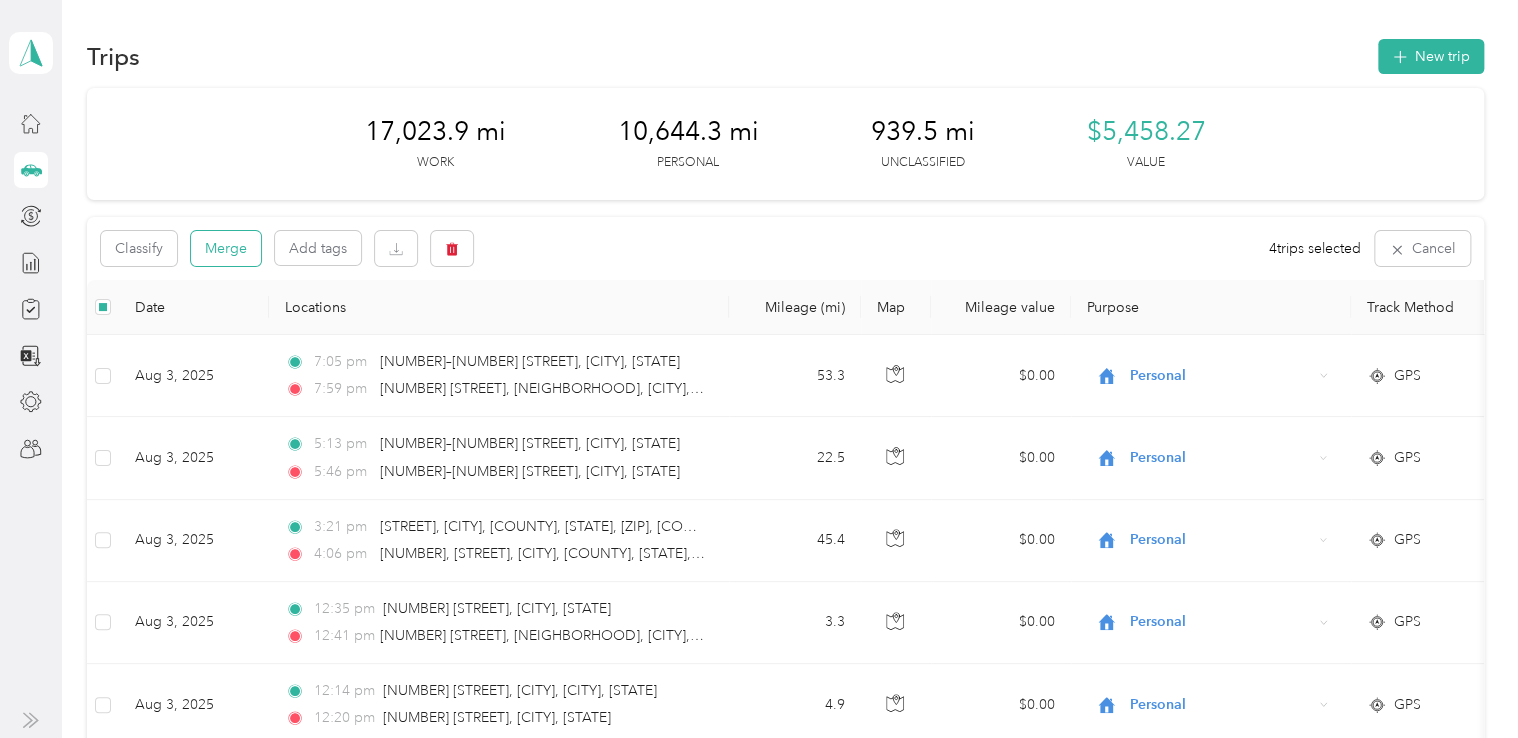 click on "Merge" at bounding box center [226, 248] 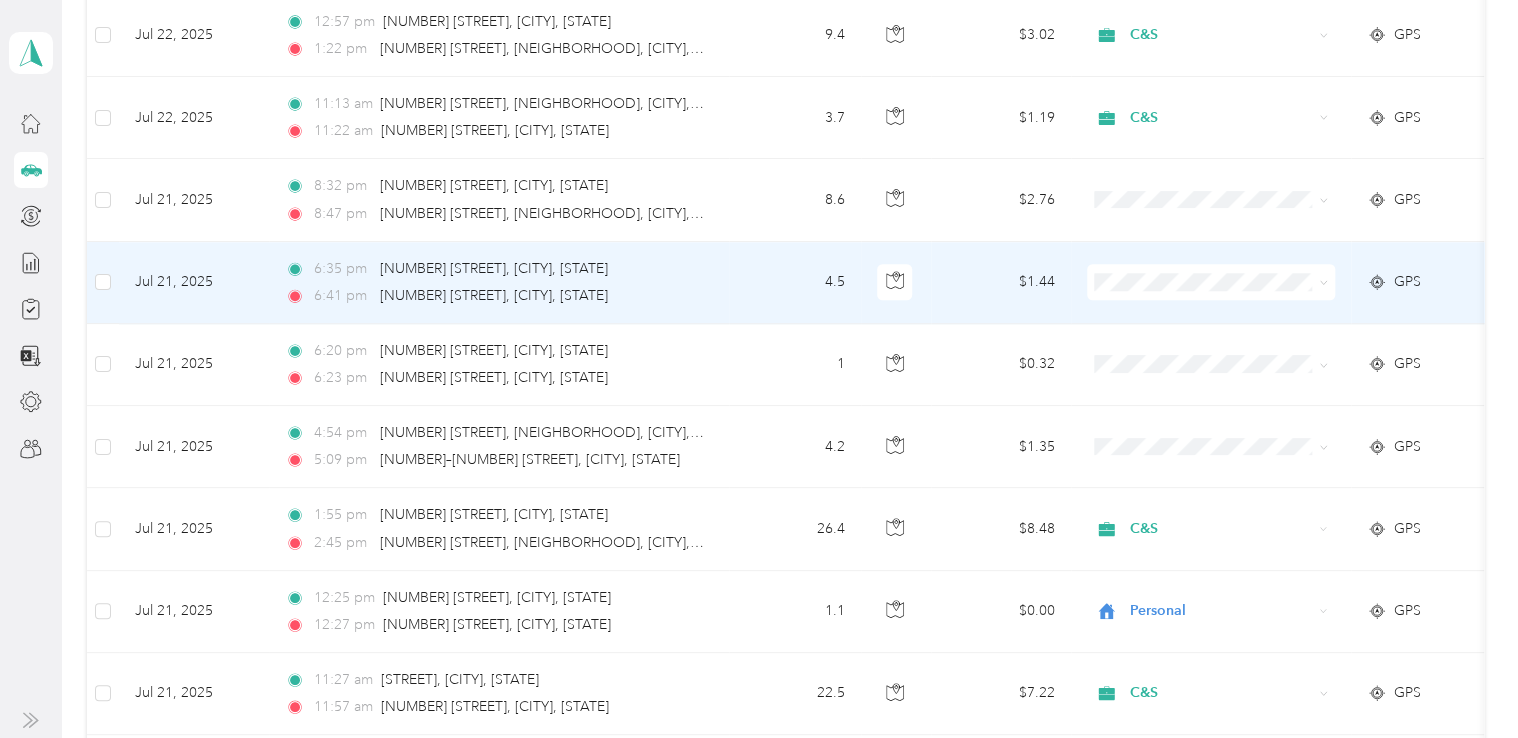 scroll, scrollTop: 4900, scrollLeft: 0, axis: vertical 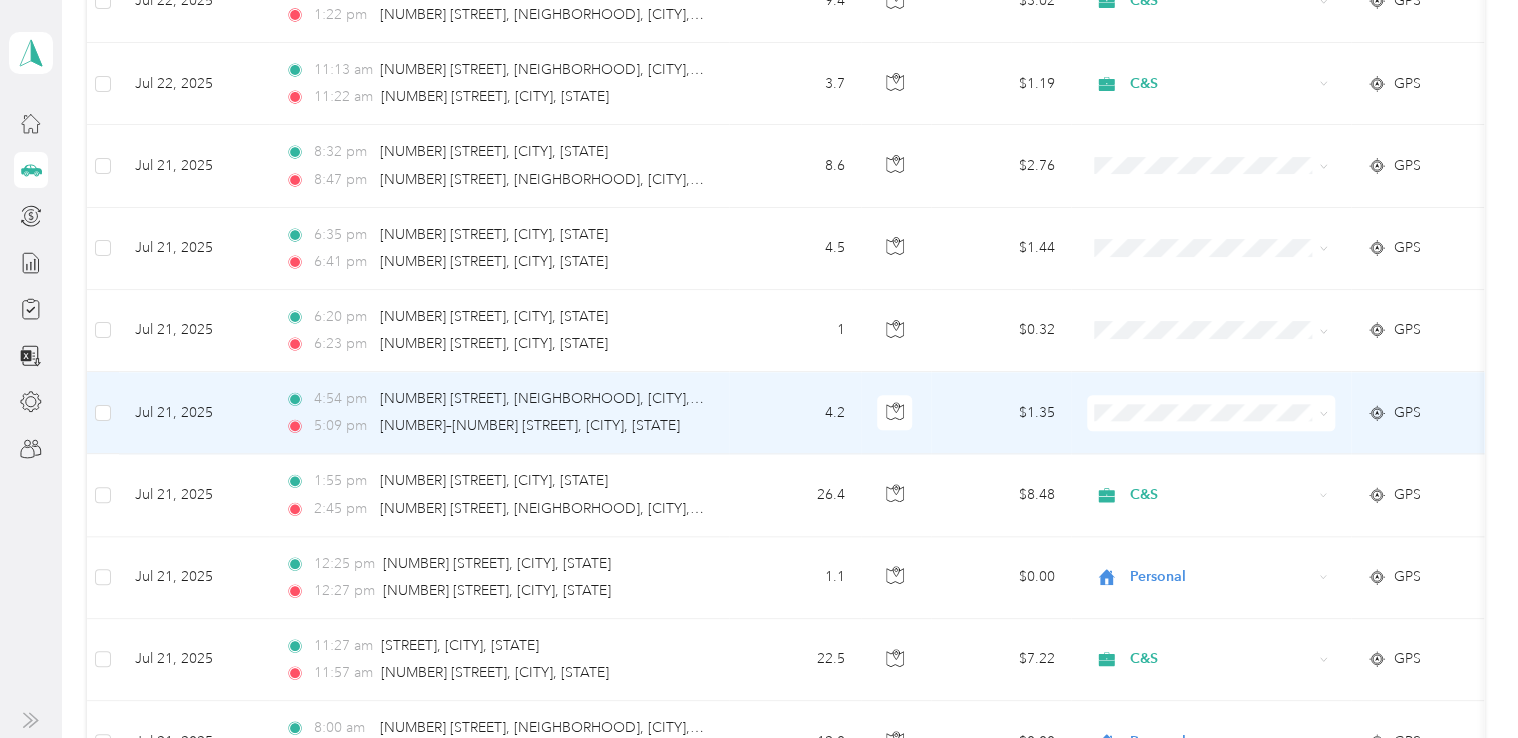 click 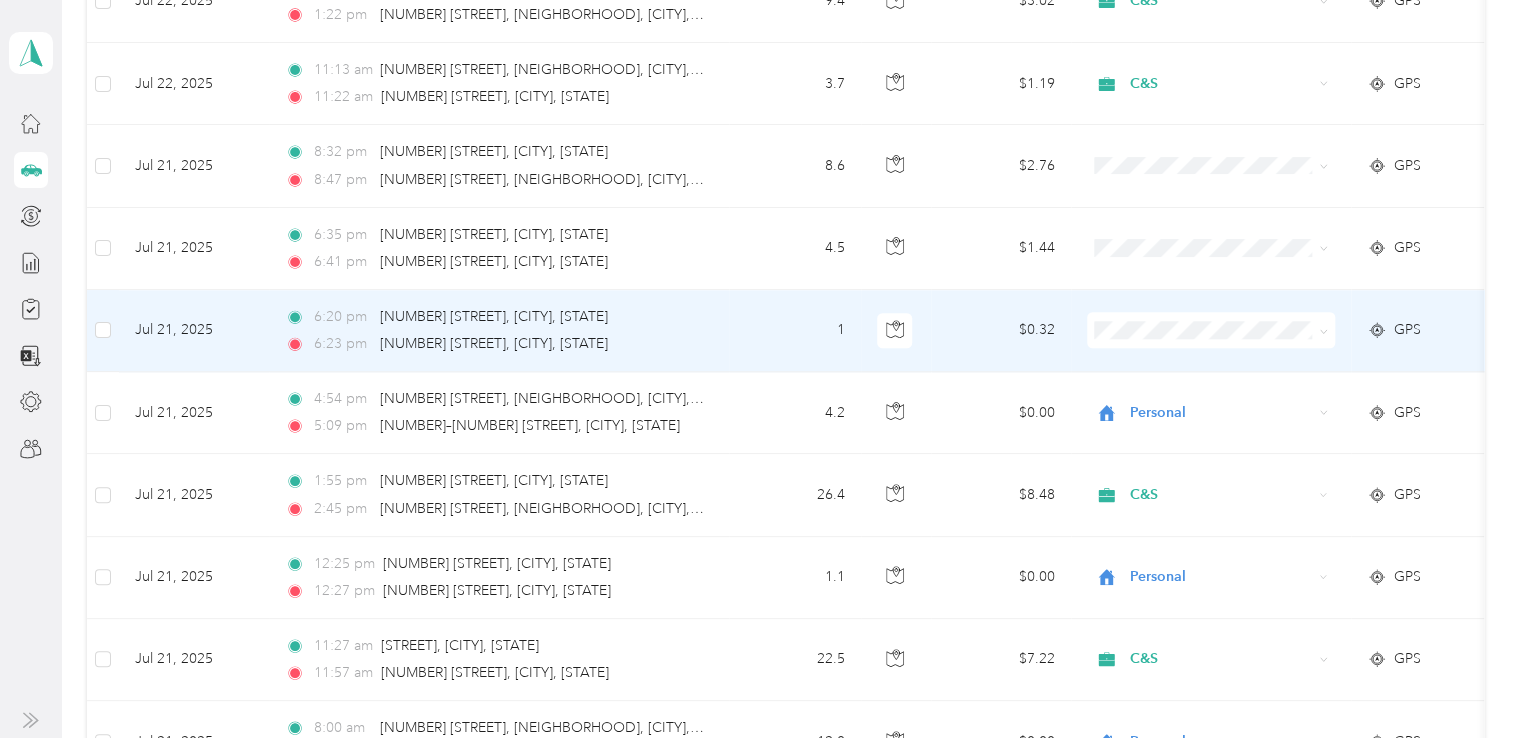 click 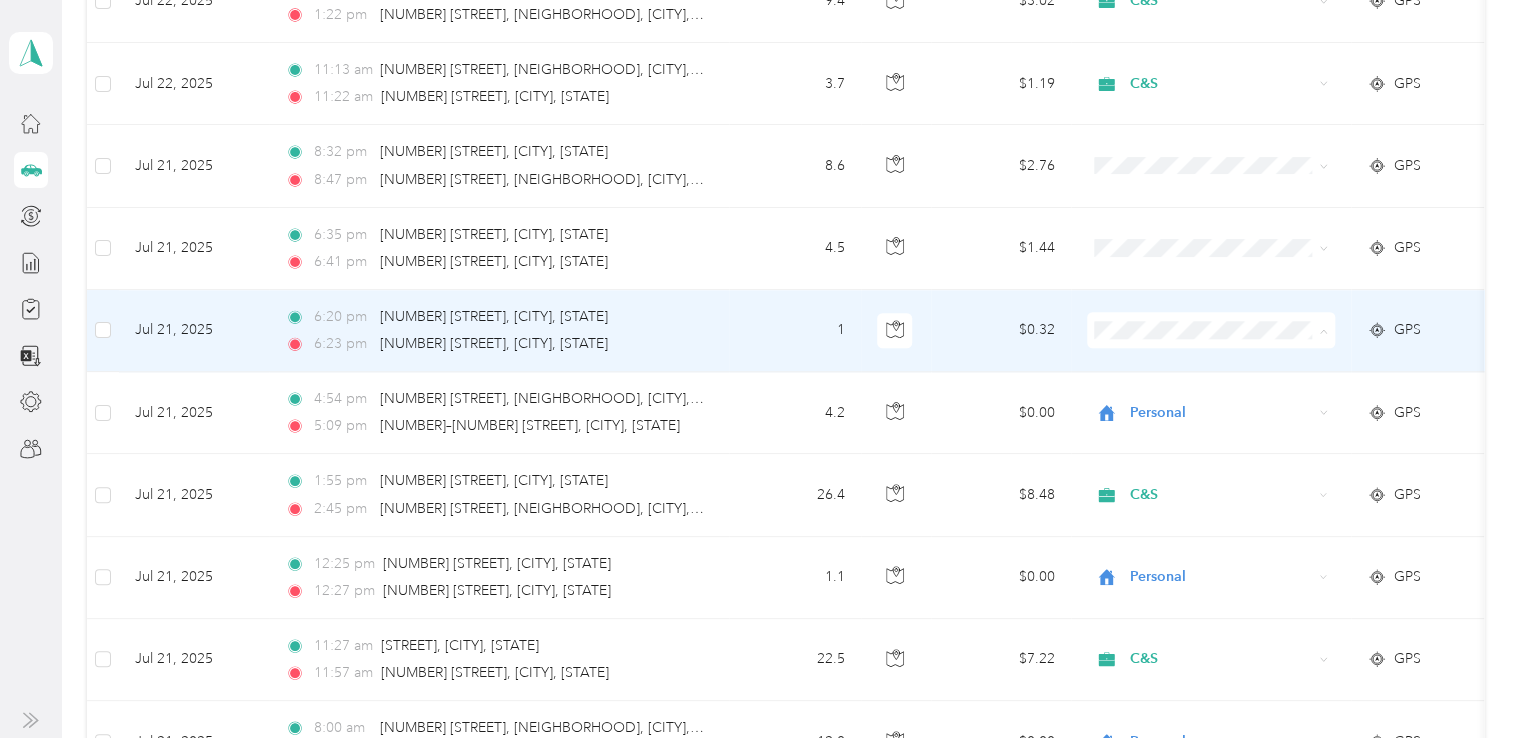 click on "Personal" at bounding box center [1228, 390] 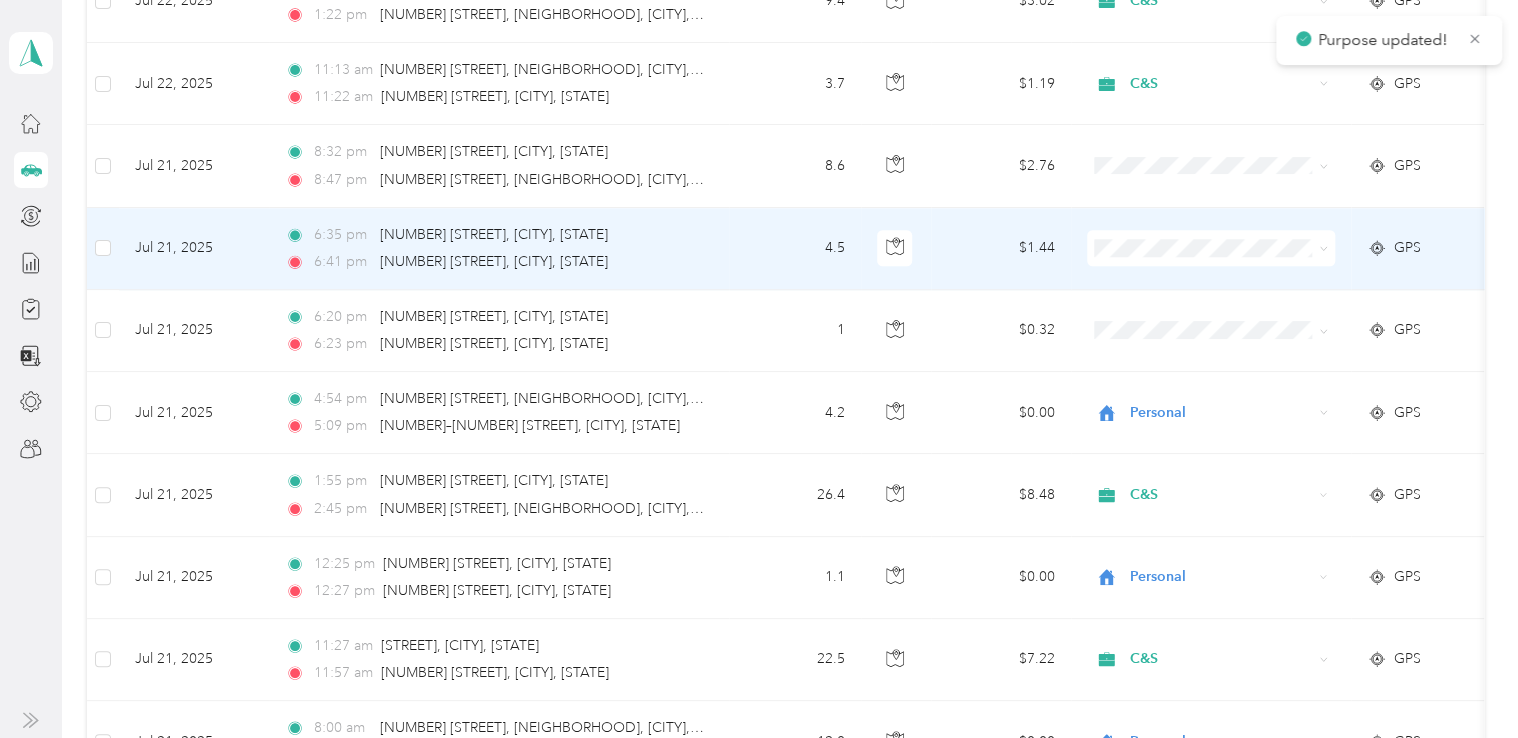 click at bounding box center [1211, 248] 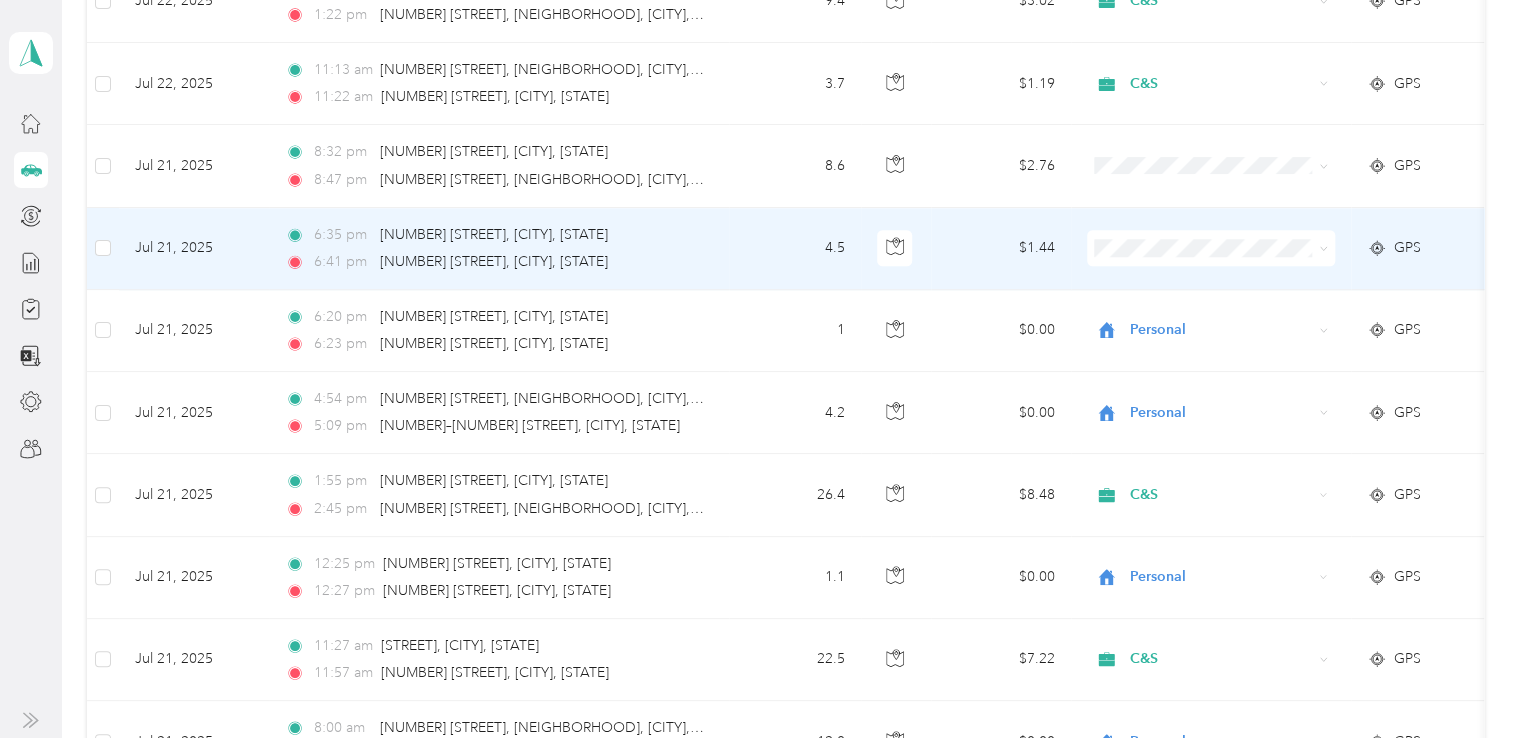 click 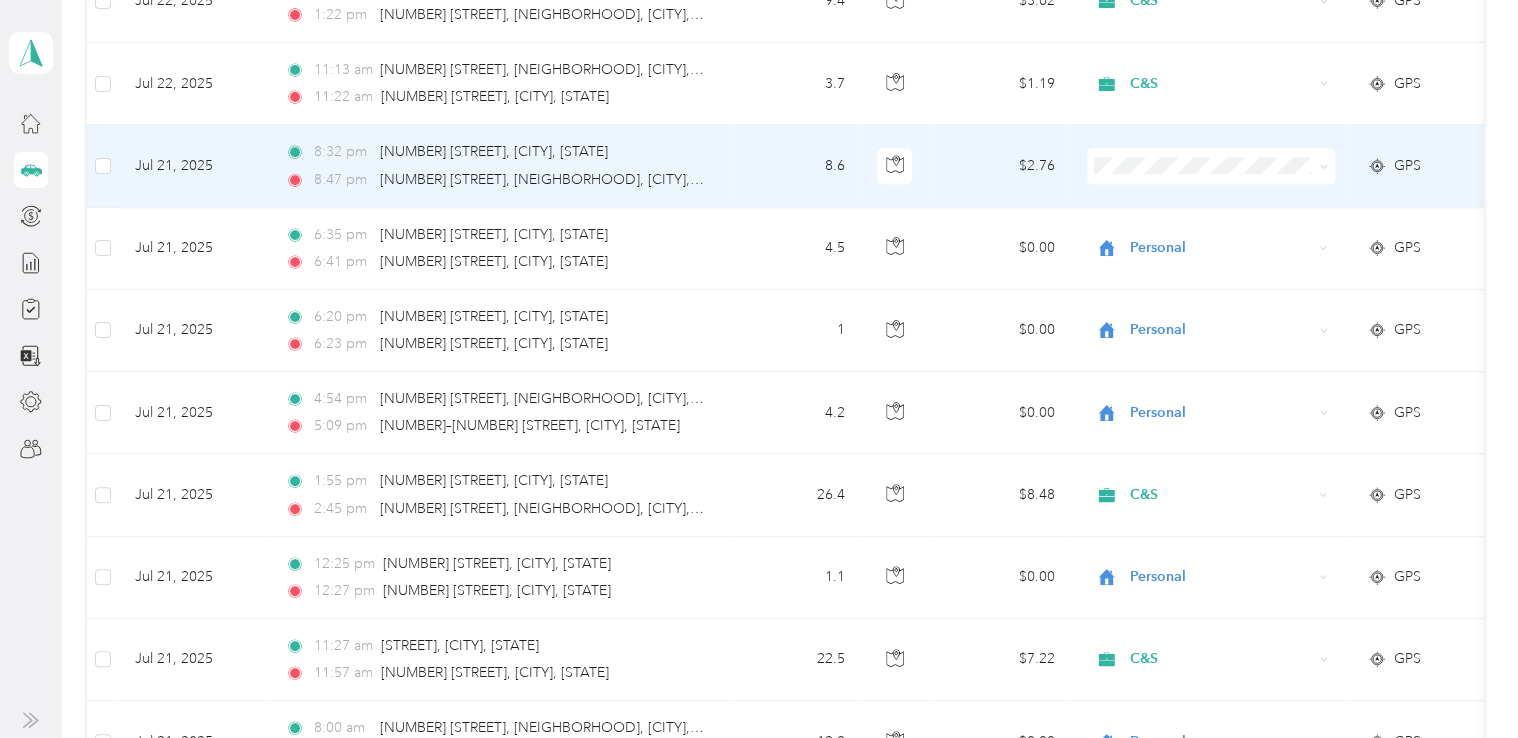 click 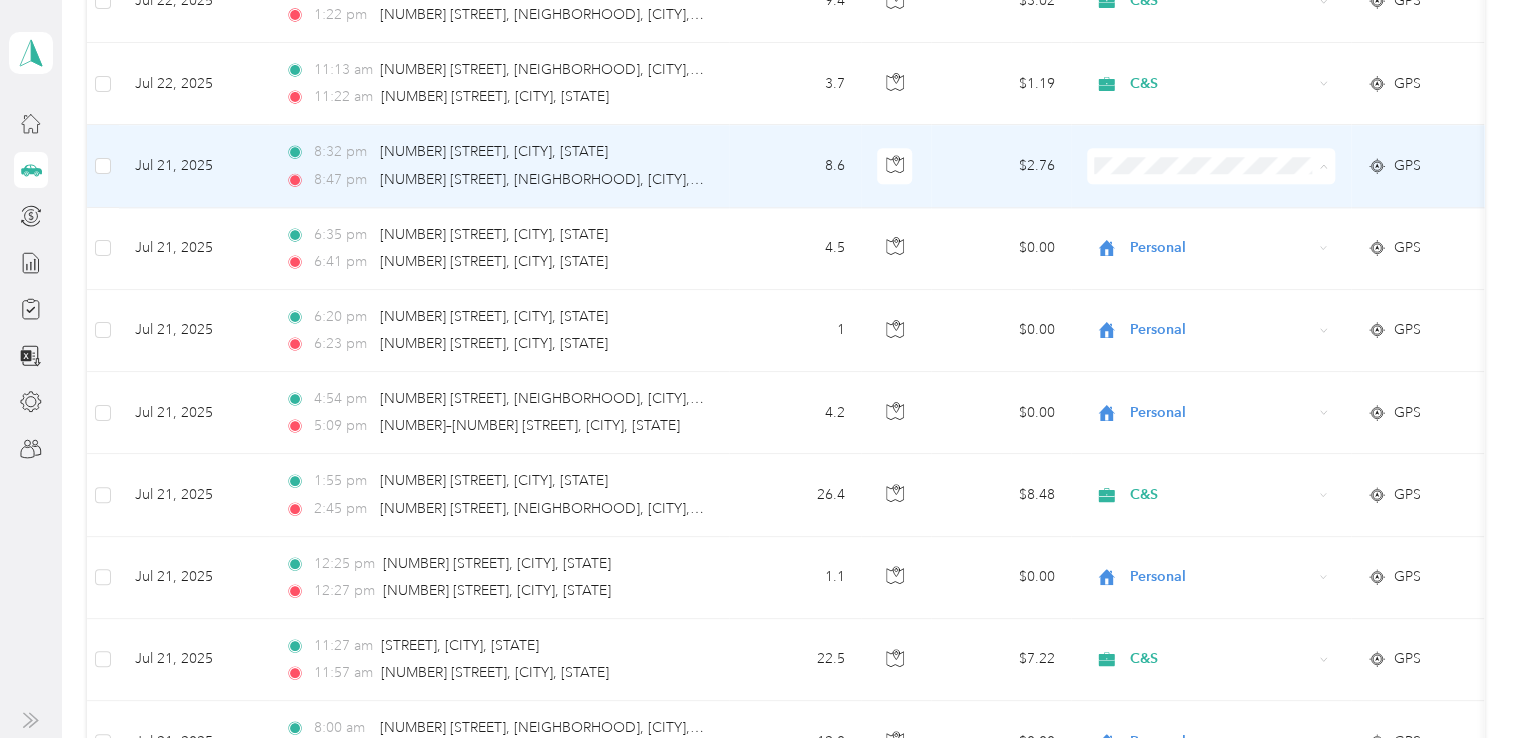 click on "Personal" at bounding box center (1228, 226) 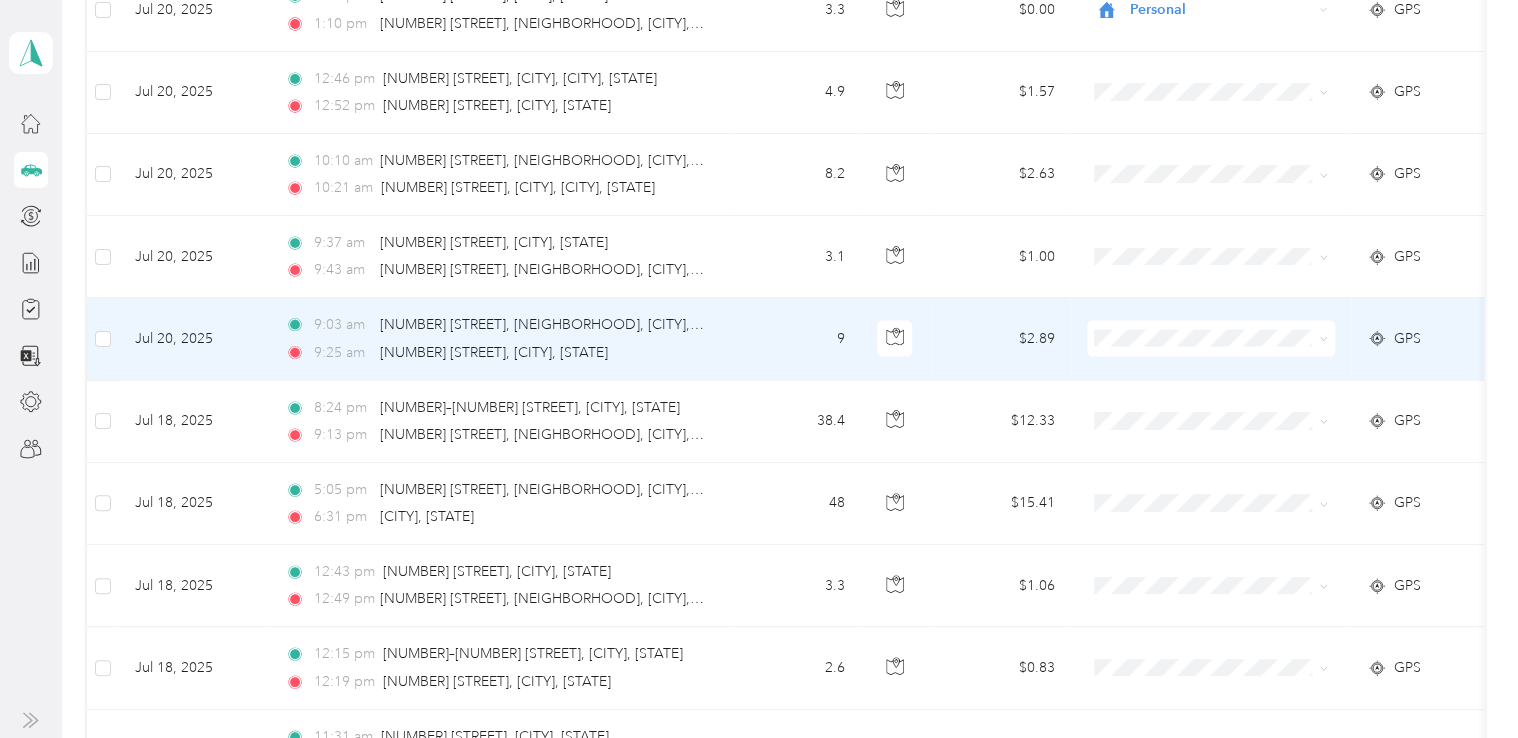 scroll, scrollTop: 6000, scrollLeft: 0, axis: vertical 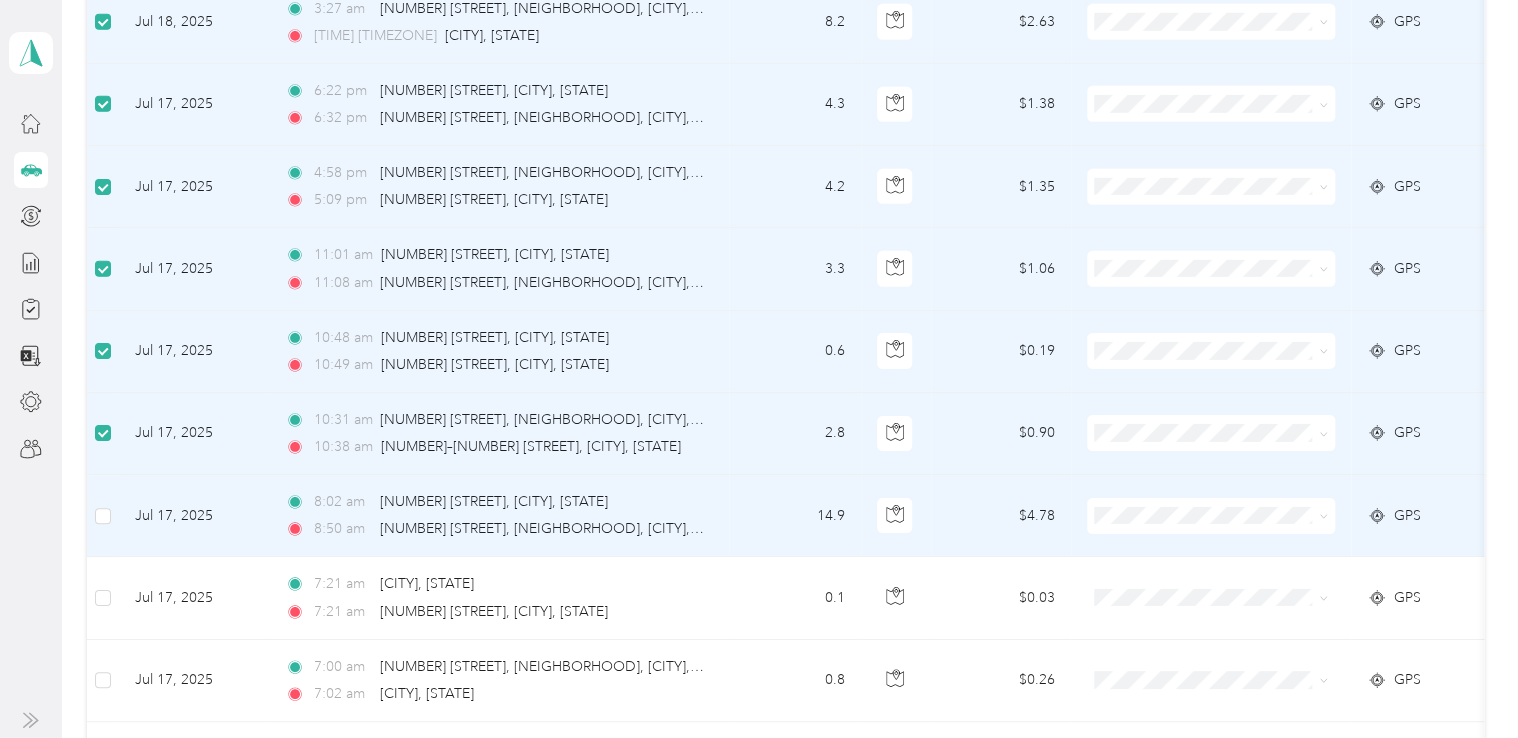 click at bounding box center [103, 516] 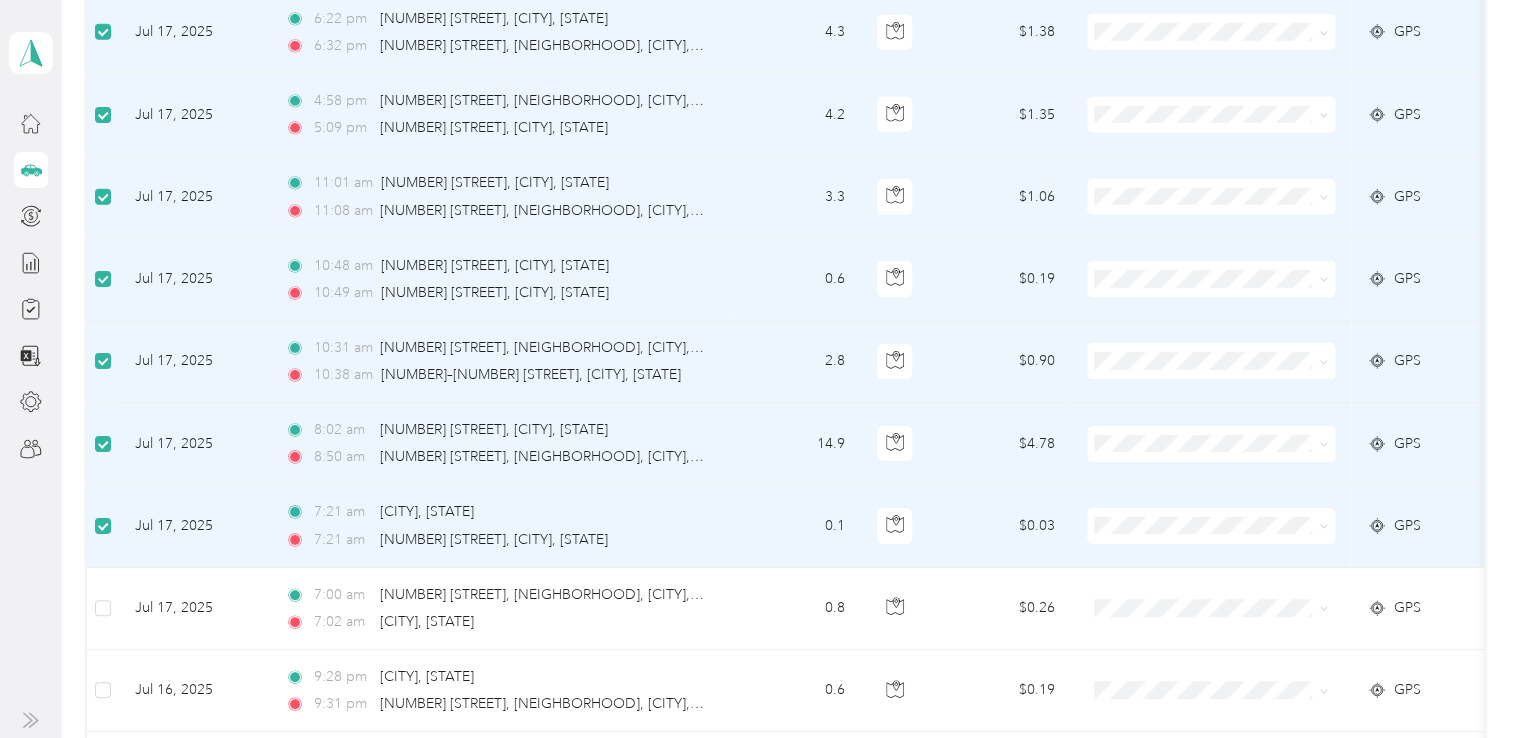 scroll, scrollTop: 7198, scrollLeft: 0, axis: vertical 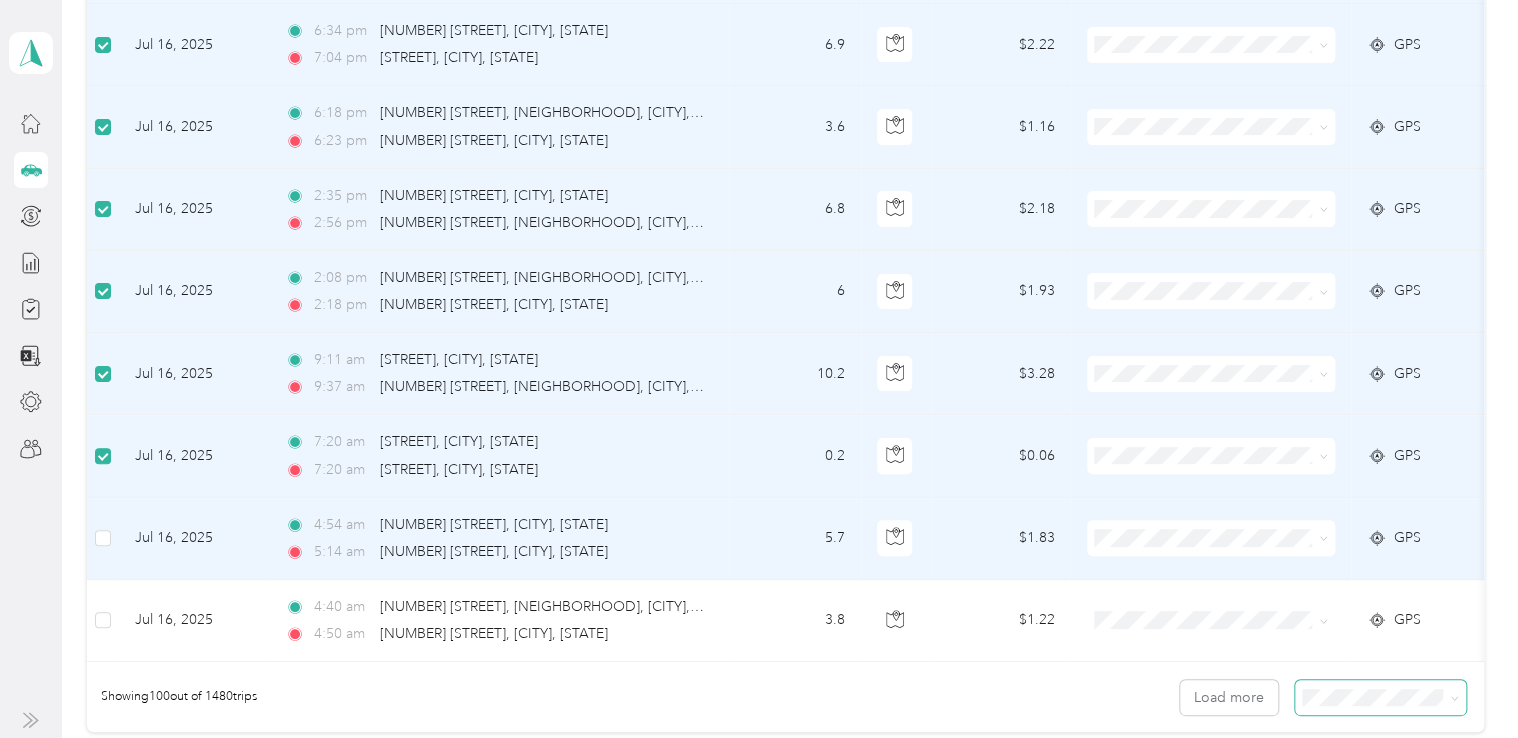 click at bounding box center (103, 539) 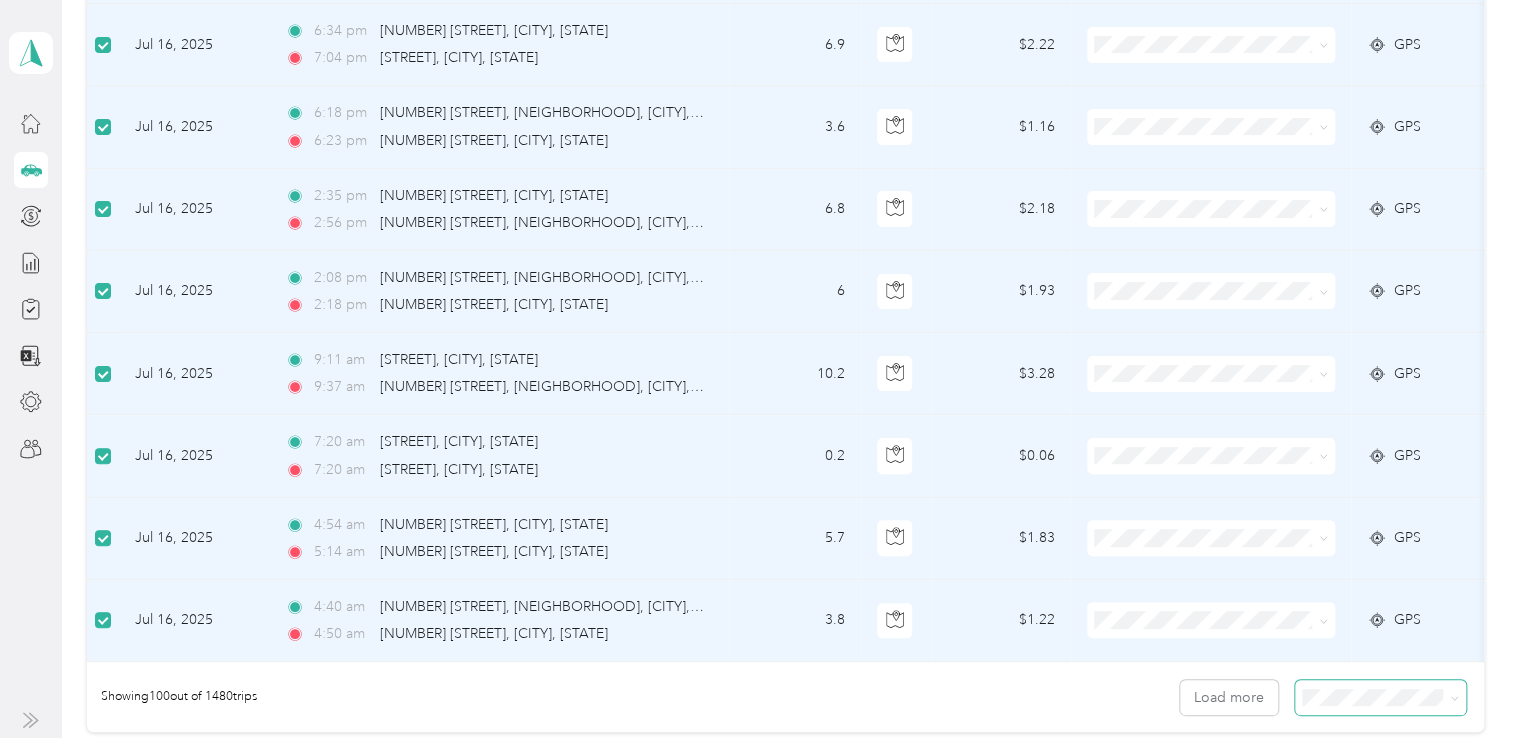 scroll, scrollTop: 7252, scrollLeft: 0, axis: vertical 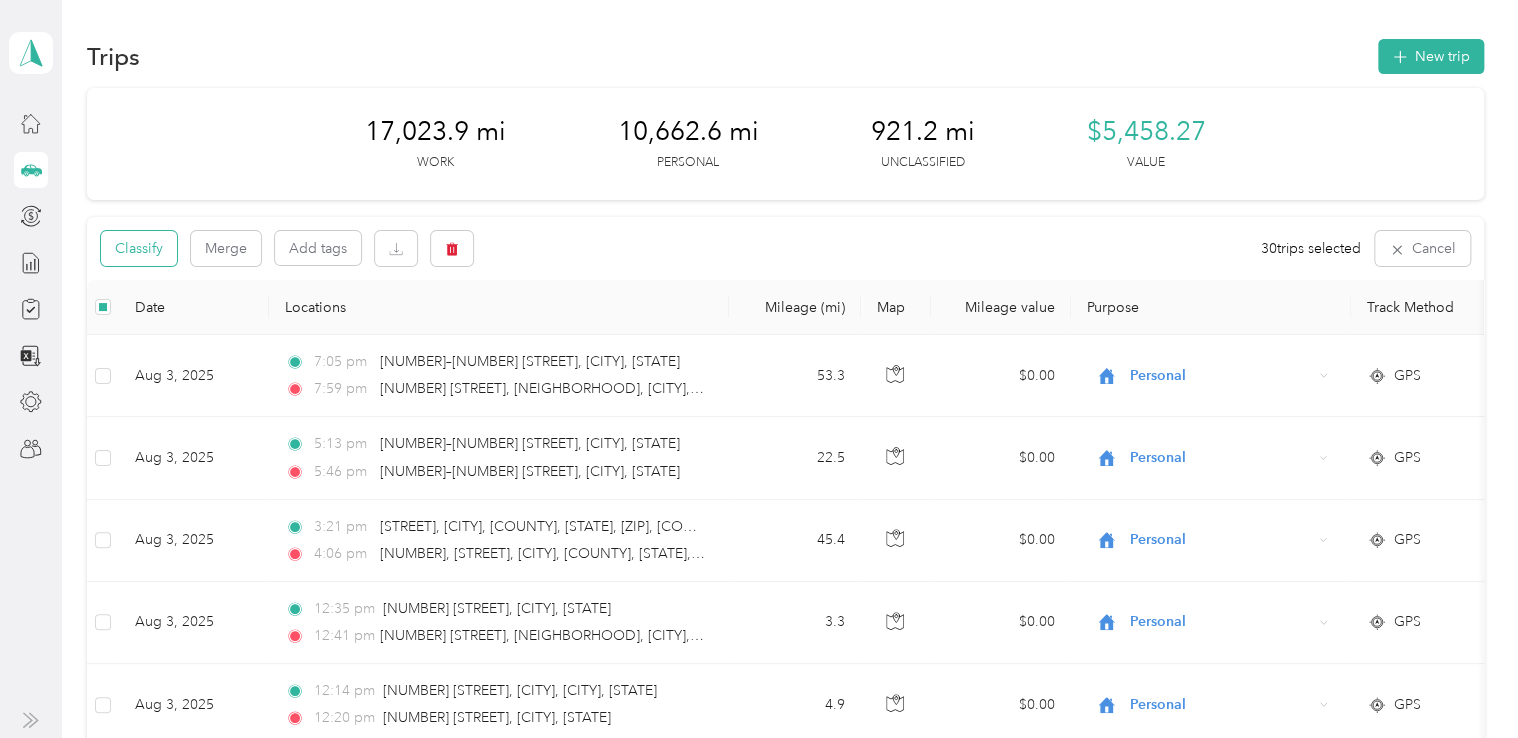 click on "Classify" at bounding box center (139, 248) 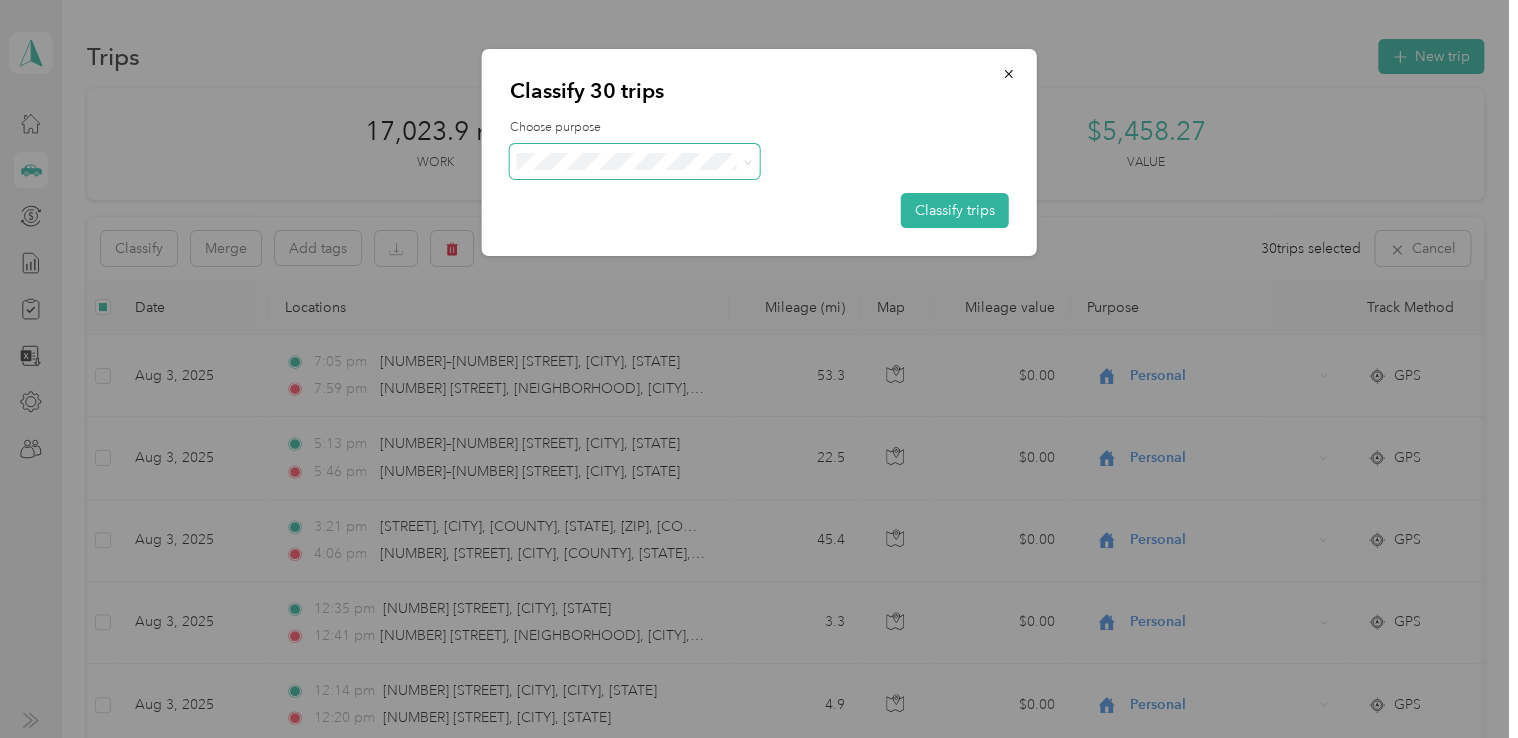 click 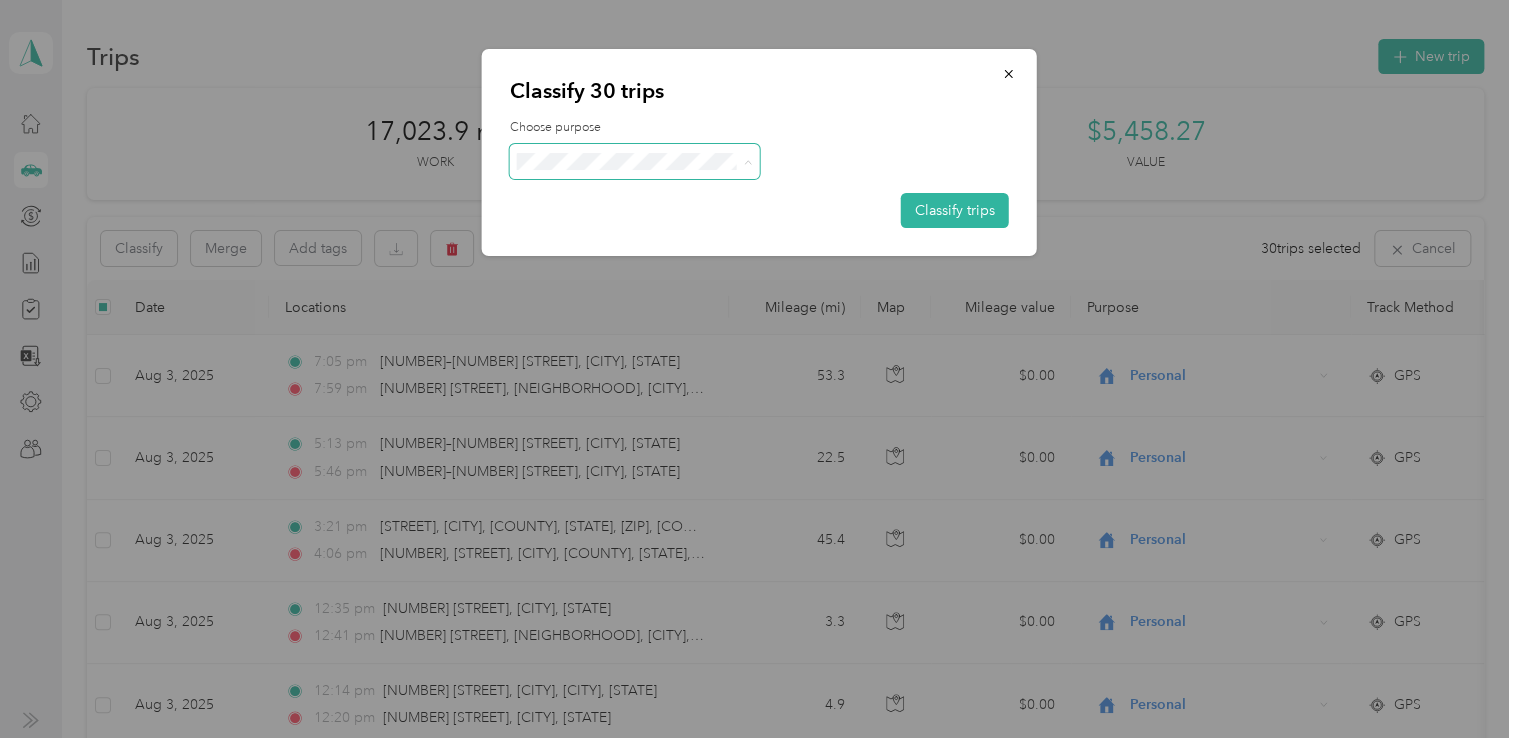click on "Personal" at bounding box center (652, 233) 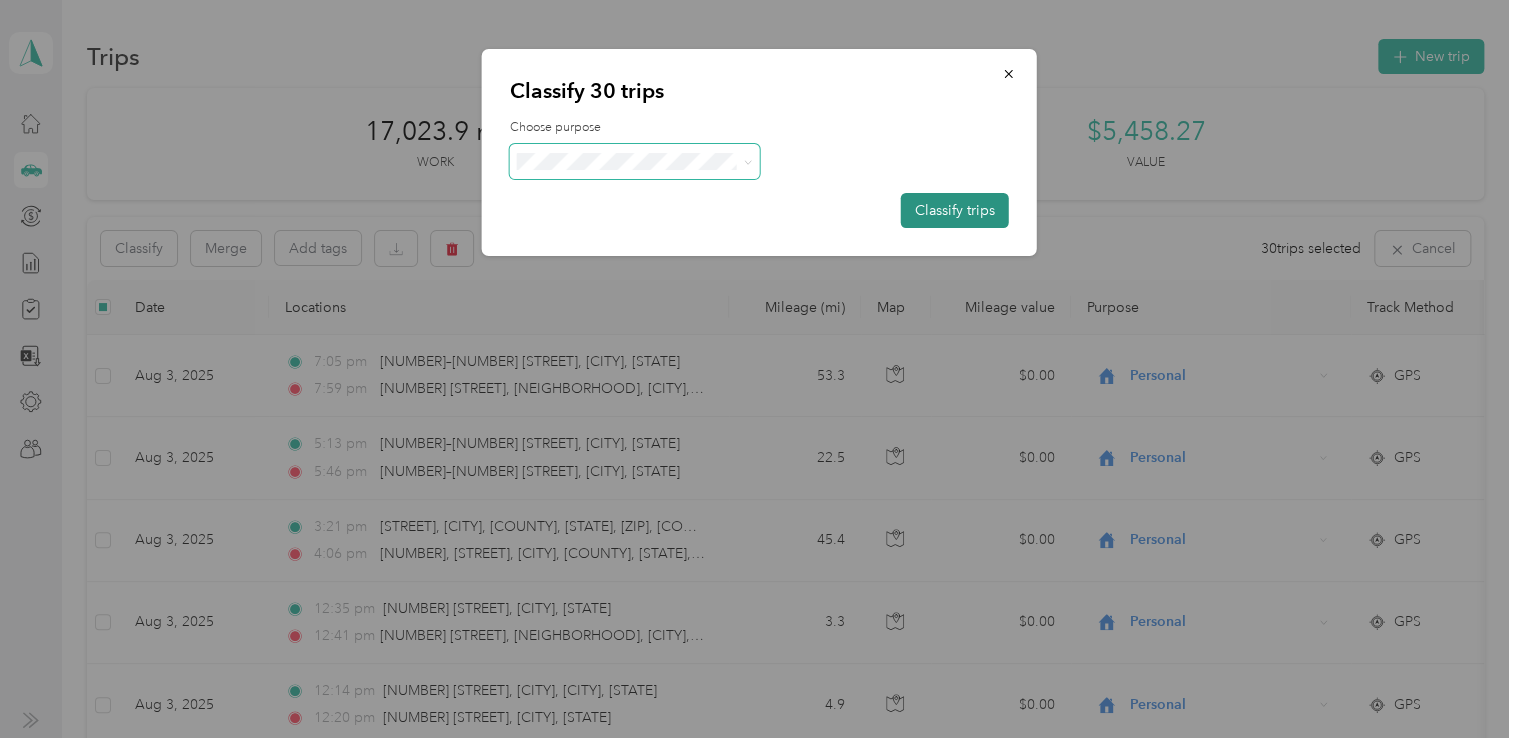 click on "Classify trips" at bounding box center [955, 210] 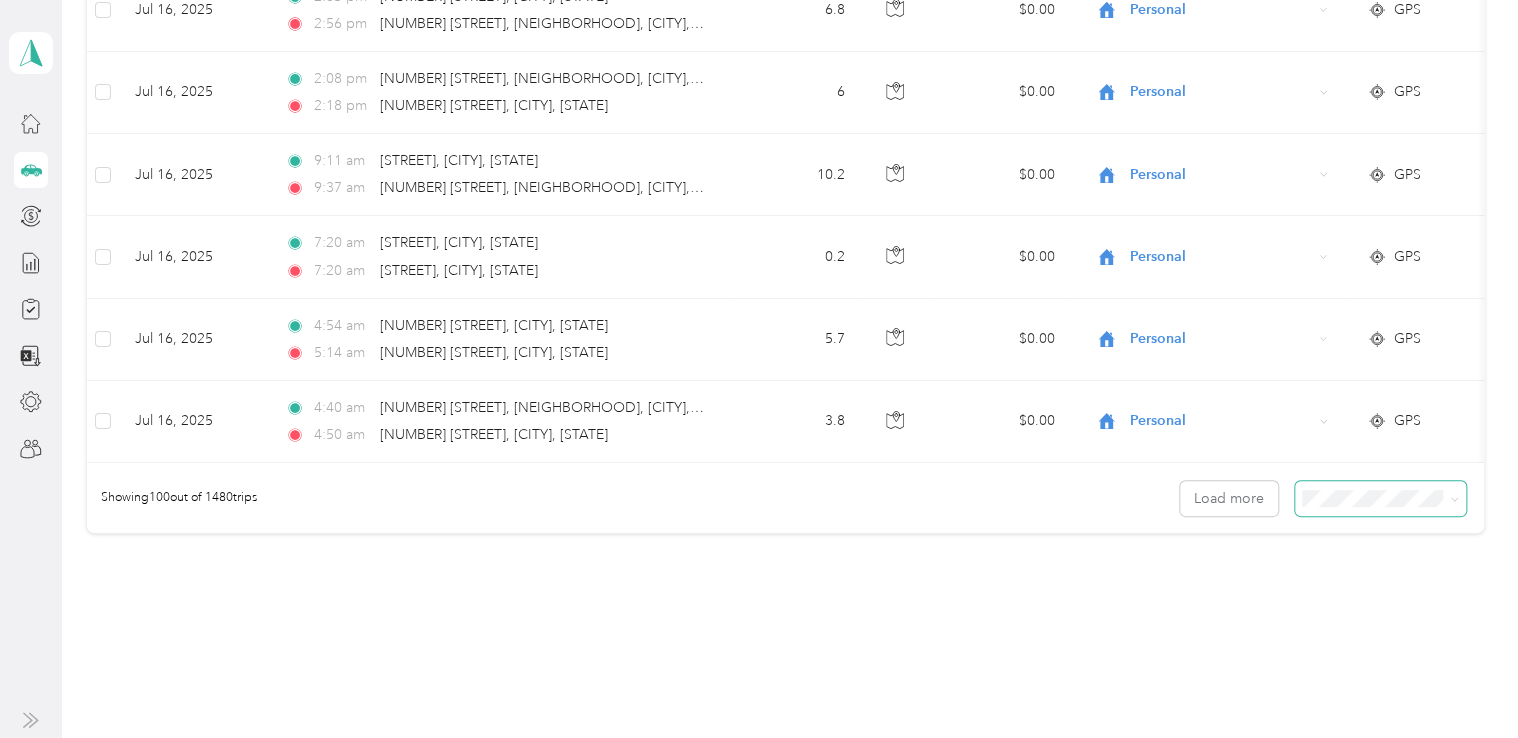 scroll, scrollTop: 8100, scrollLeft: 0, axis: vertical 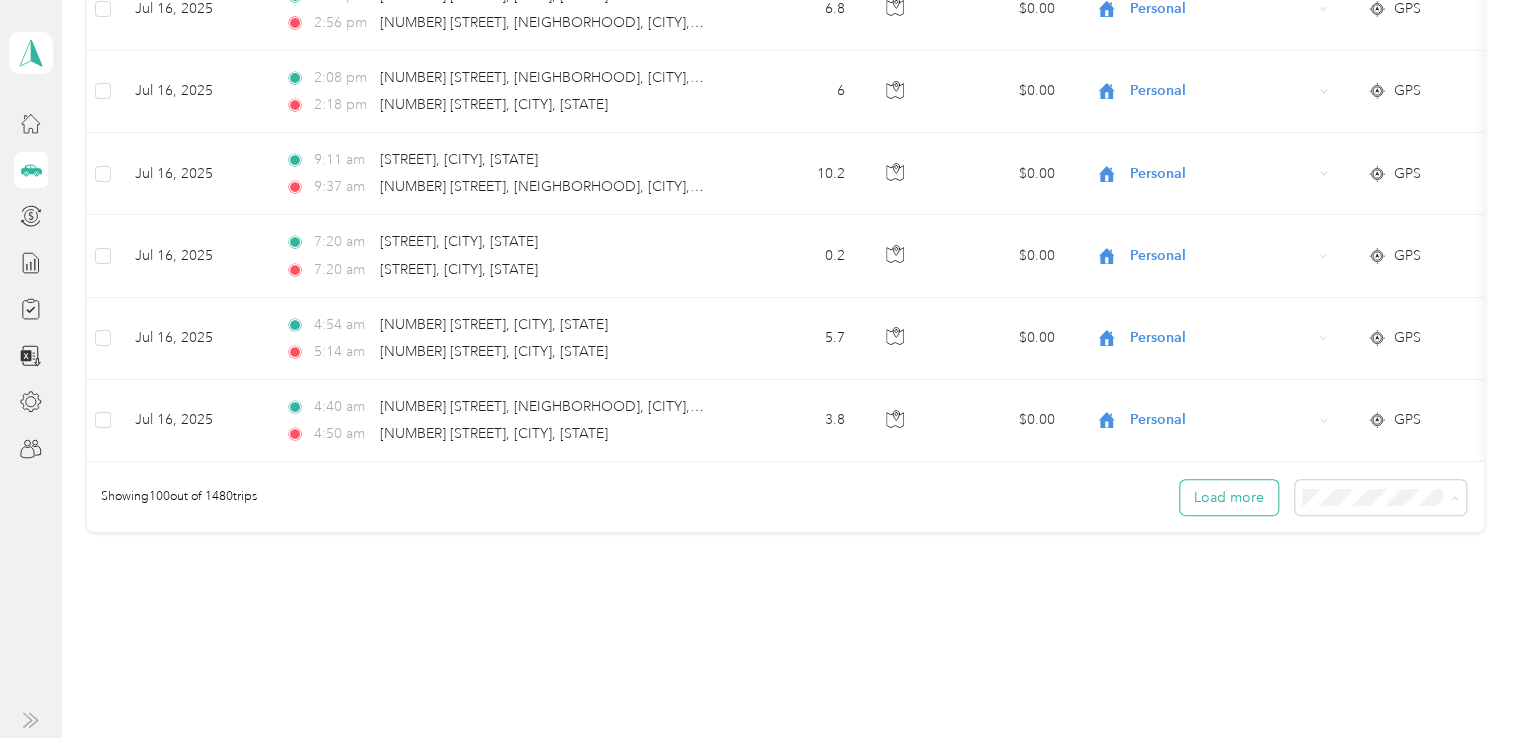 click on "Load more" at bounding box center (1229, 497) 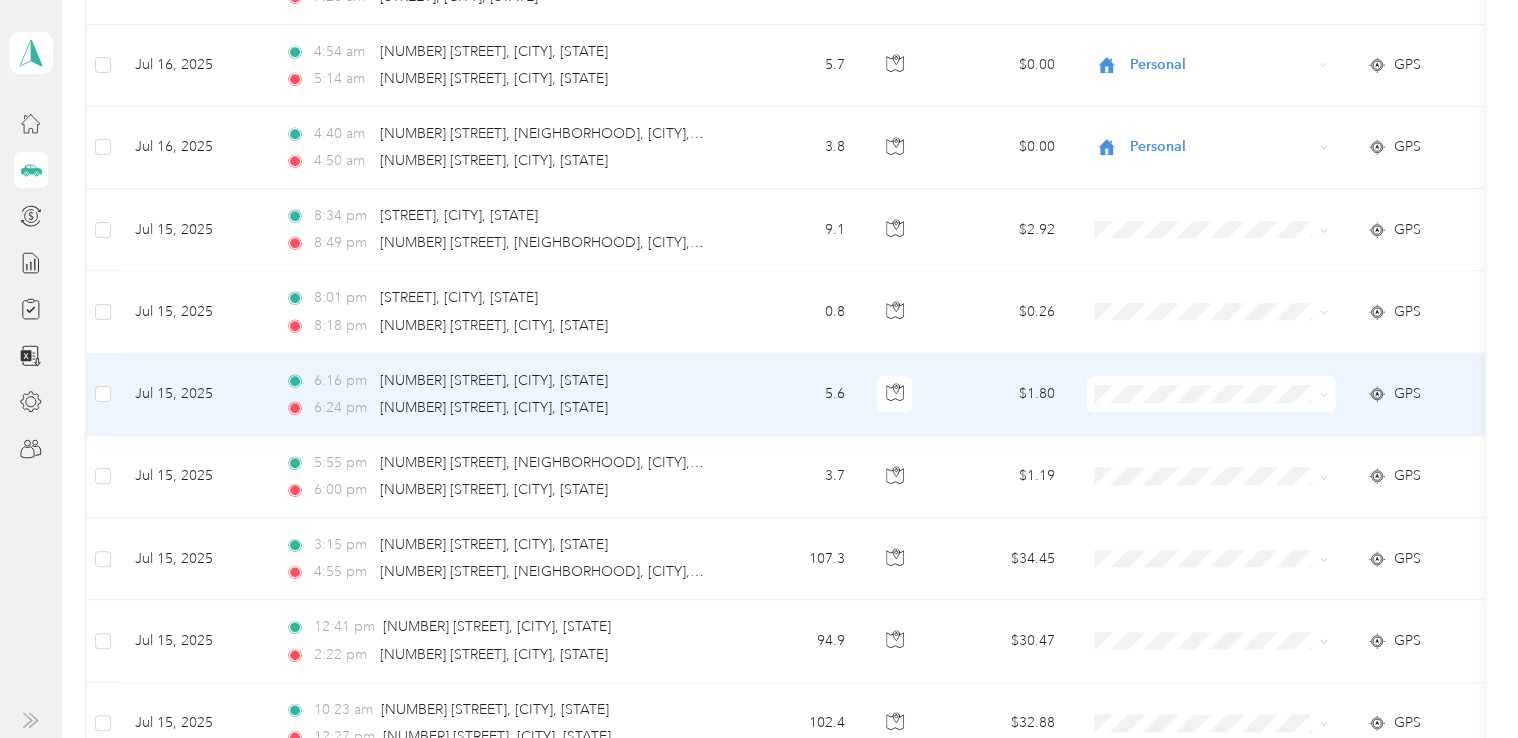 scroll, scrollTop: 8400, scrollLeft: 0, axis: vertical 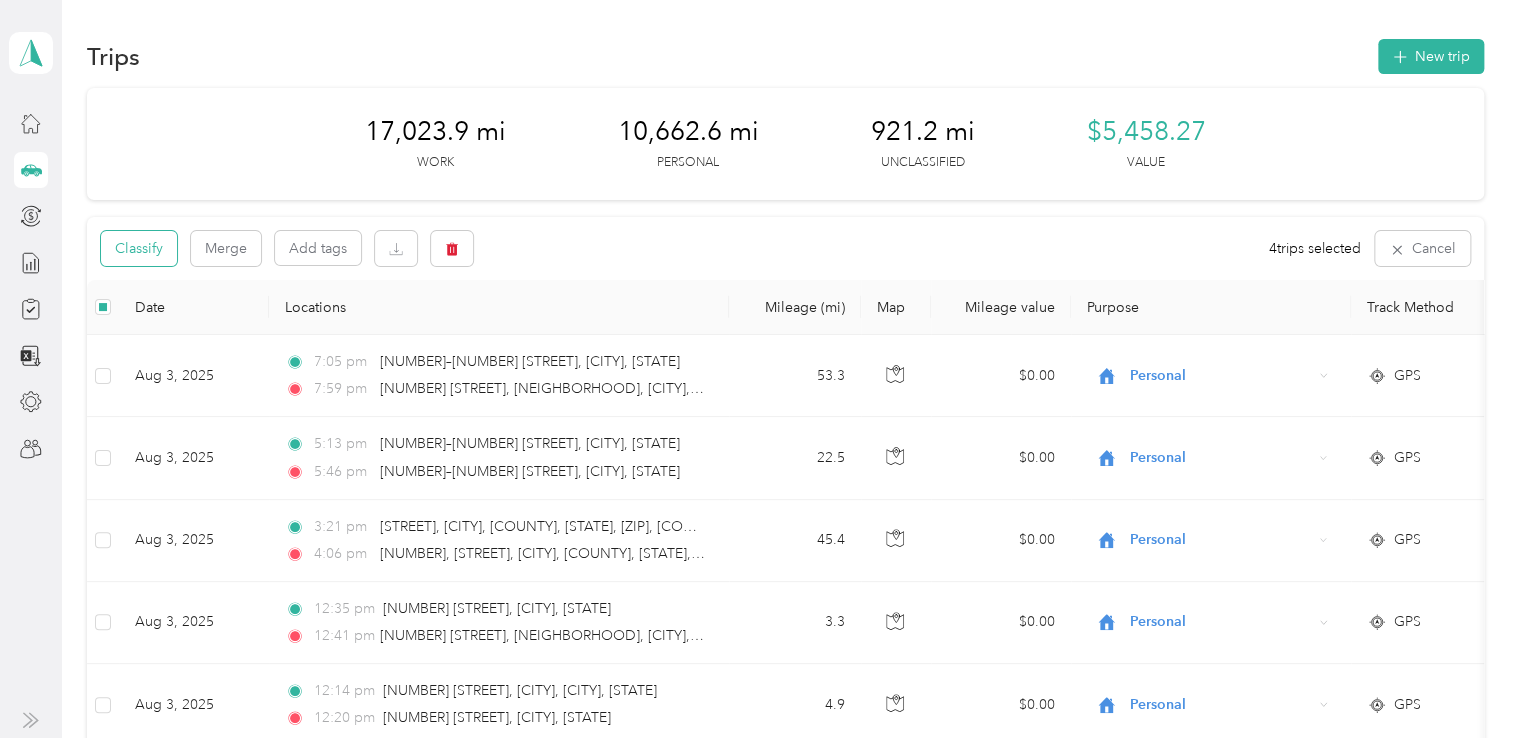click on "Classify" at bounding box center (139, 248) 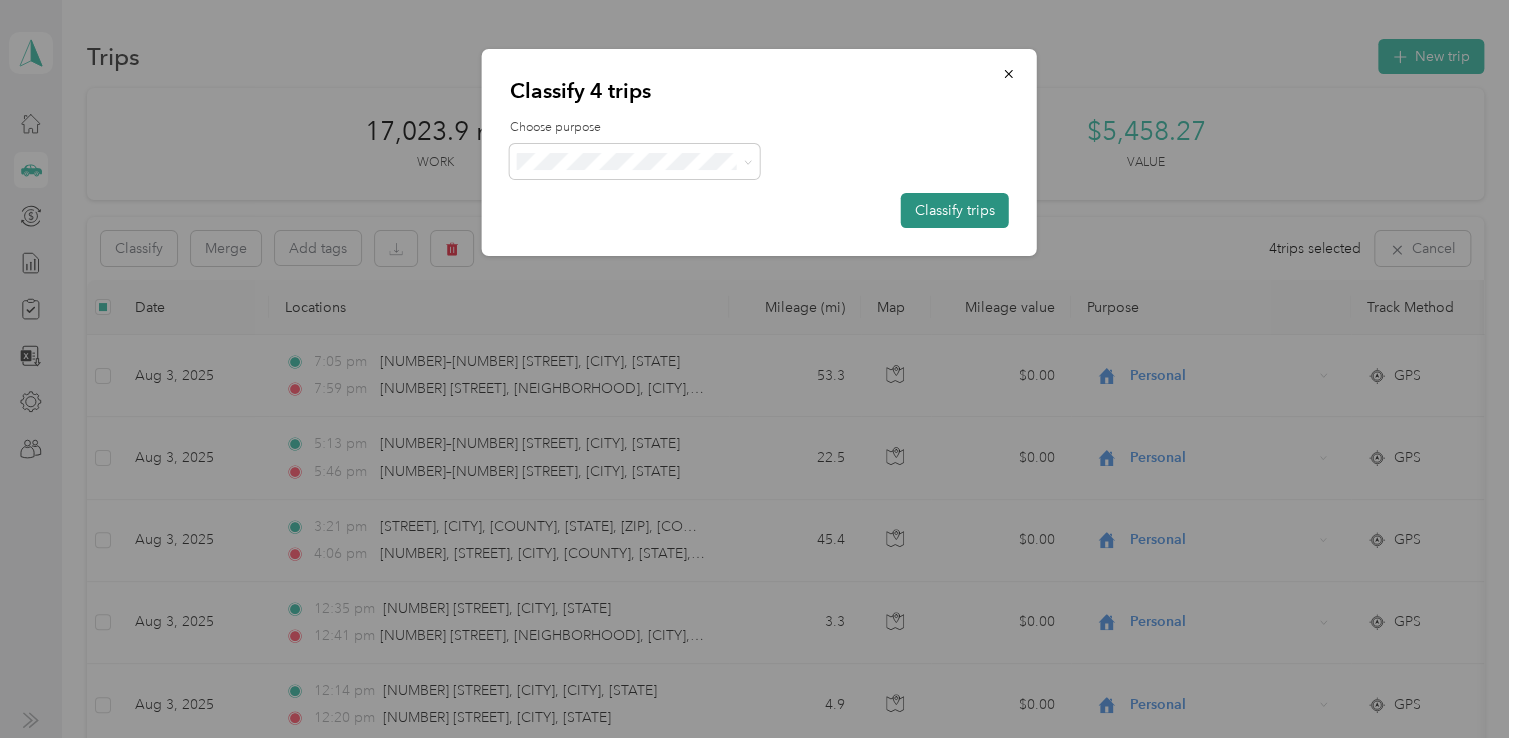 click on "Classify trips" at bounding box center (955, 210) 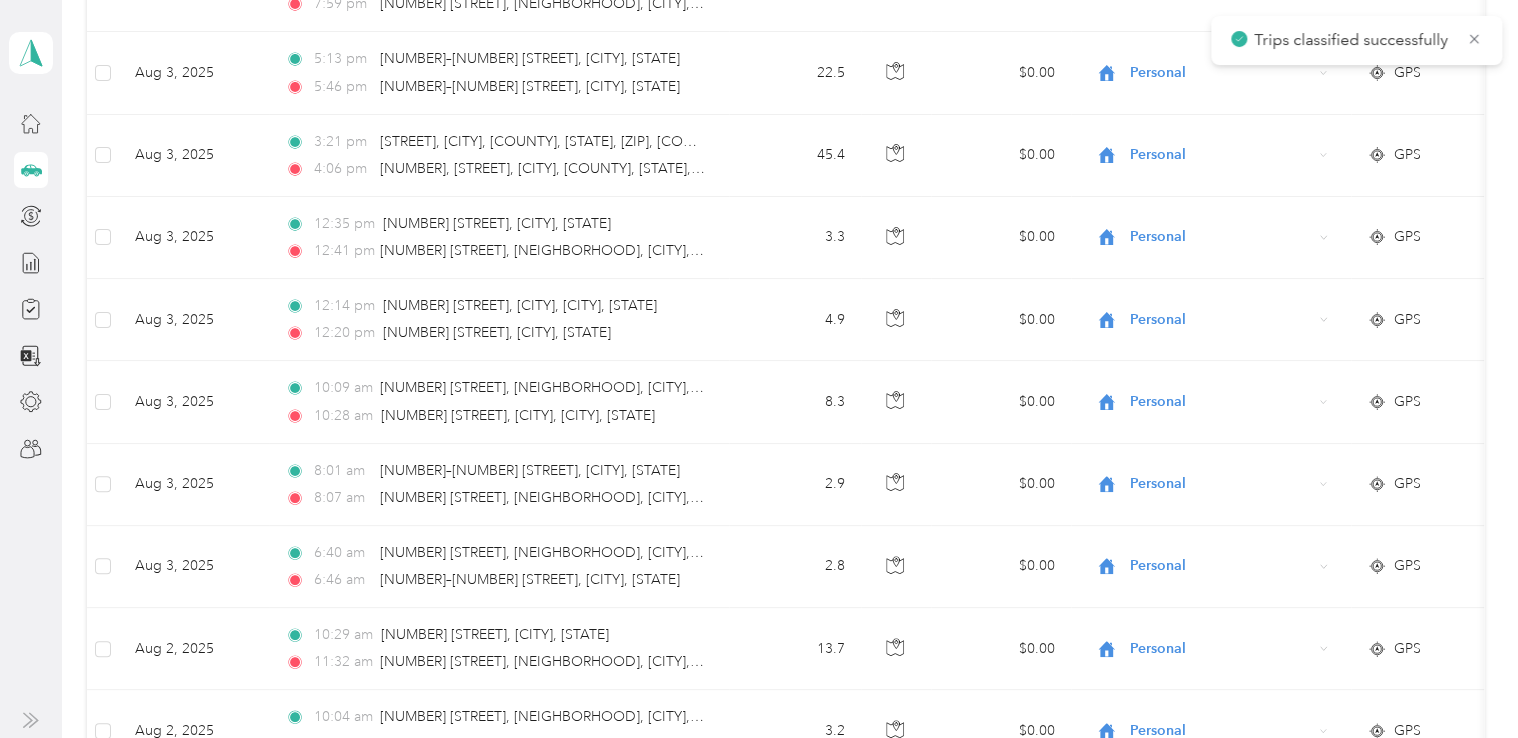 scroll, scrollTop: 700, scrollLeft: 0, axis: vertical 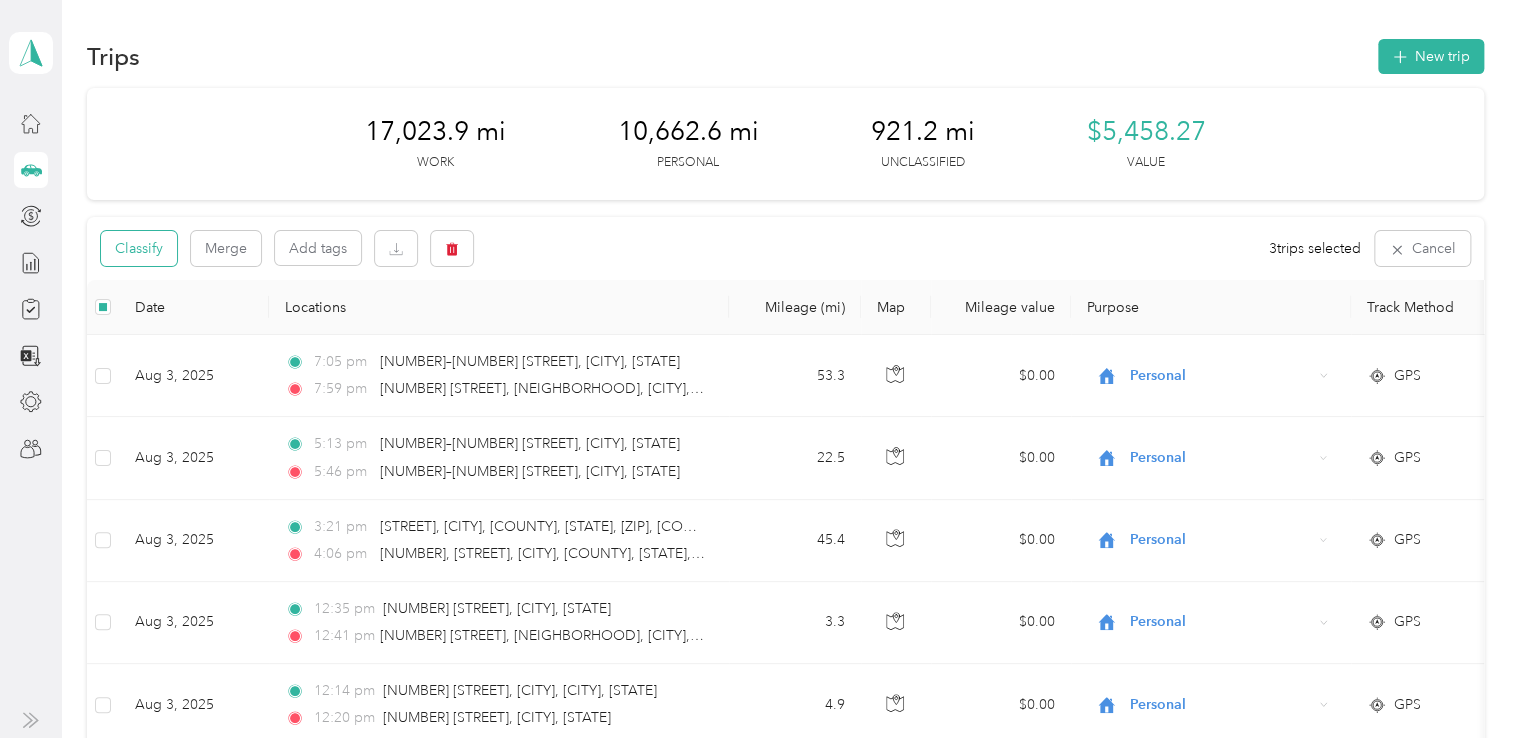 click on "Classify" at bounding box center (139, 248) 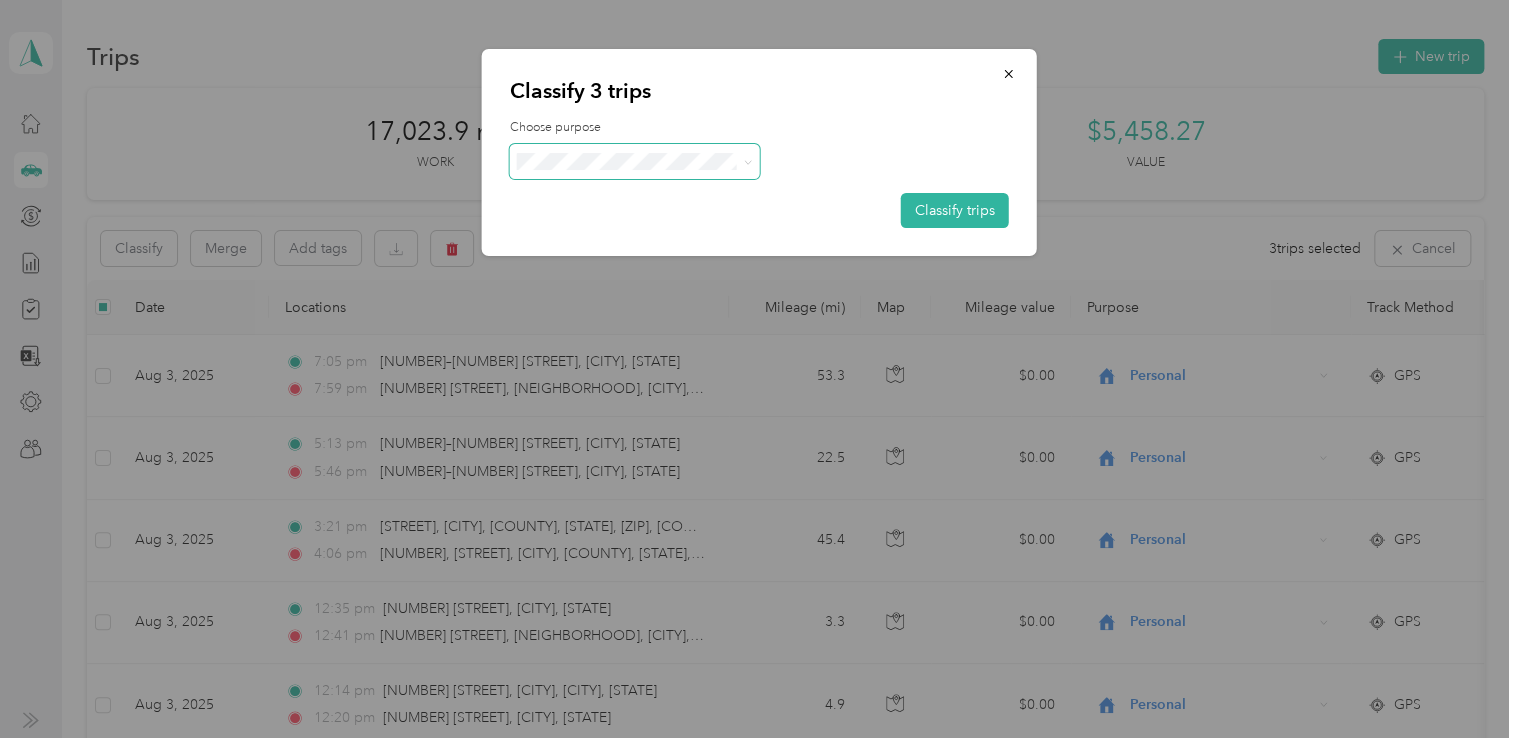 click 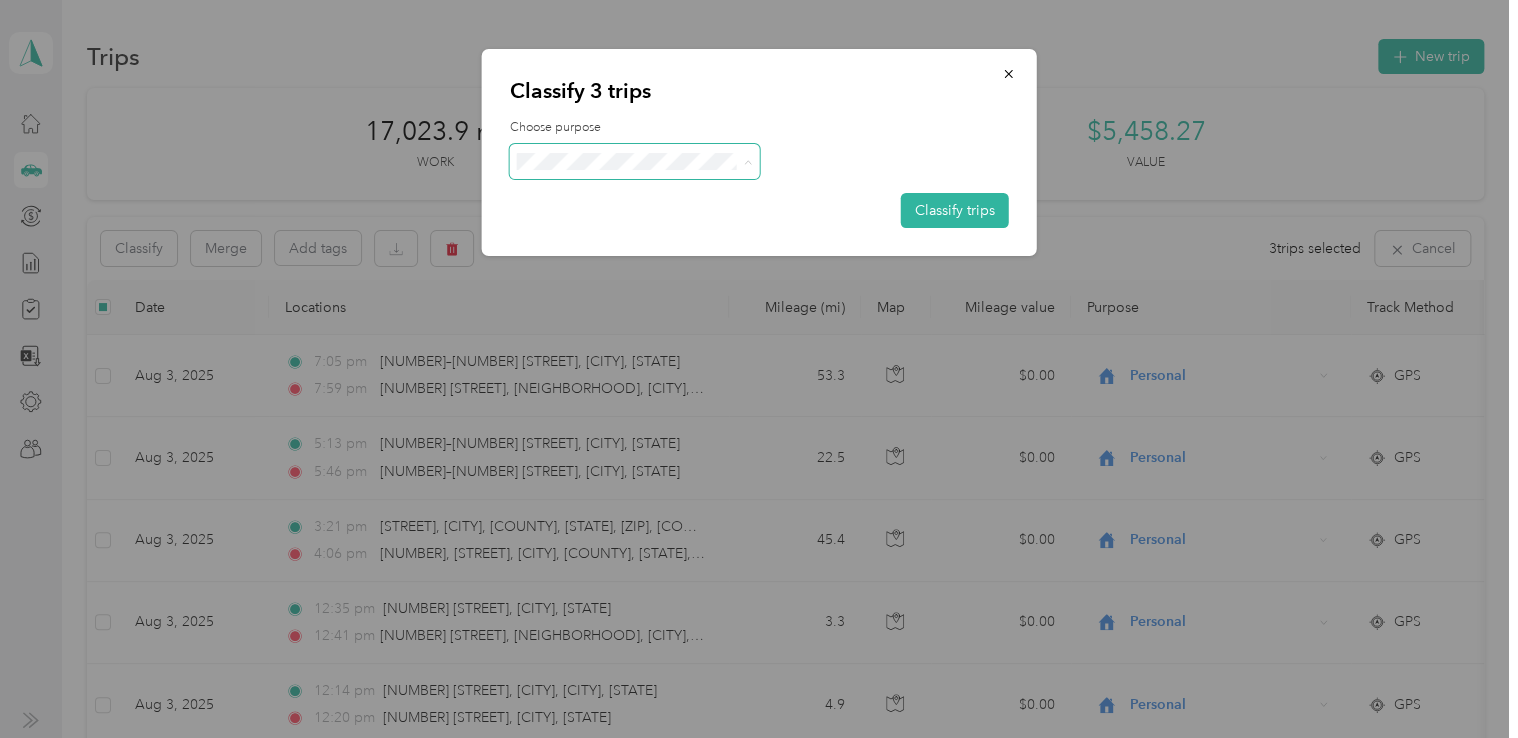 click on "C&S" at bounding box center [652, 198] 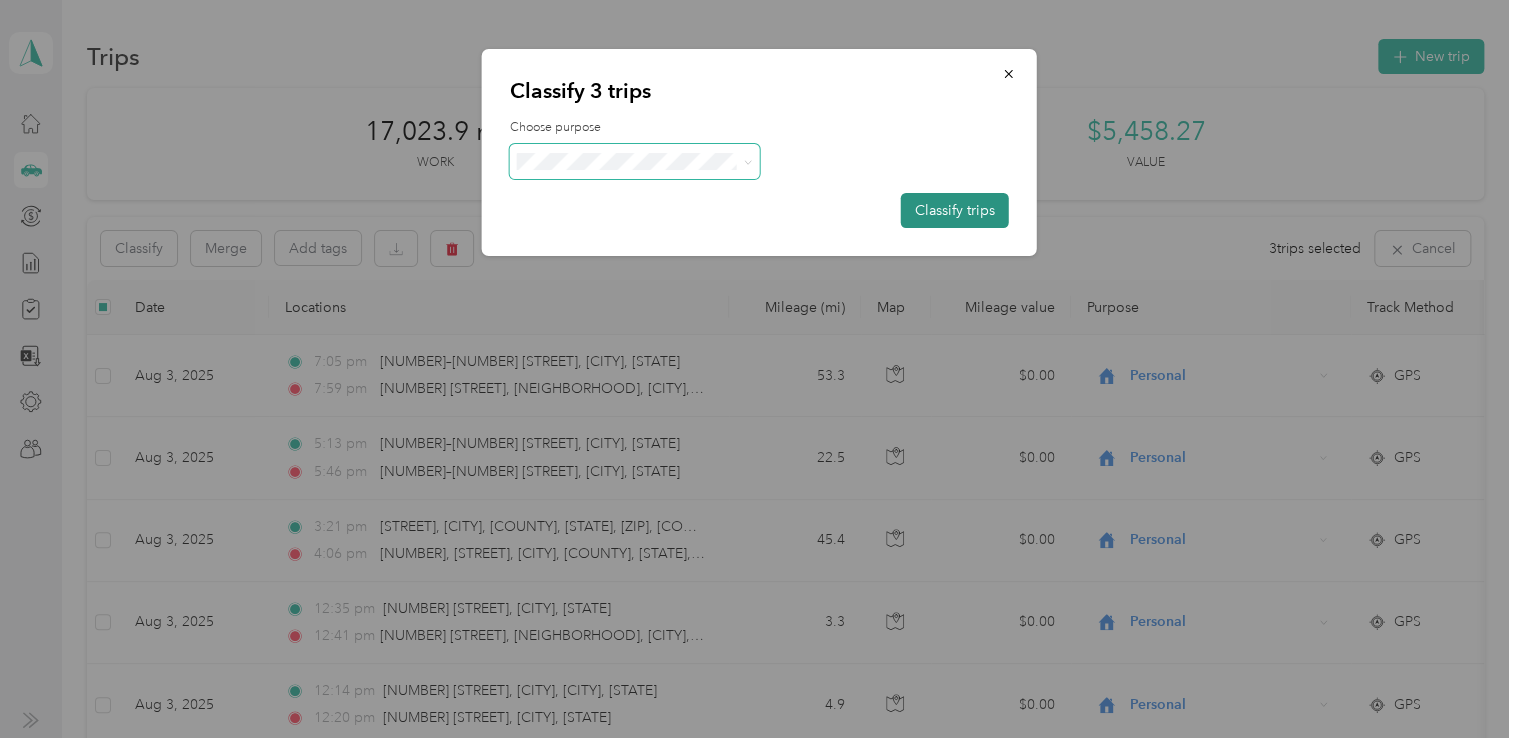 click on "Classify trips" at bounding box center (955, 210) 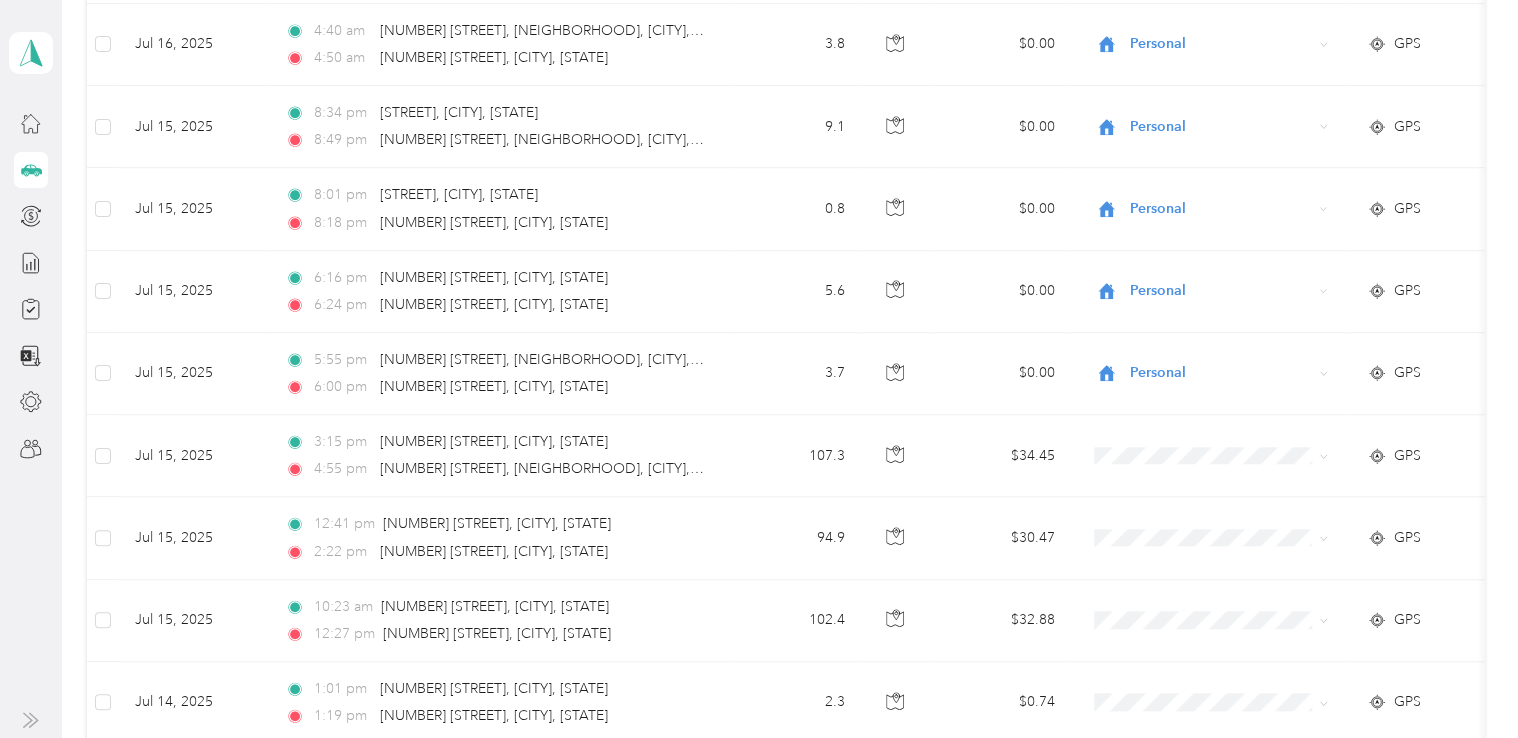 scroll, scrollTop: 8436, scrollLeft: 0, axis: vertical 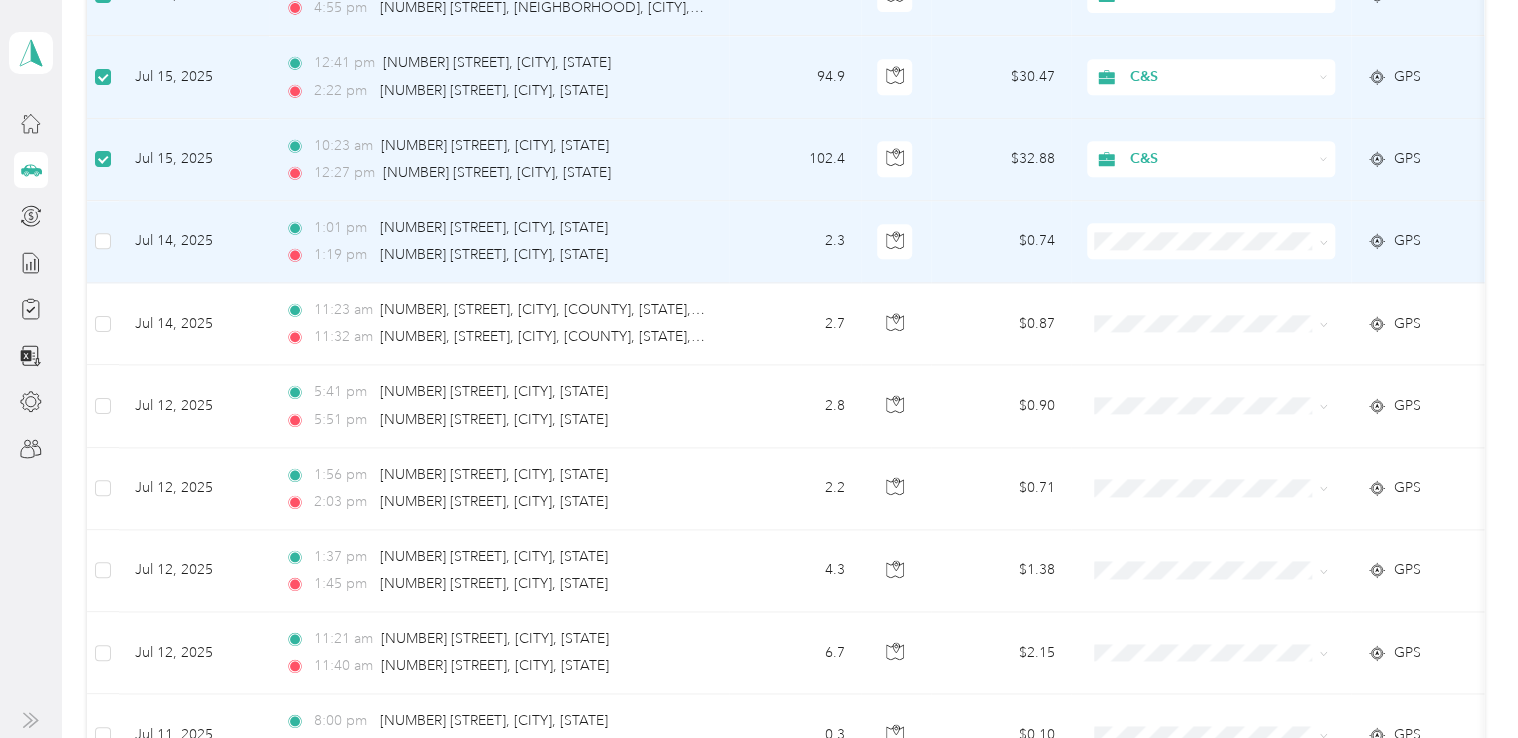 click on "Jul 14, 2025" at bounding box center (194, 242) 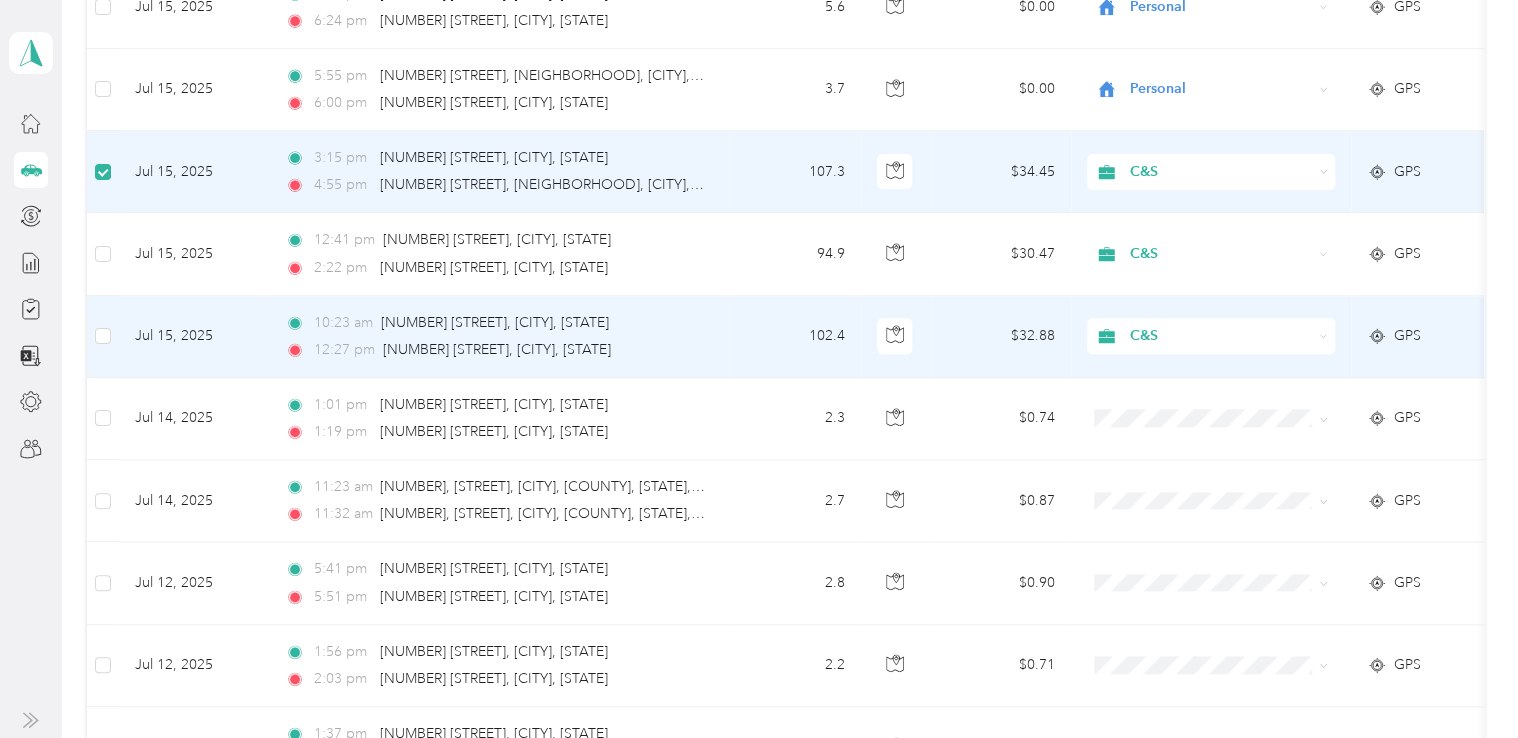 scroll, scrollTop: 8735, scrollLeft: 0, axis: vertical 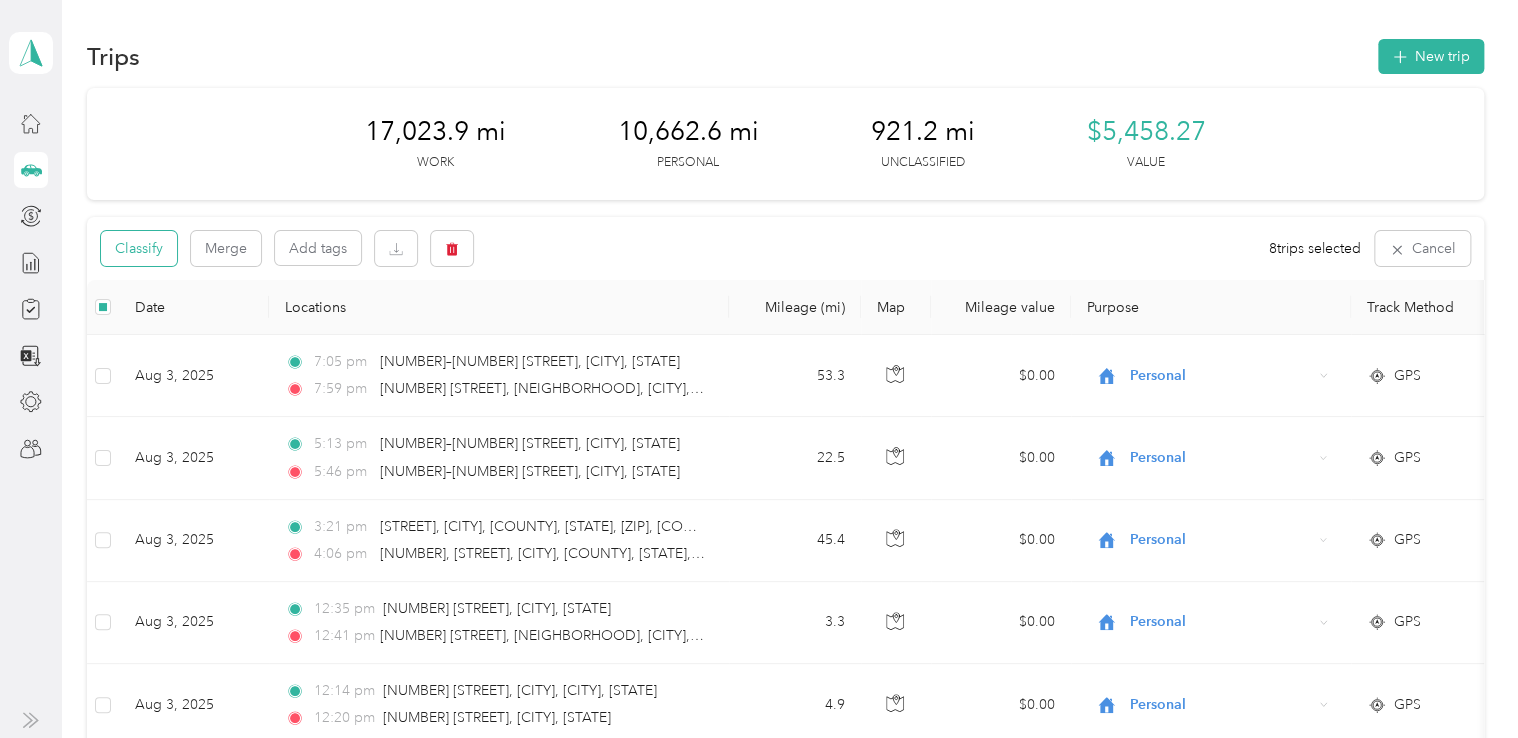 click on "Classify" at bounding box center (139, 248) 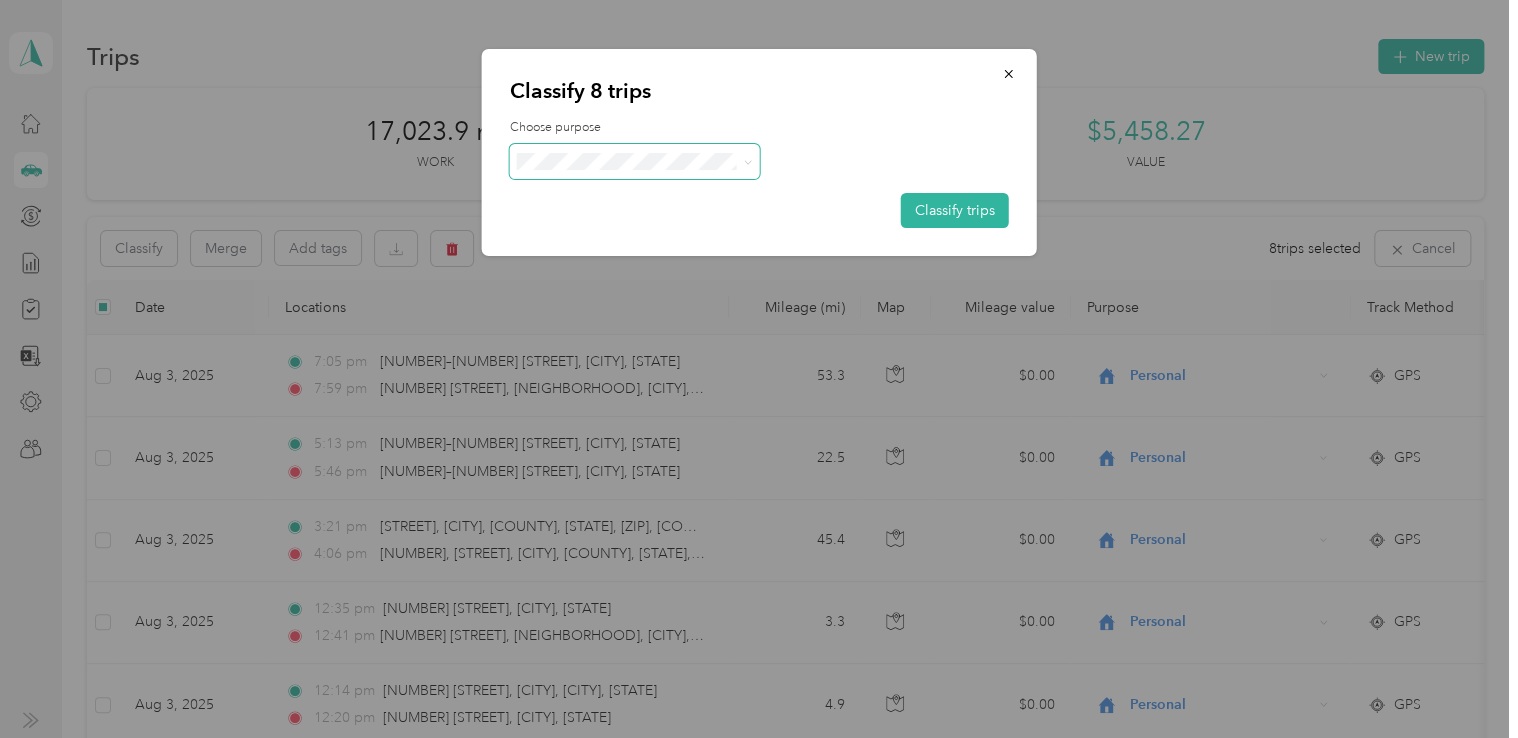 click 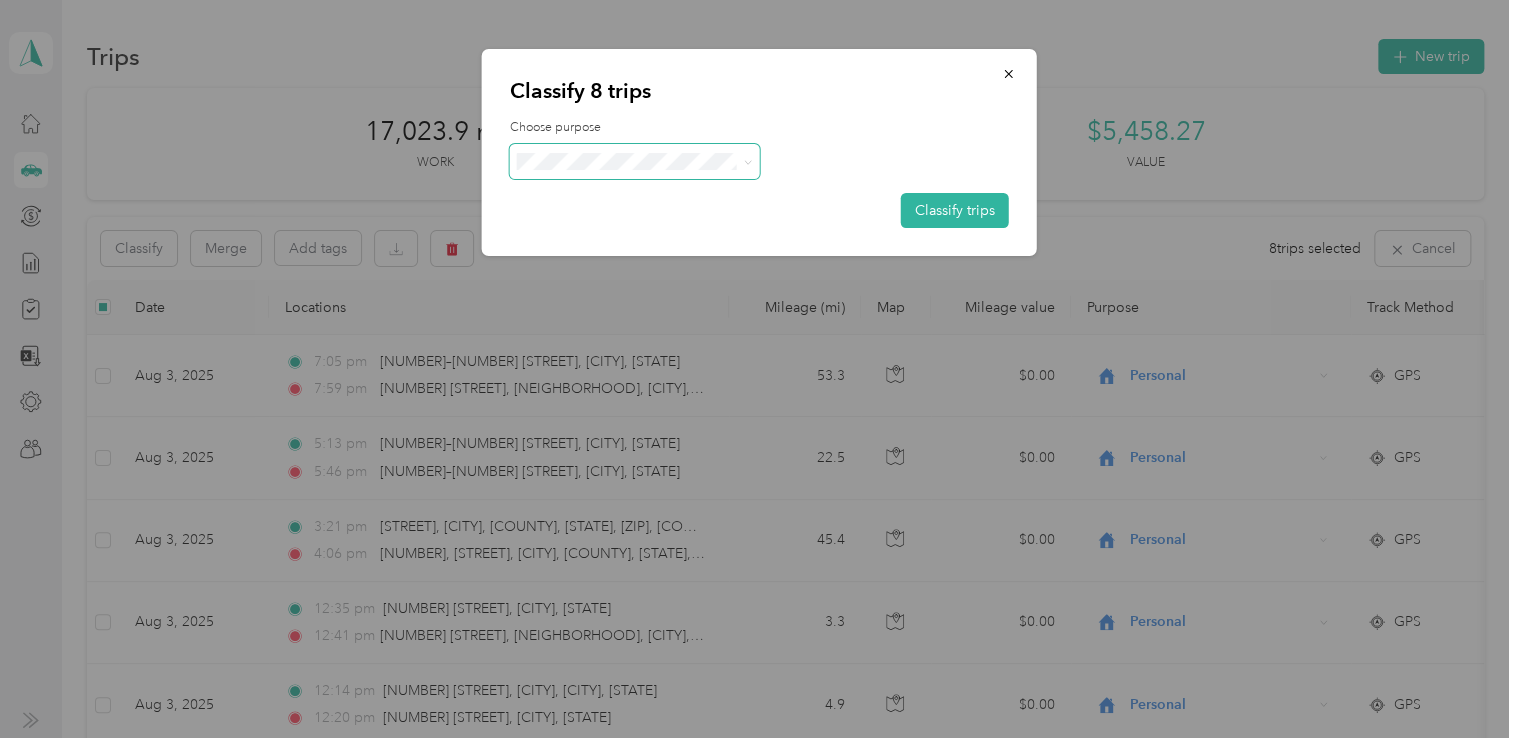click on "Personal" at bounding box center (652, 233) 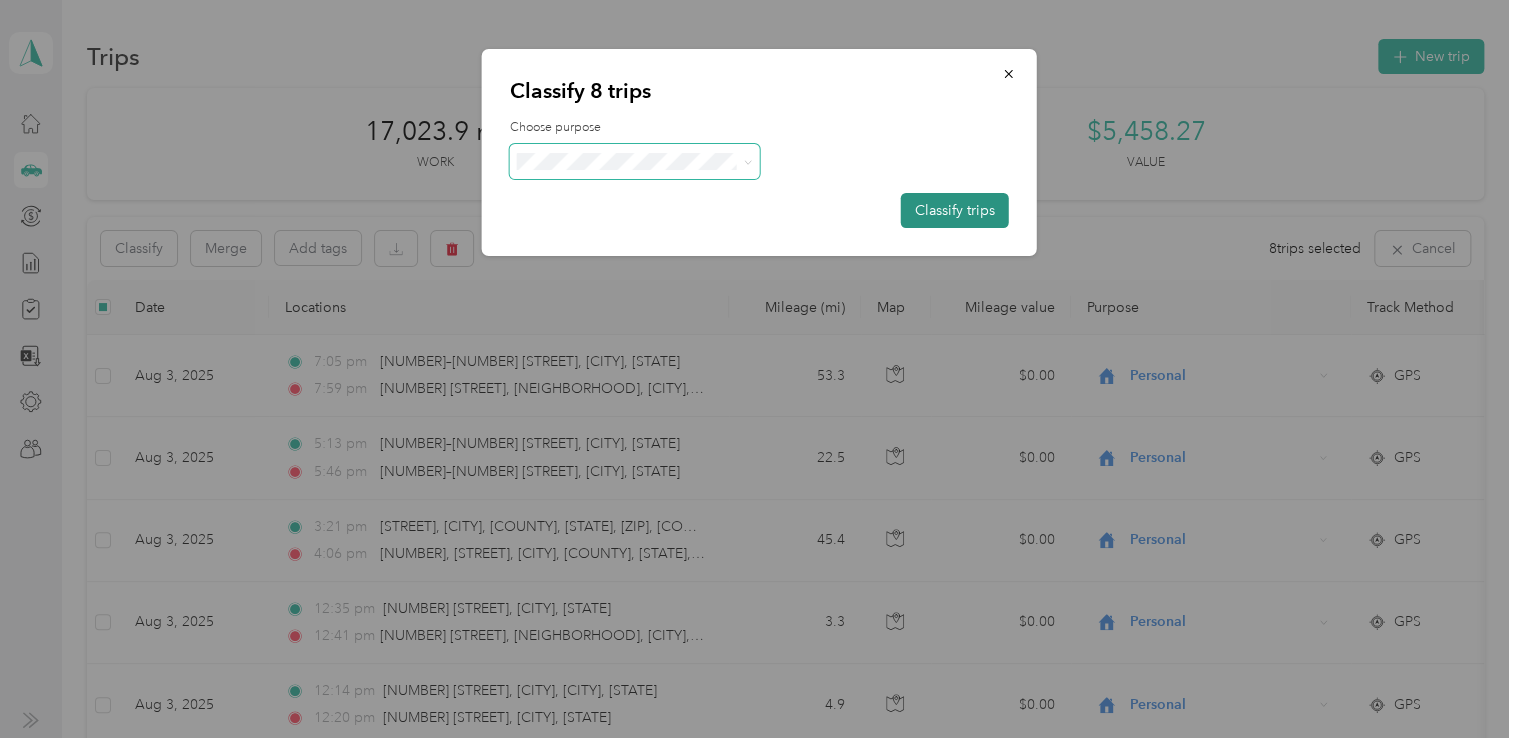 click on "Classify trips" at bounding box center [955, 210] 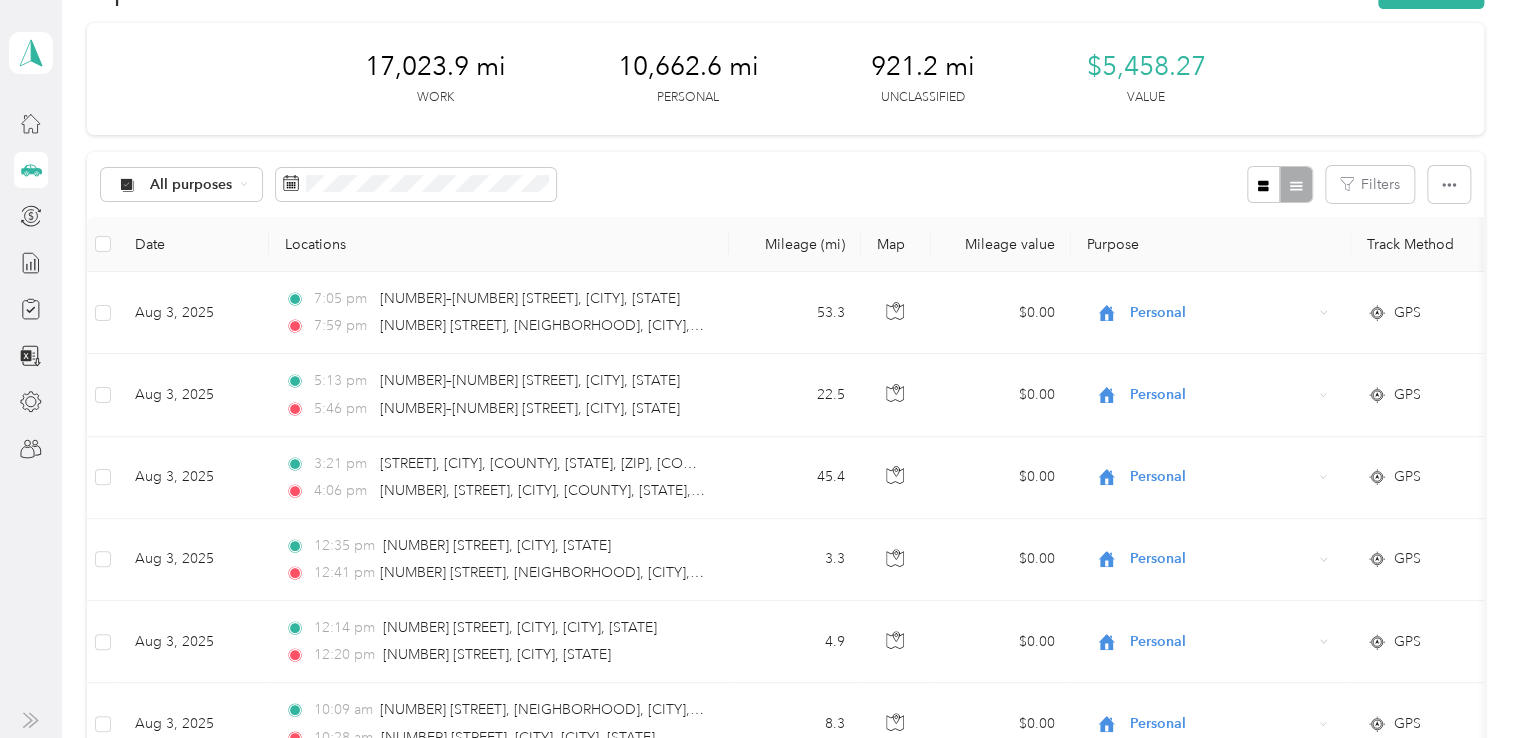 scroll, scrollTop: 200, scrollLeft: 0, axis: vertical 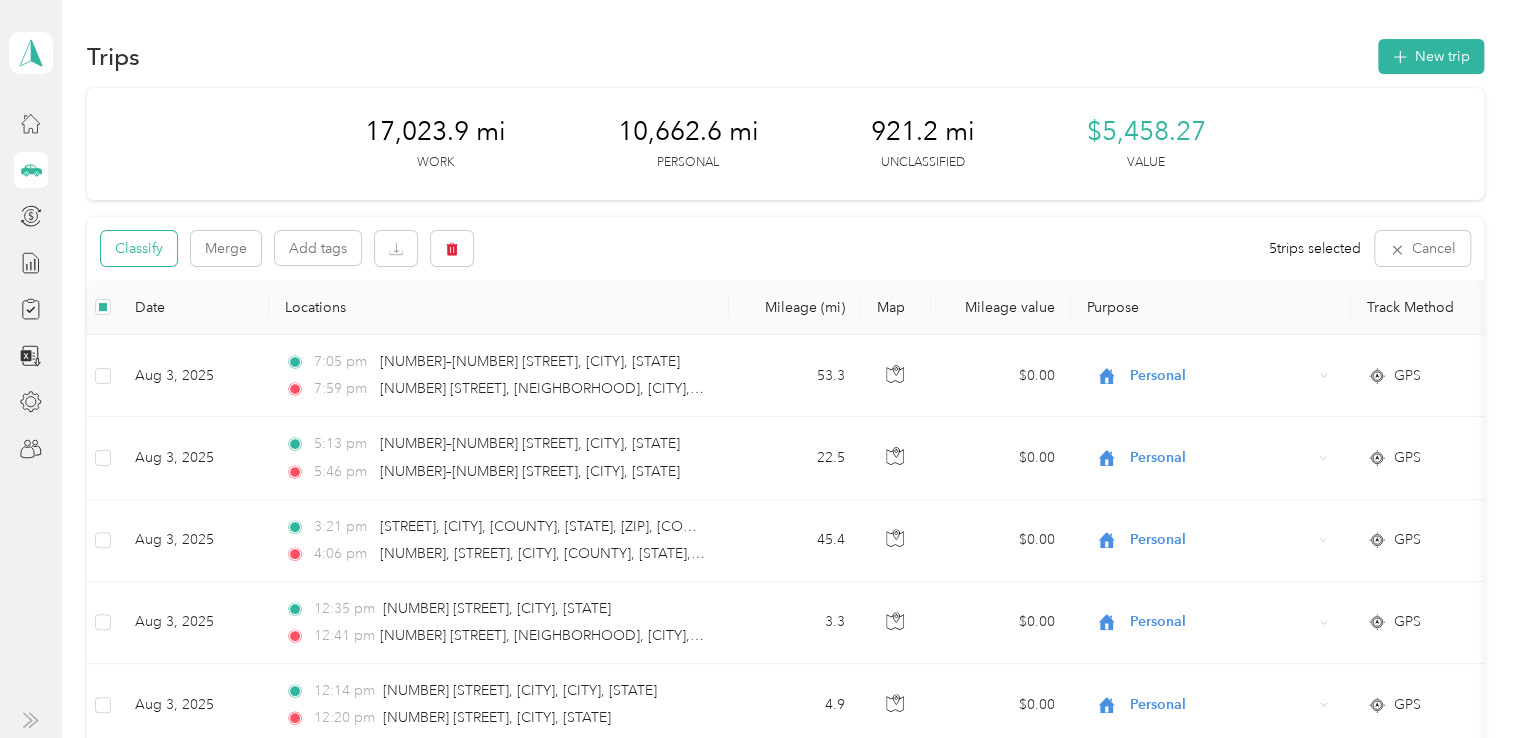 click on "Classify" at bounding box center [139, 248] 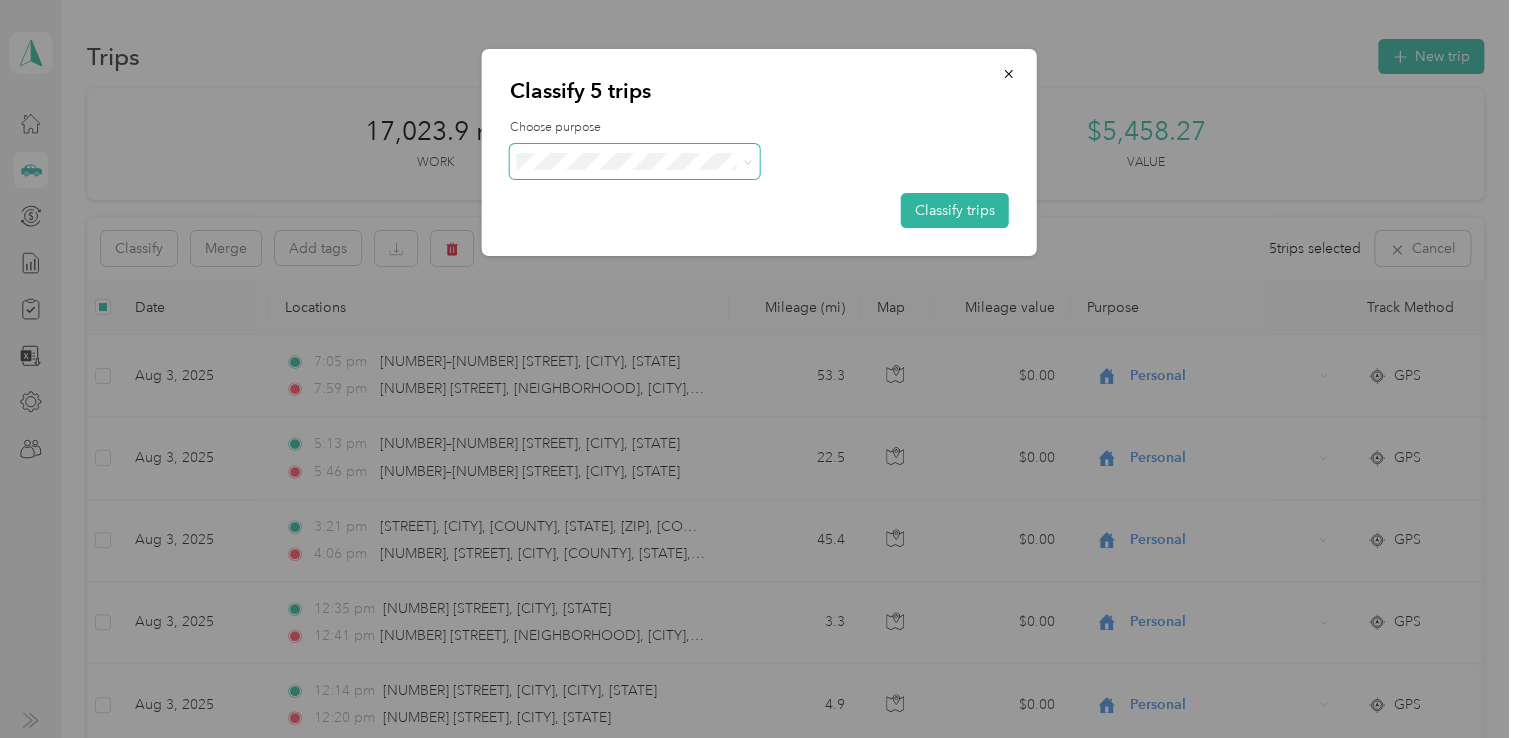 click at bounding box center (744, 161) 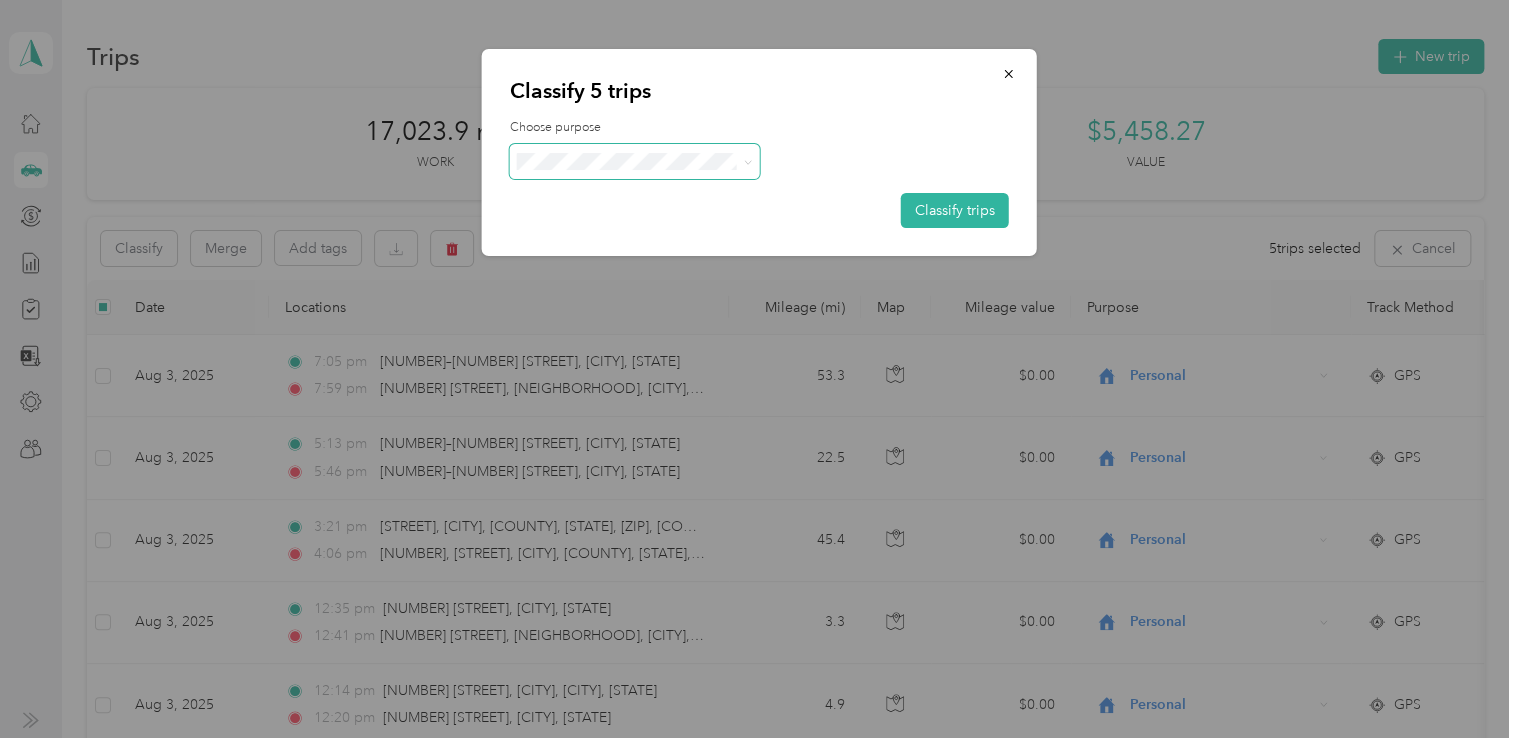 click 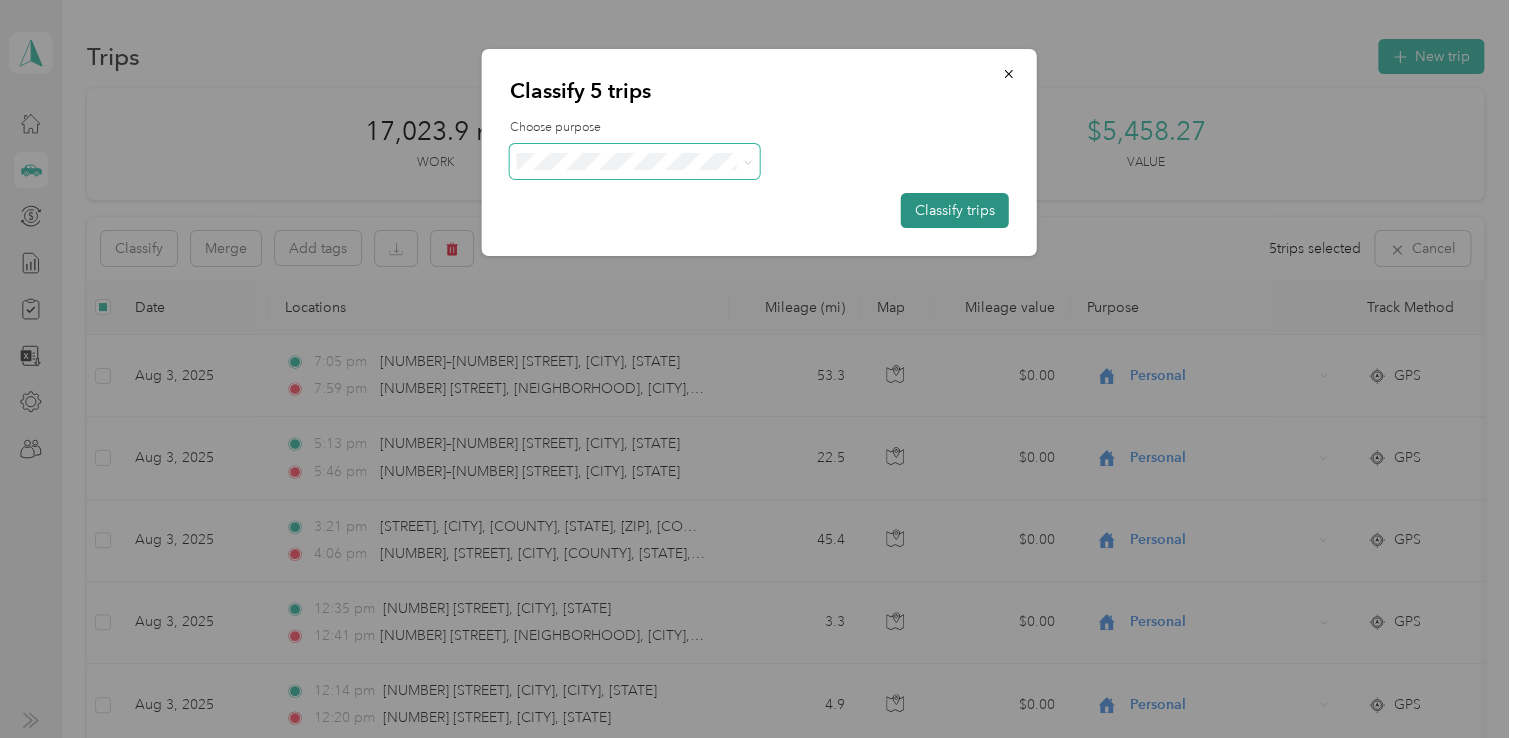 click on "Classify trips" at bounding box center [955, 210] 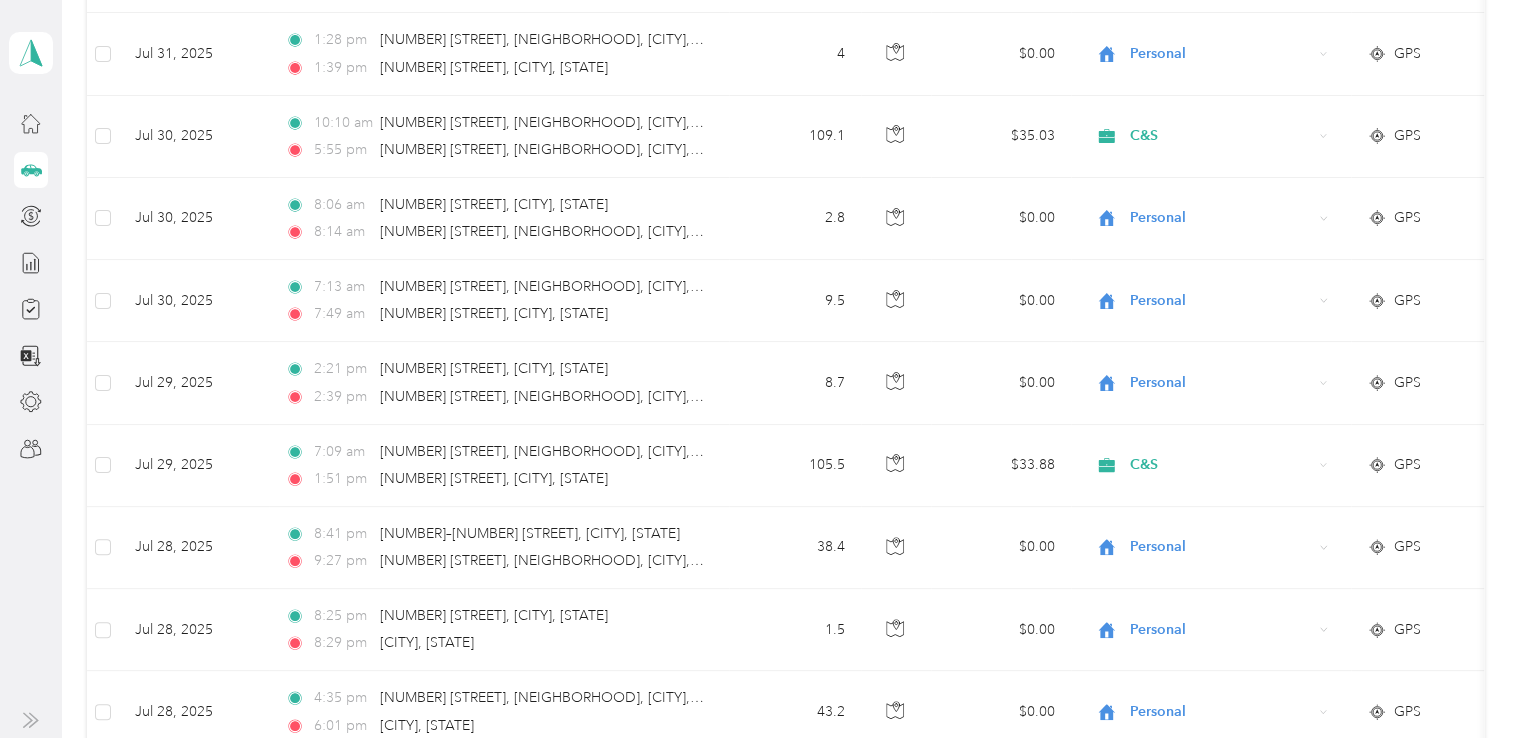 scroll, scrollTop: 2900, scrollLeft: 0, axis: vertical 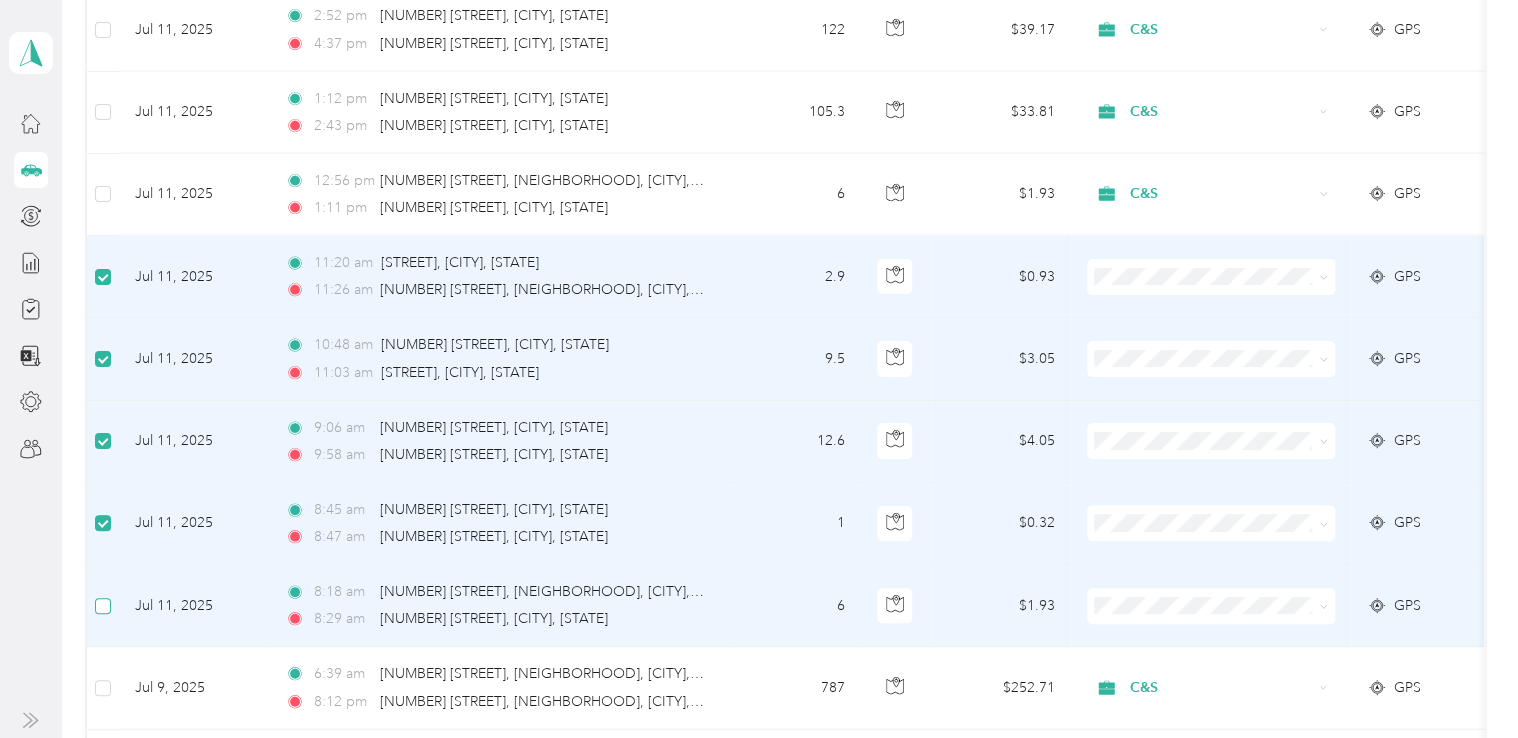 click at bounding box center [103, 606] 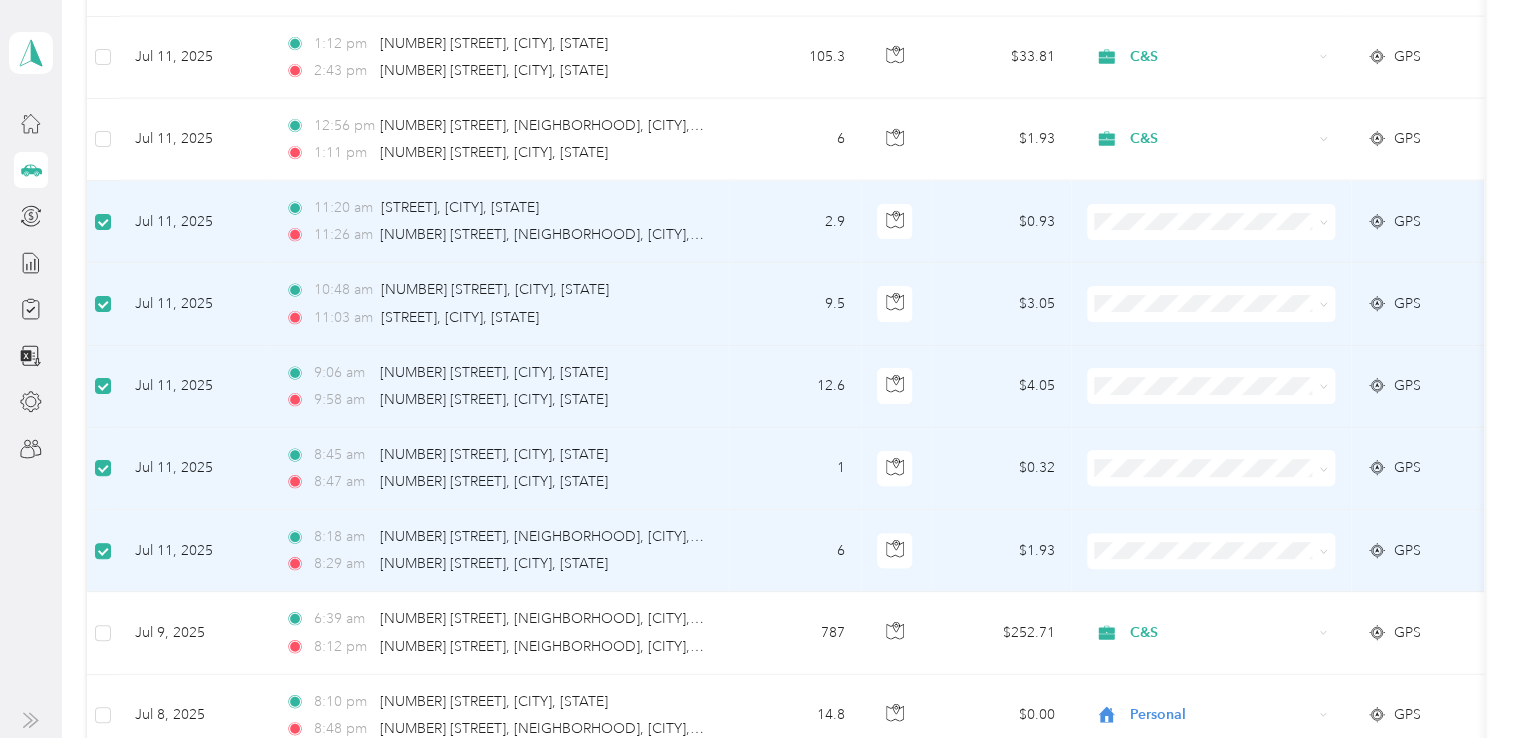 scroll, scrollTop: 10069, scrollLeft: 0, axis: vertical 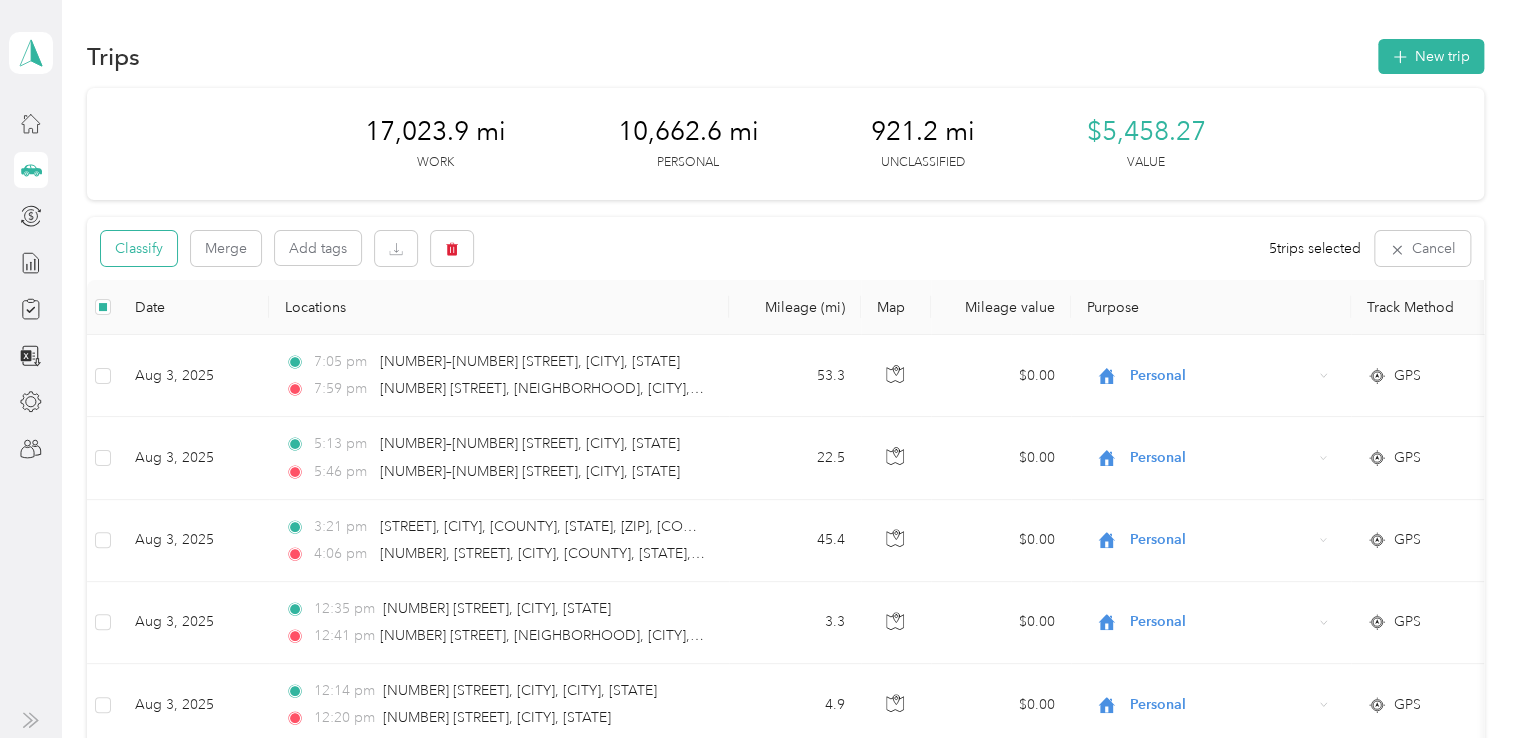 click on "Classify" at bounding box center [139, 248] 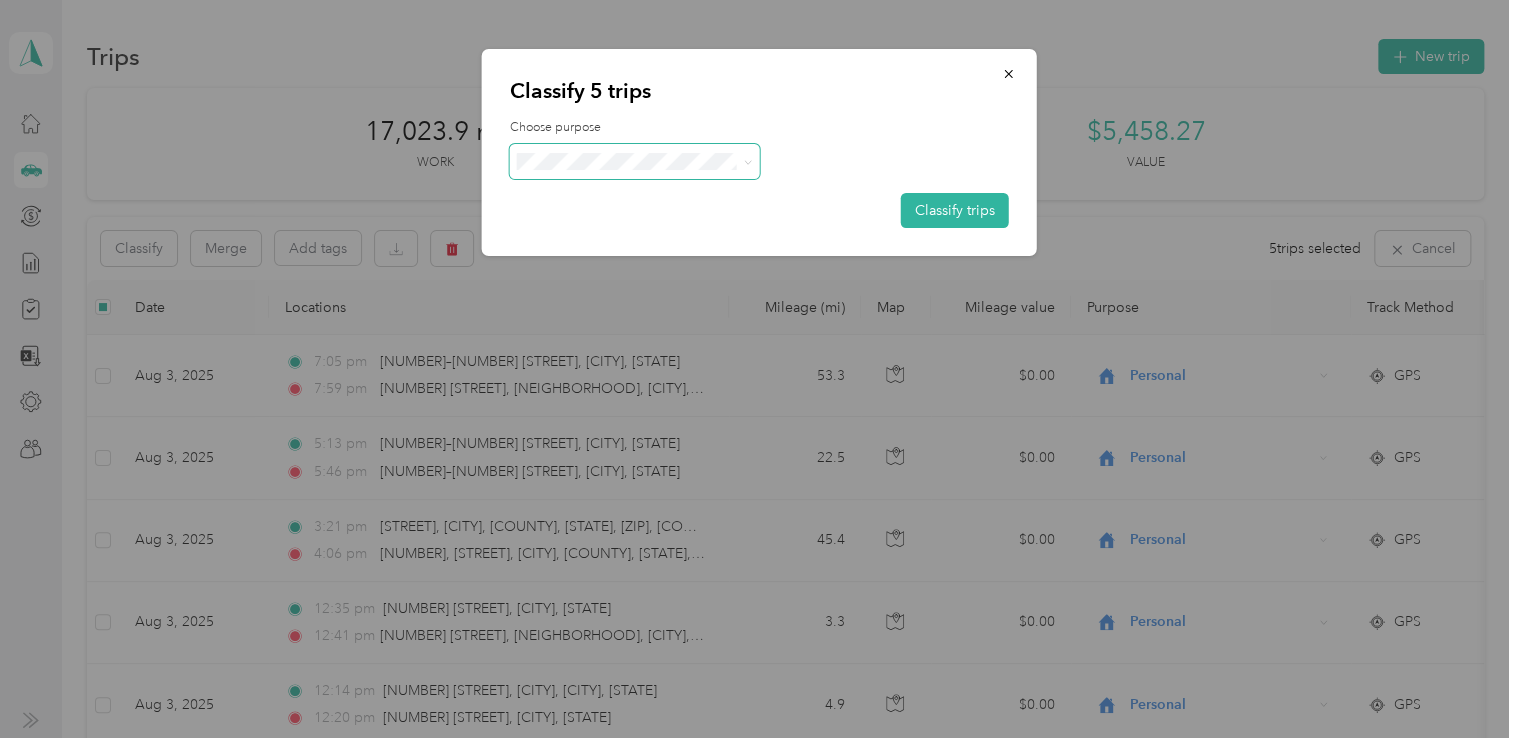 click at bounding box center (744, 161) 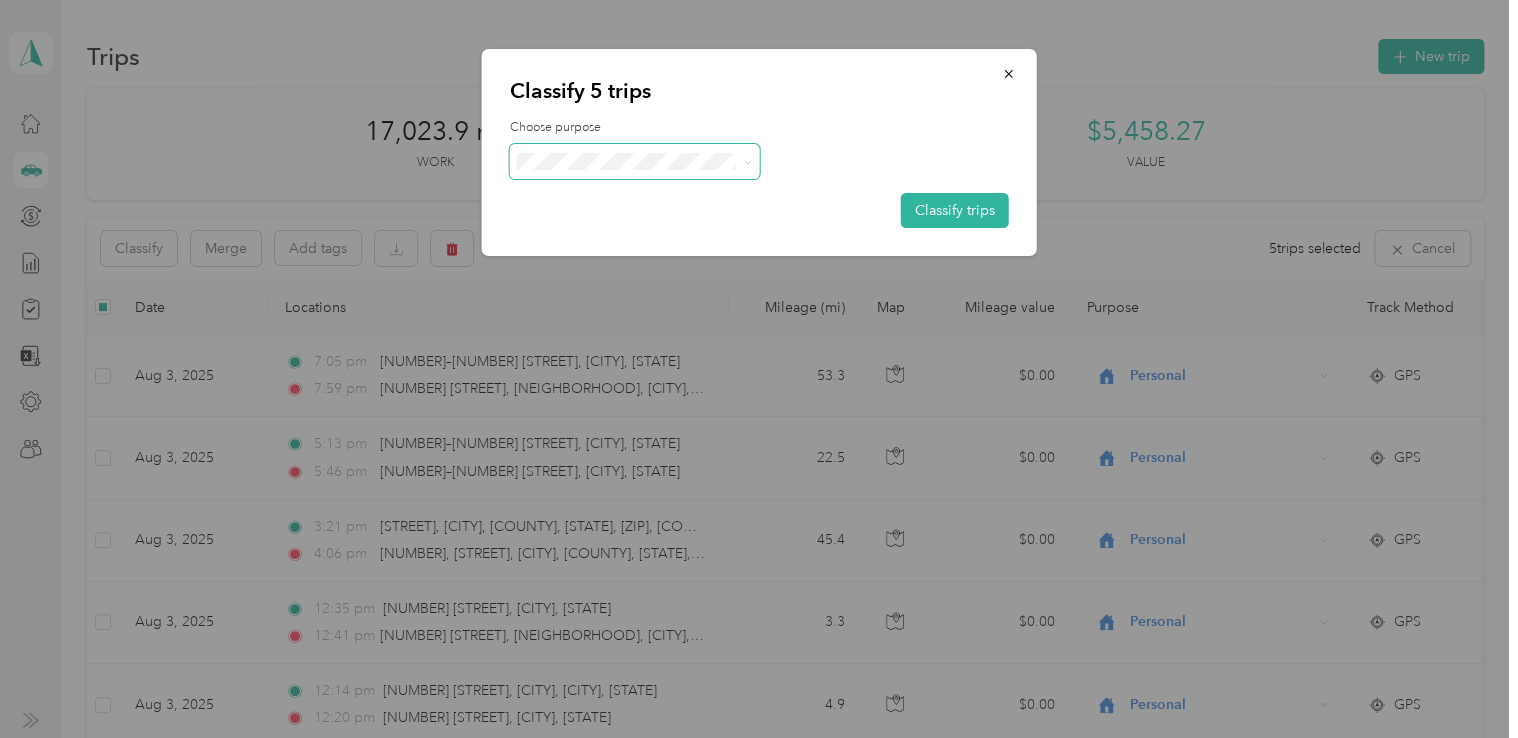 click 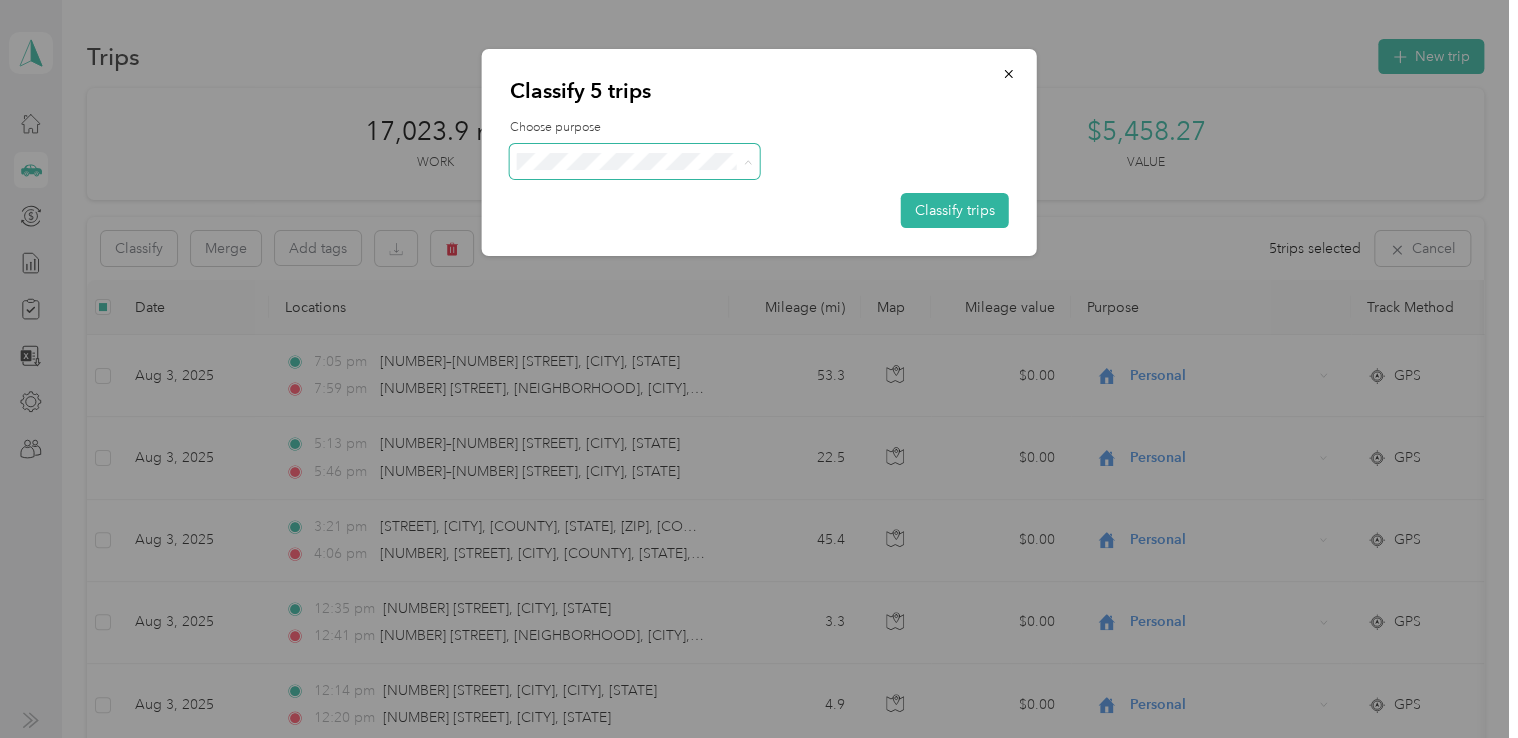 click on "Personal" at bounding box center [652, 233] 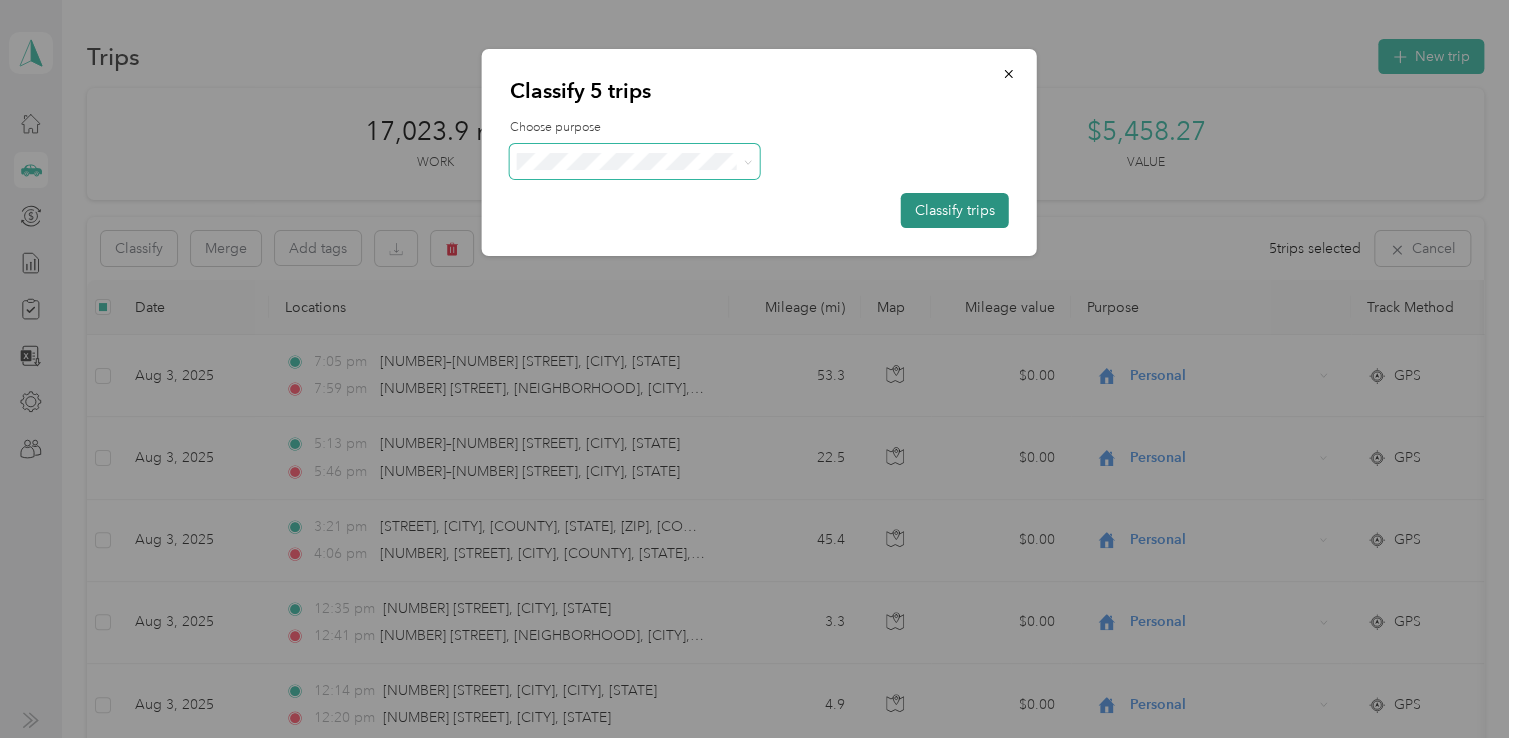 click on "Classify trips" at bounding box center (955, 210) 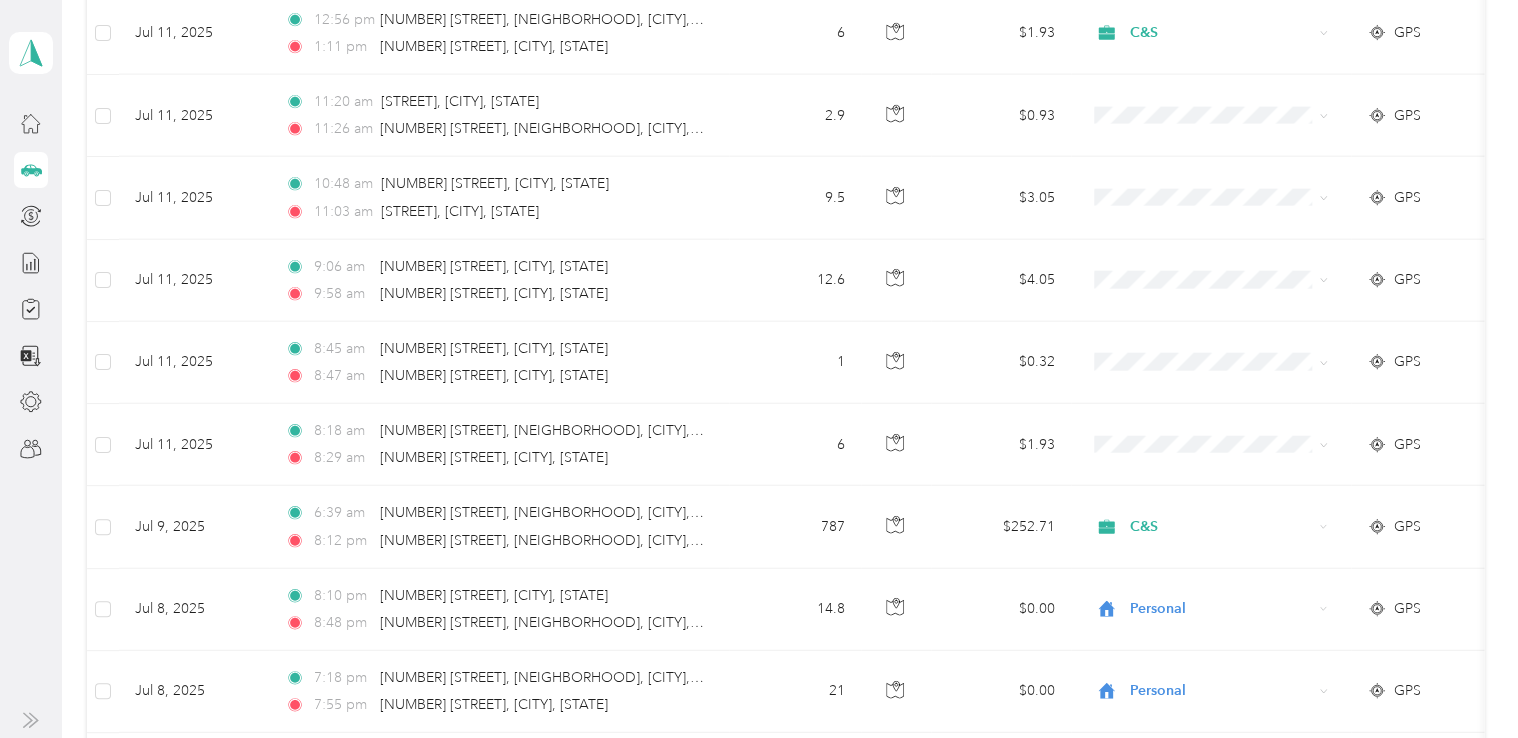 scroll, scrollTop: 10250, scrollLeft: 0, axis: vertical 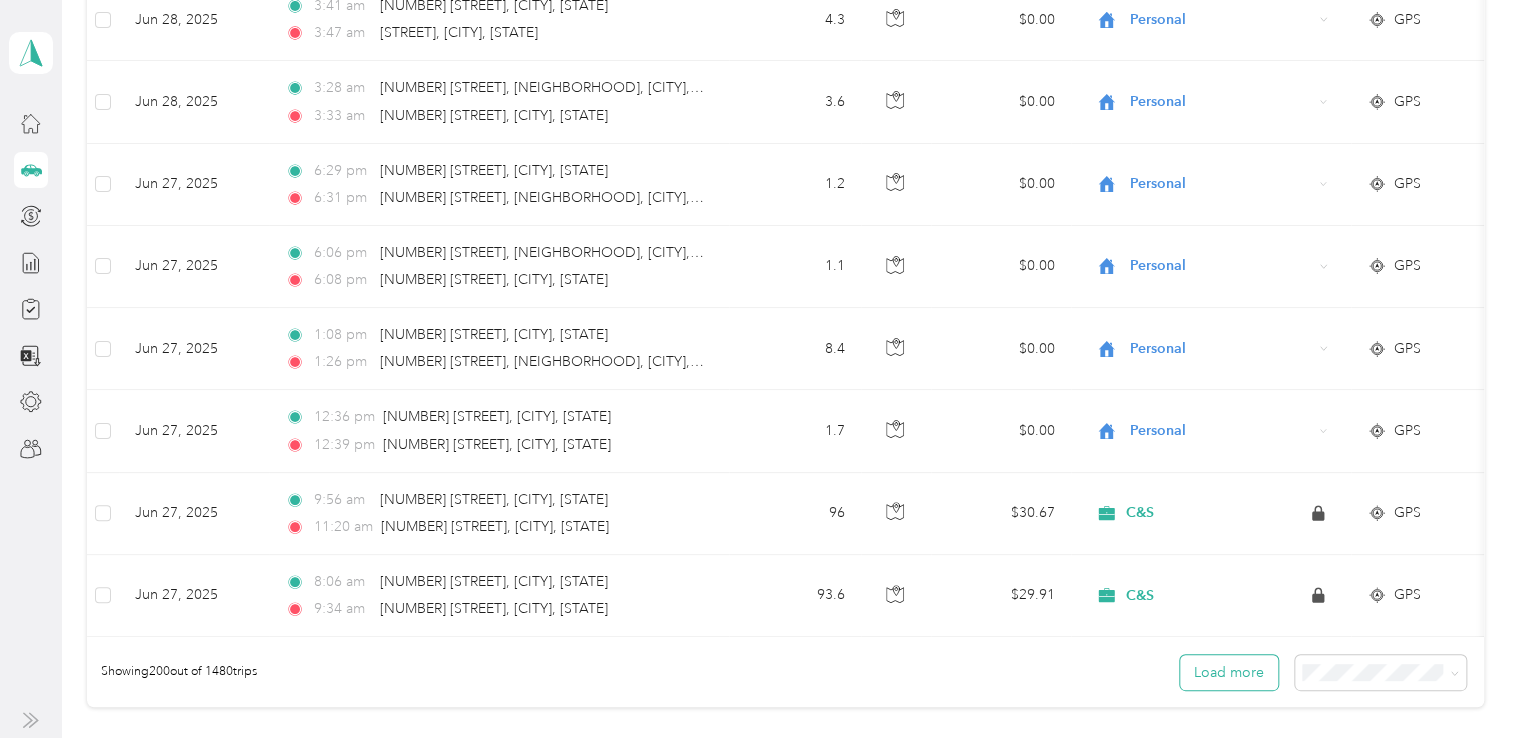 click on "Load more" at bounding box center [1229, 672] 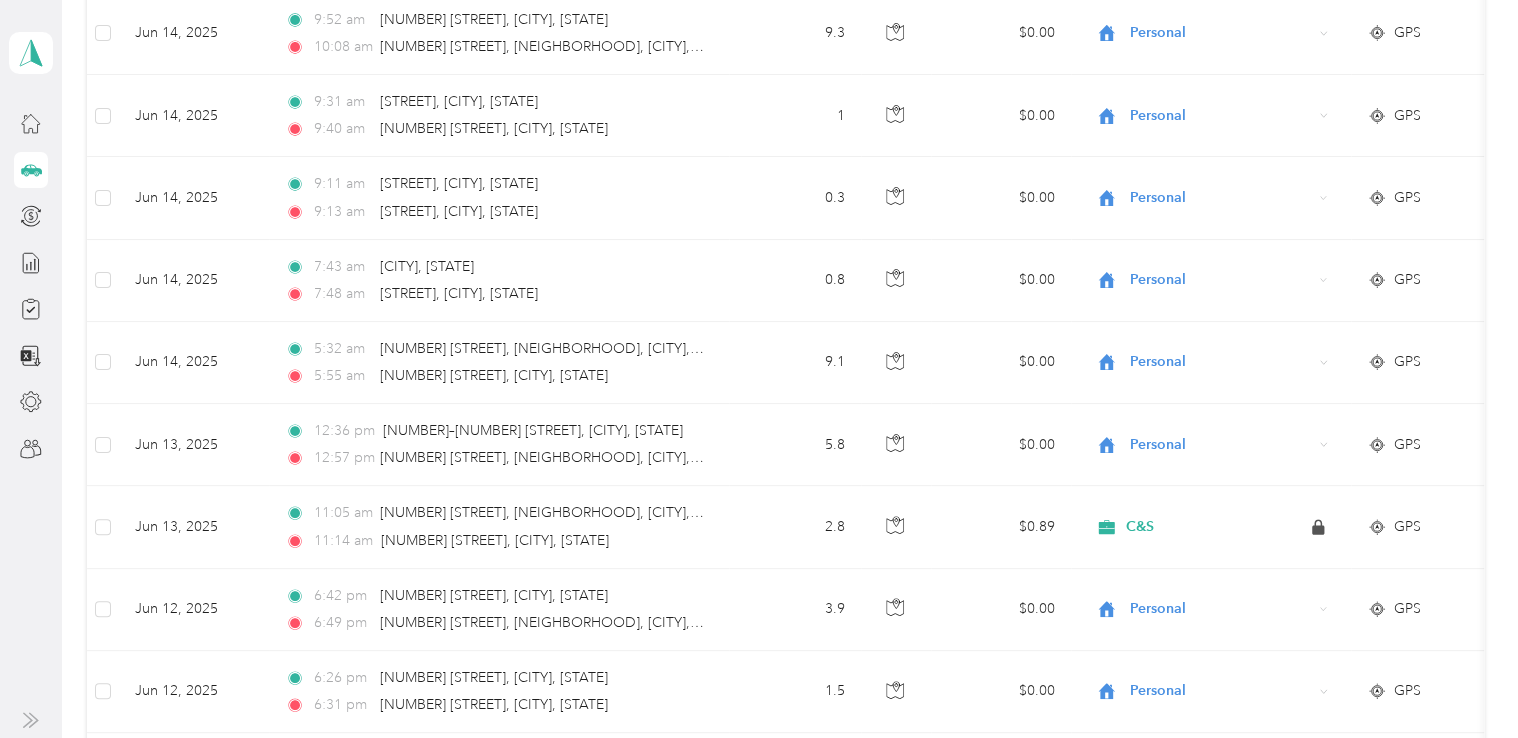 scroll, scrollTop: 24450, scrollLeft: 0, axis: vertical 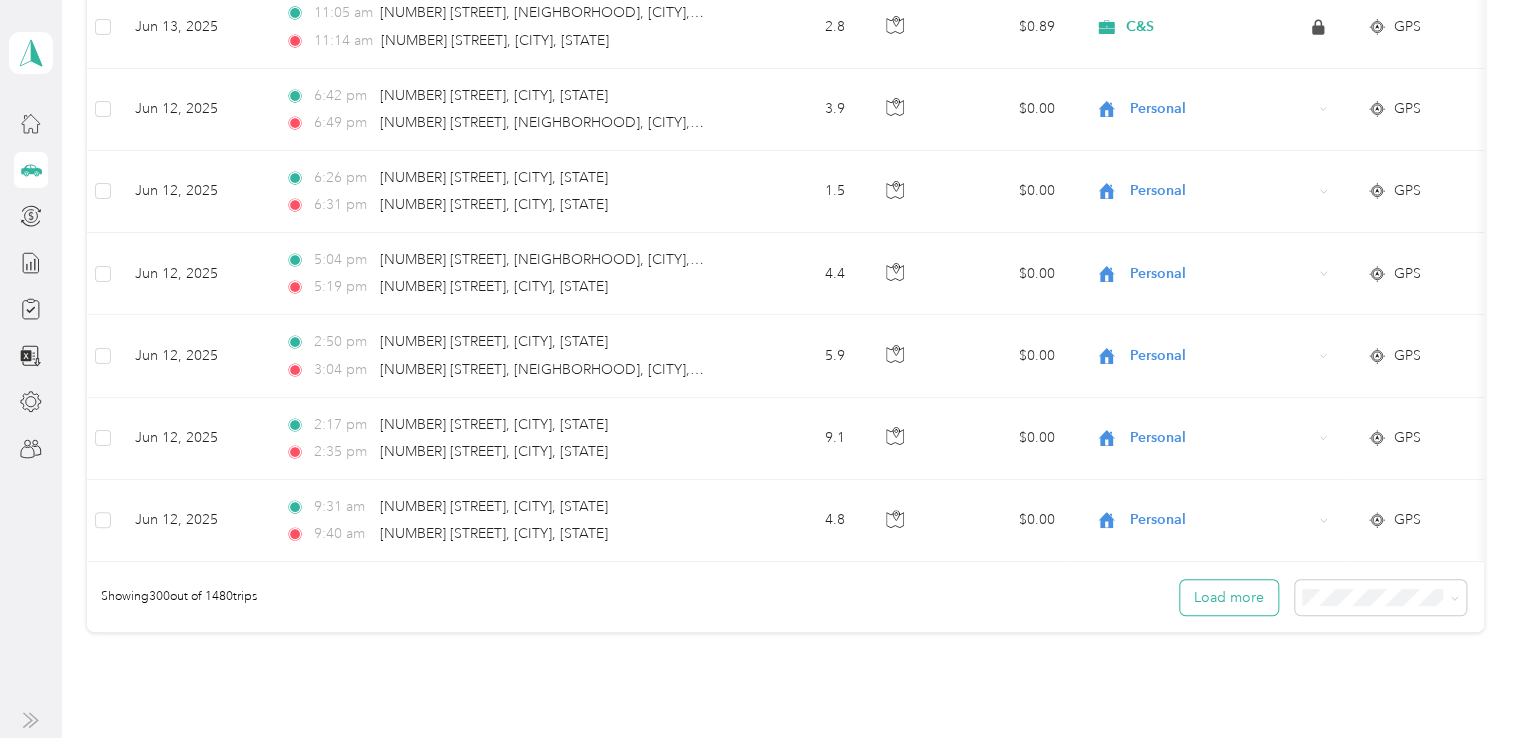 click on "Load more" at bounding box center (1229, 597) 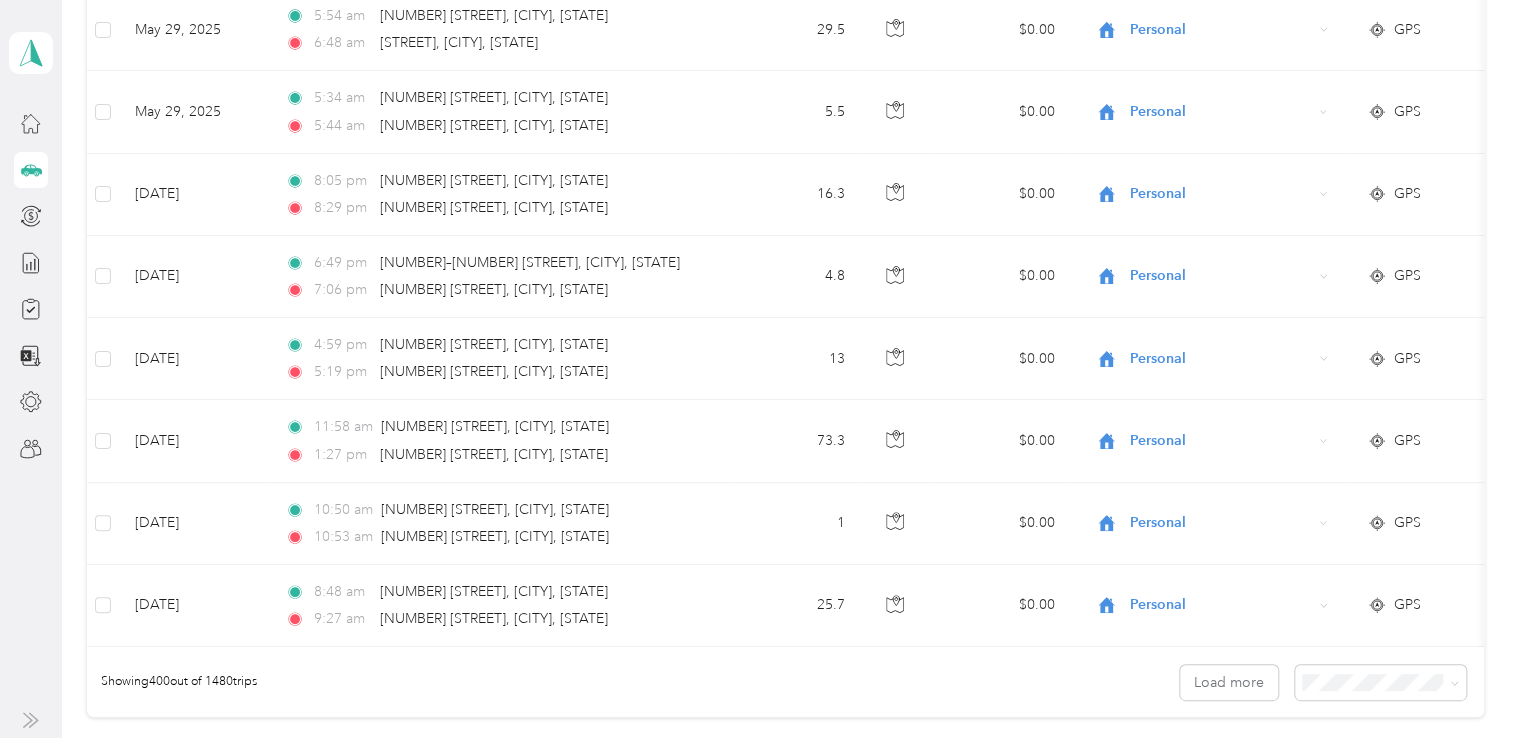 scroll, scrollTop: 32780, scrollLeft: 0, axis: vertical 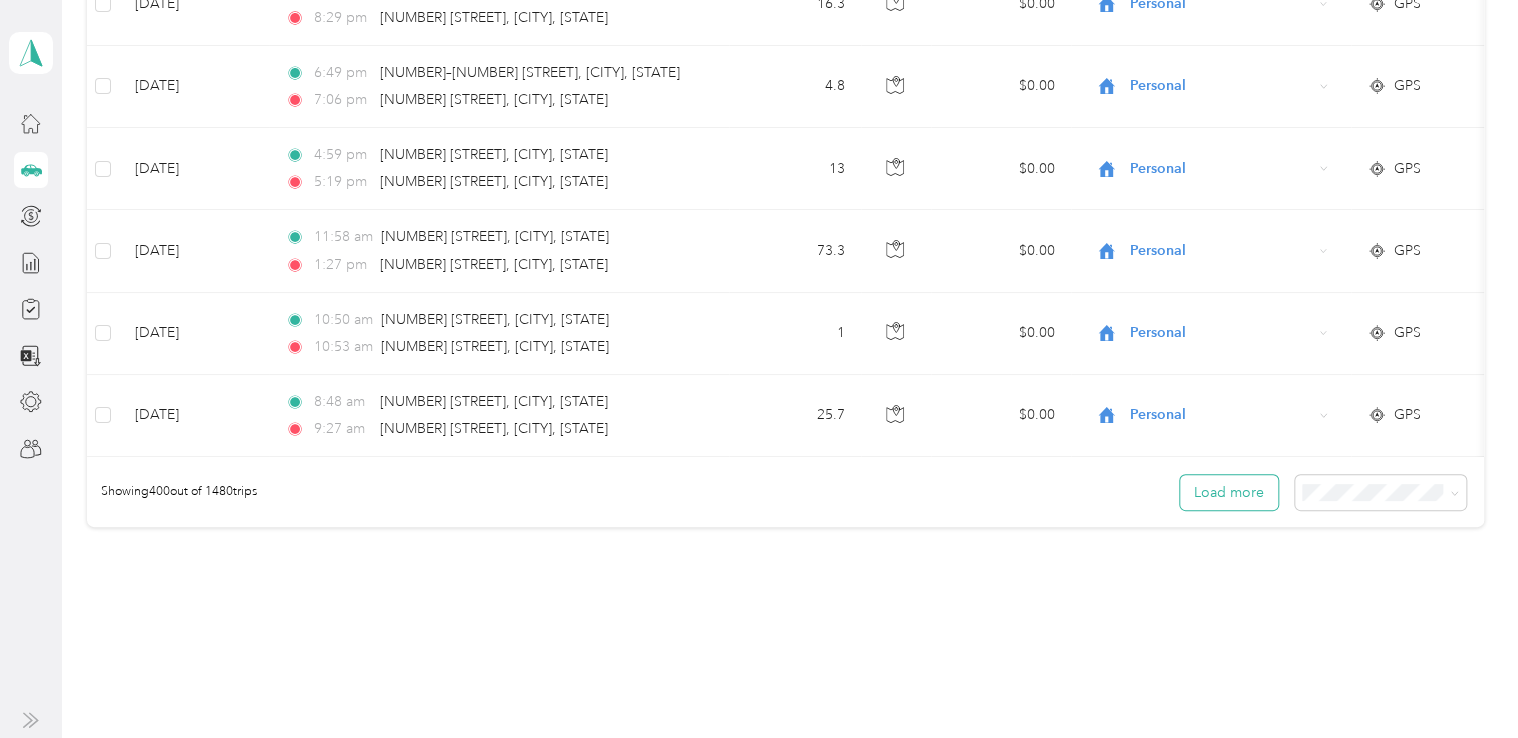 click on "Load more" at bounding box center (1229, 492) 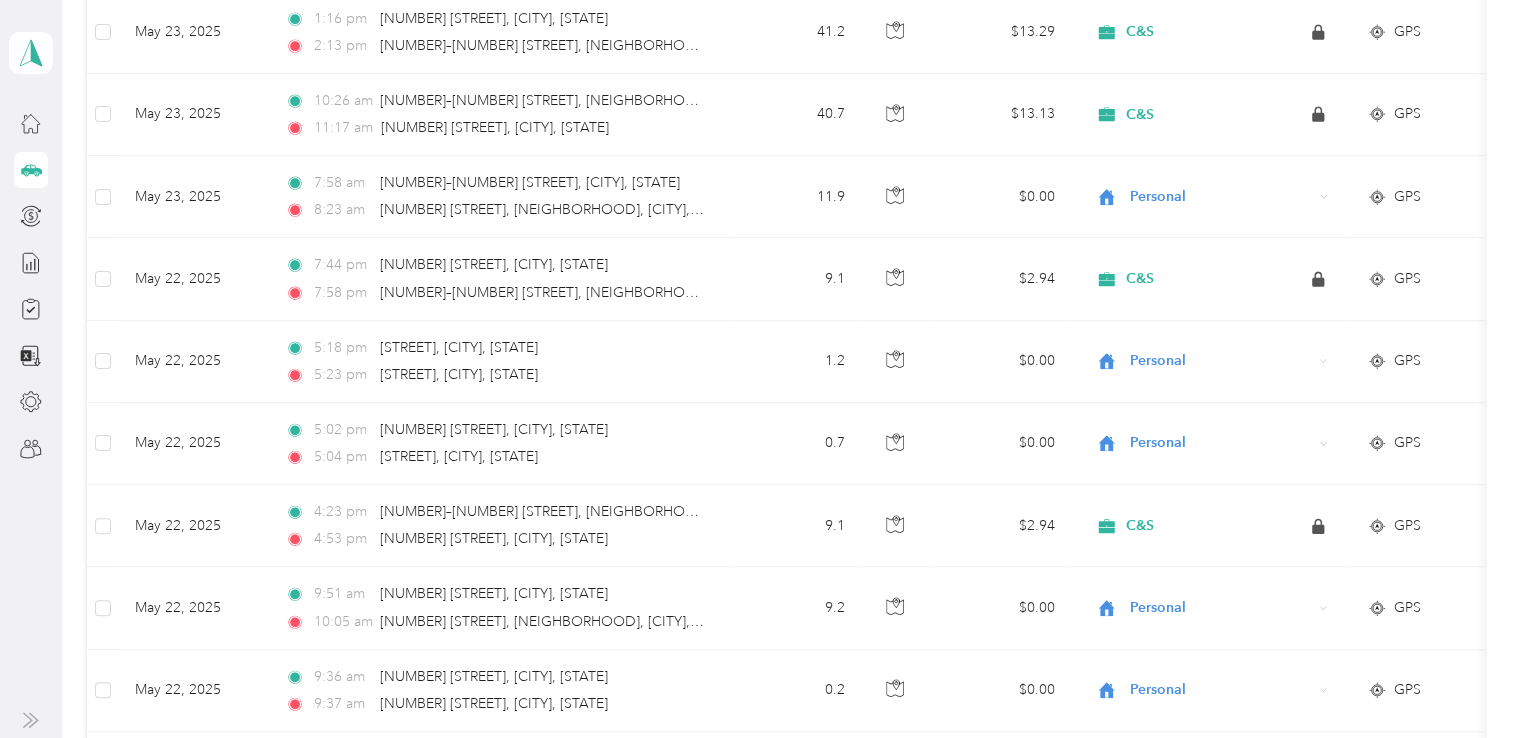 scroll, scrollTop: 35080, scrollLeft: 0, axis: vertical 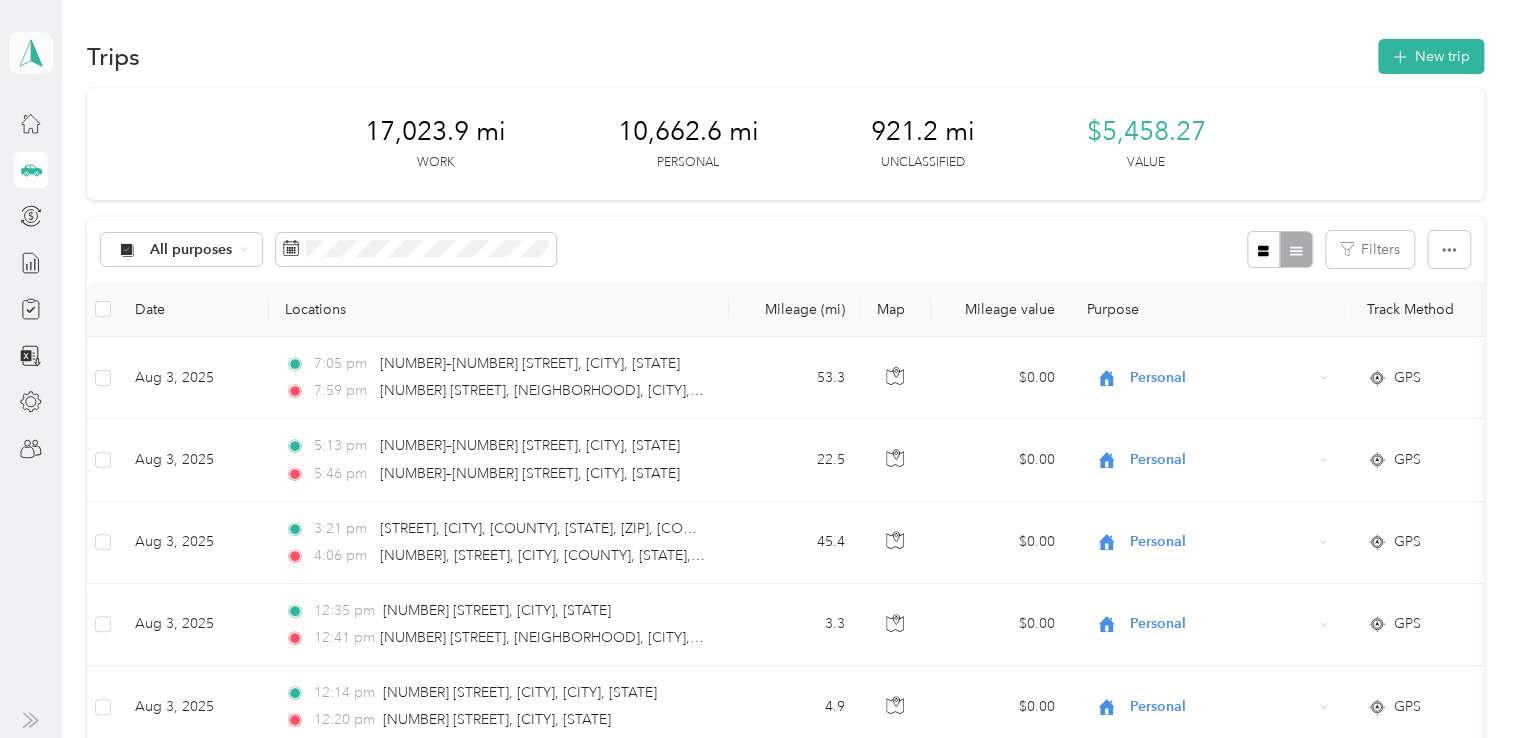 click 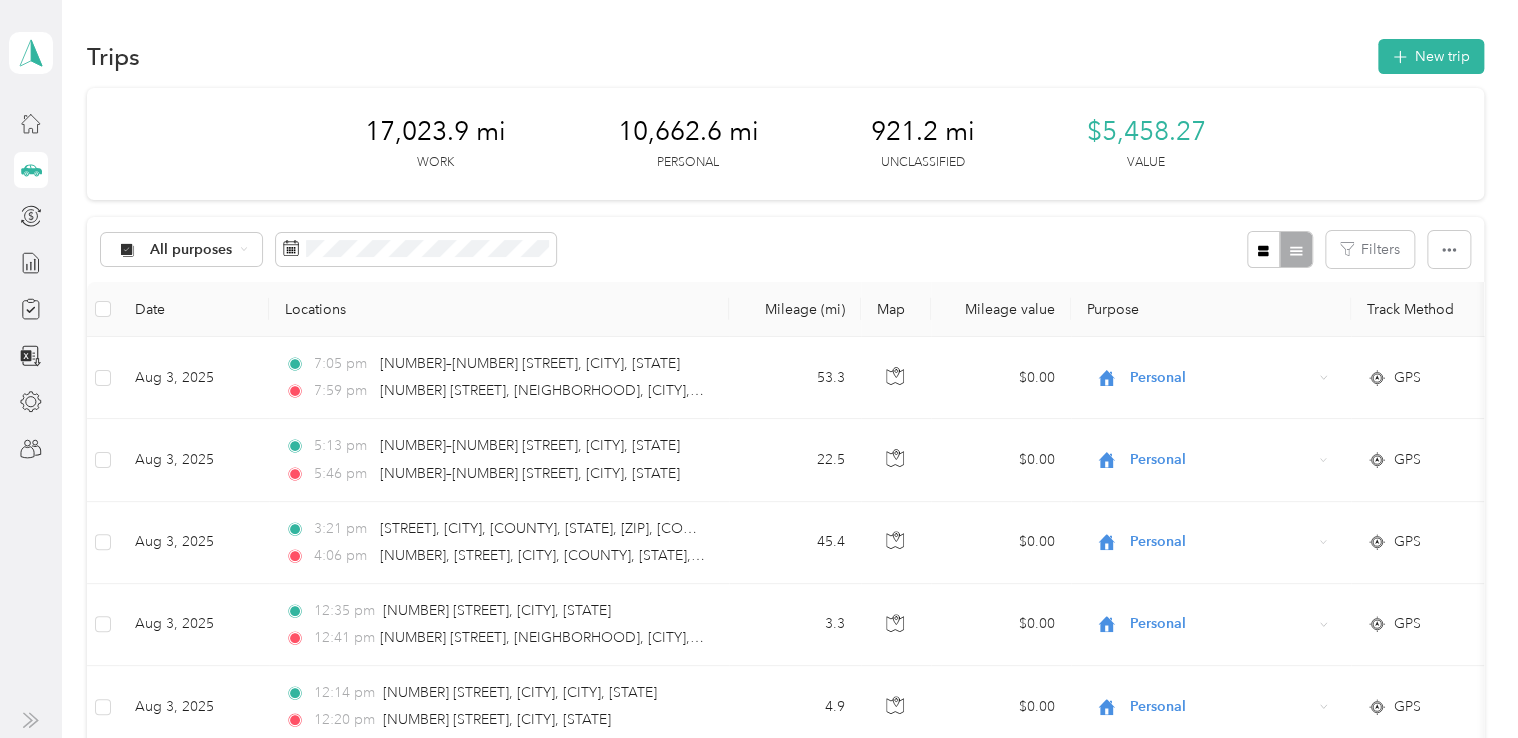 click on "Team dashboard" at bounding box center (80, 156) 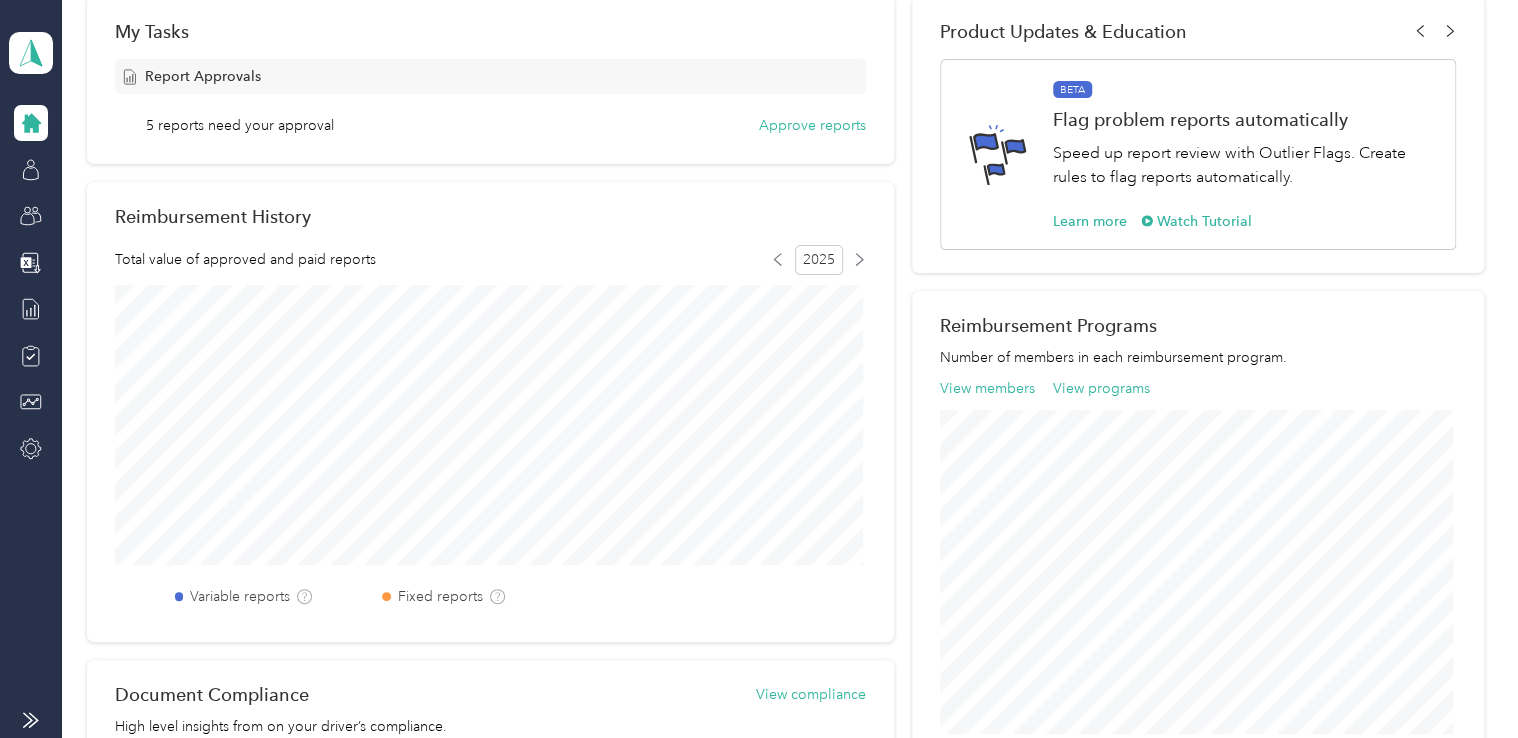 scroll, scrollTop: 238, scrollLeft: 0, axis: vertical 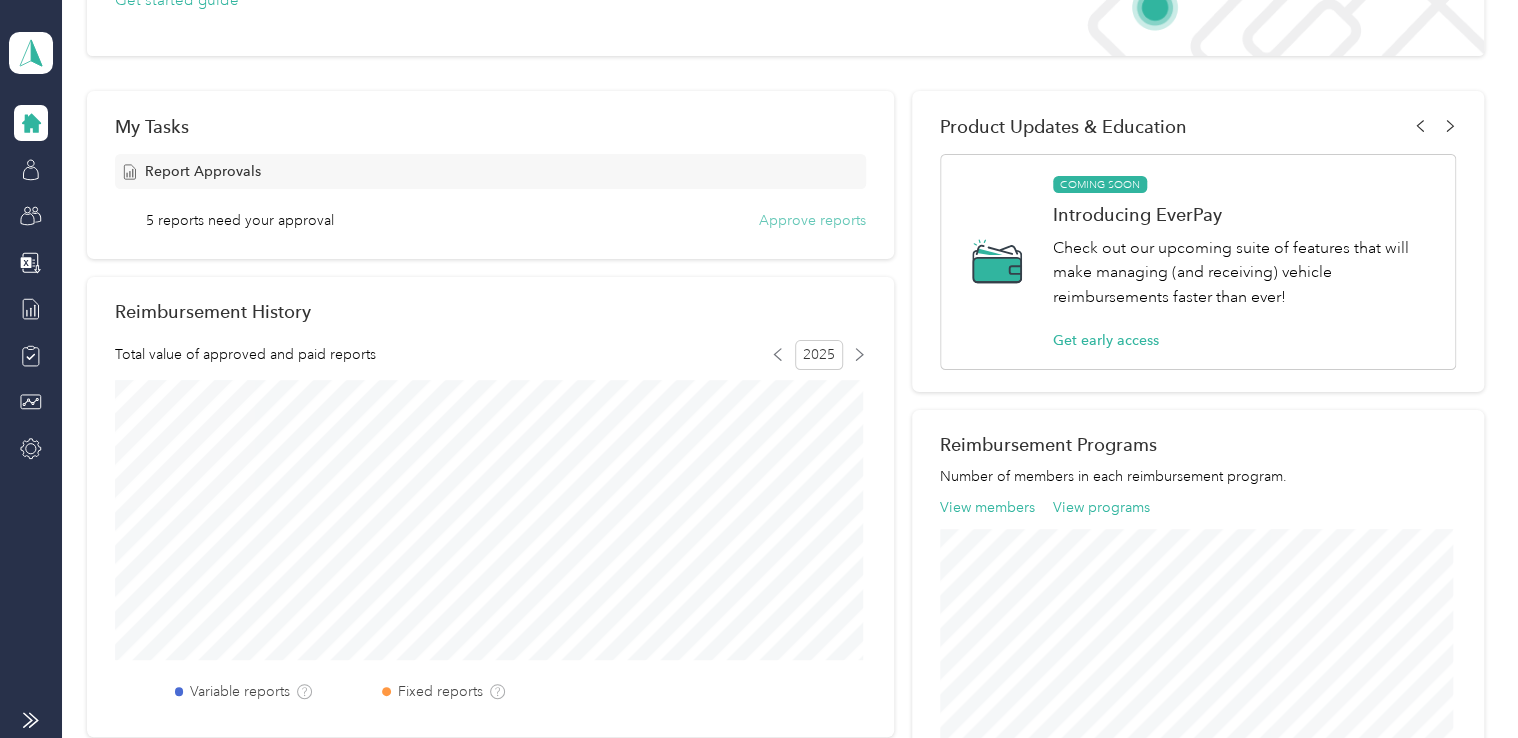 click on "Approve reports" at bounding box center (812, 220) 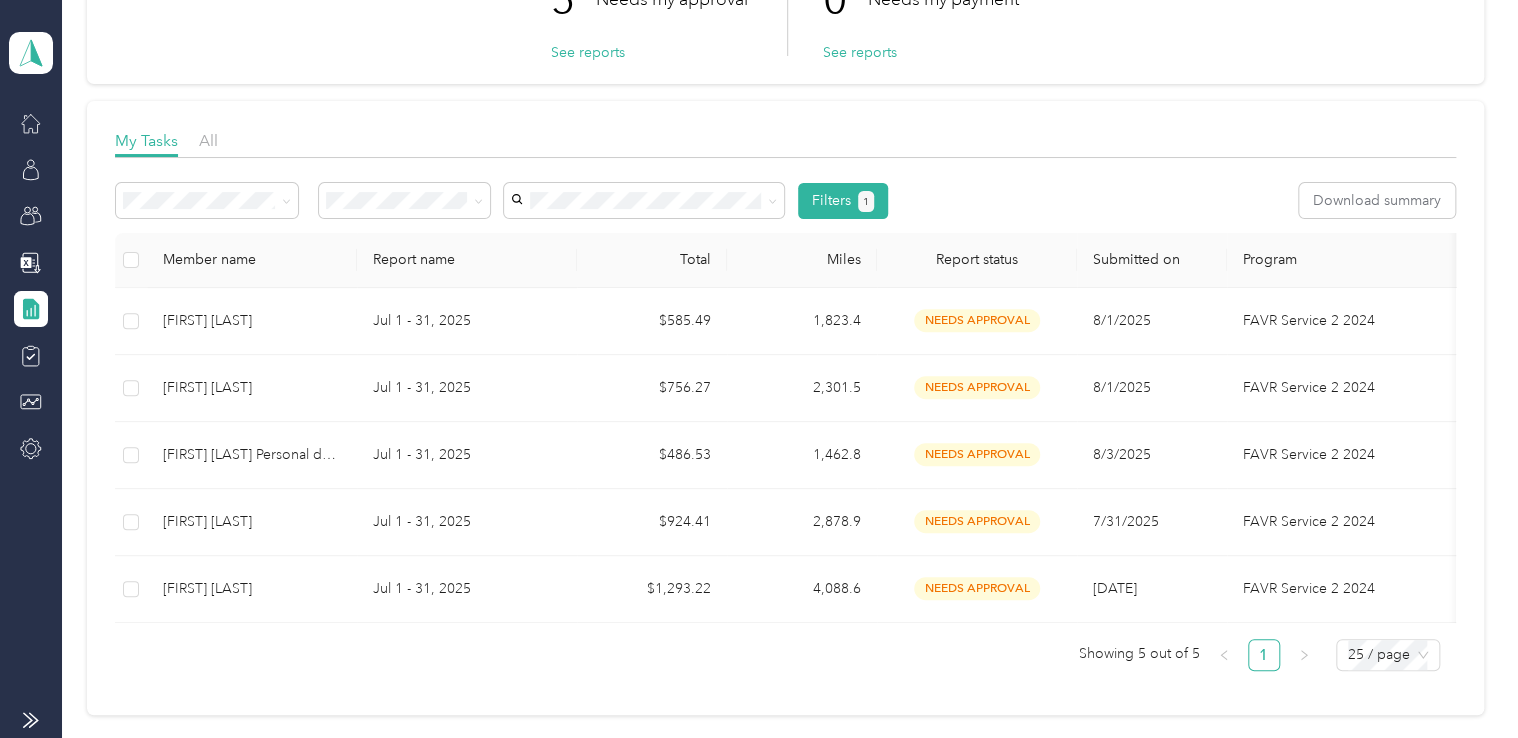 scroll, scrollTop: 200, scrollLeft: 0, axis: vertical 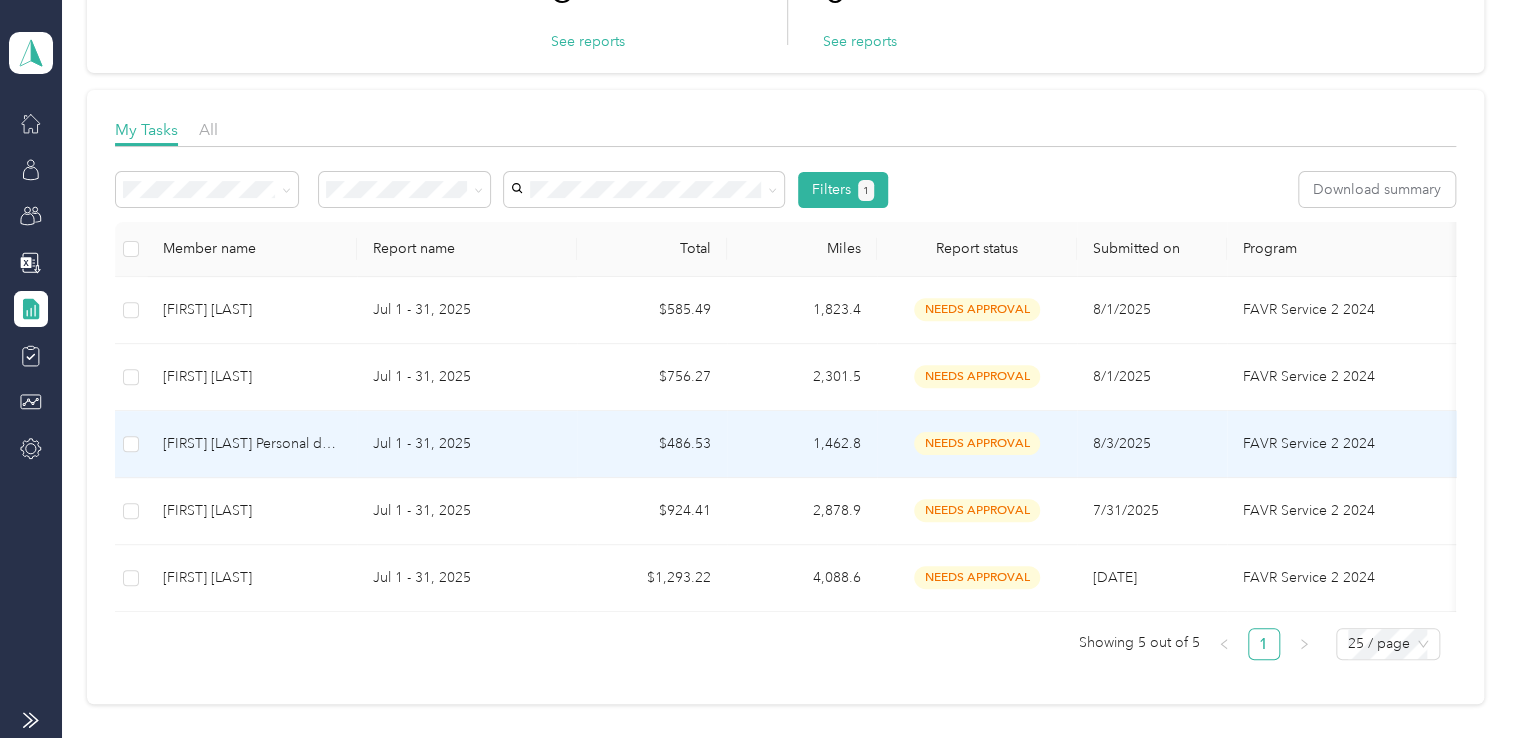click on "1,462.8" at bounding box center [802, 444] 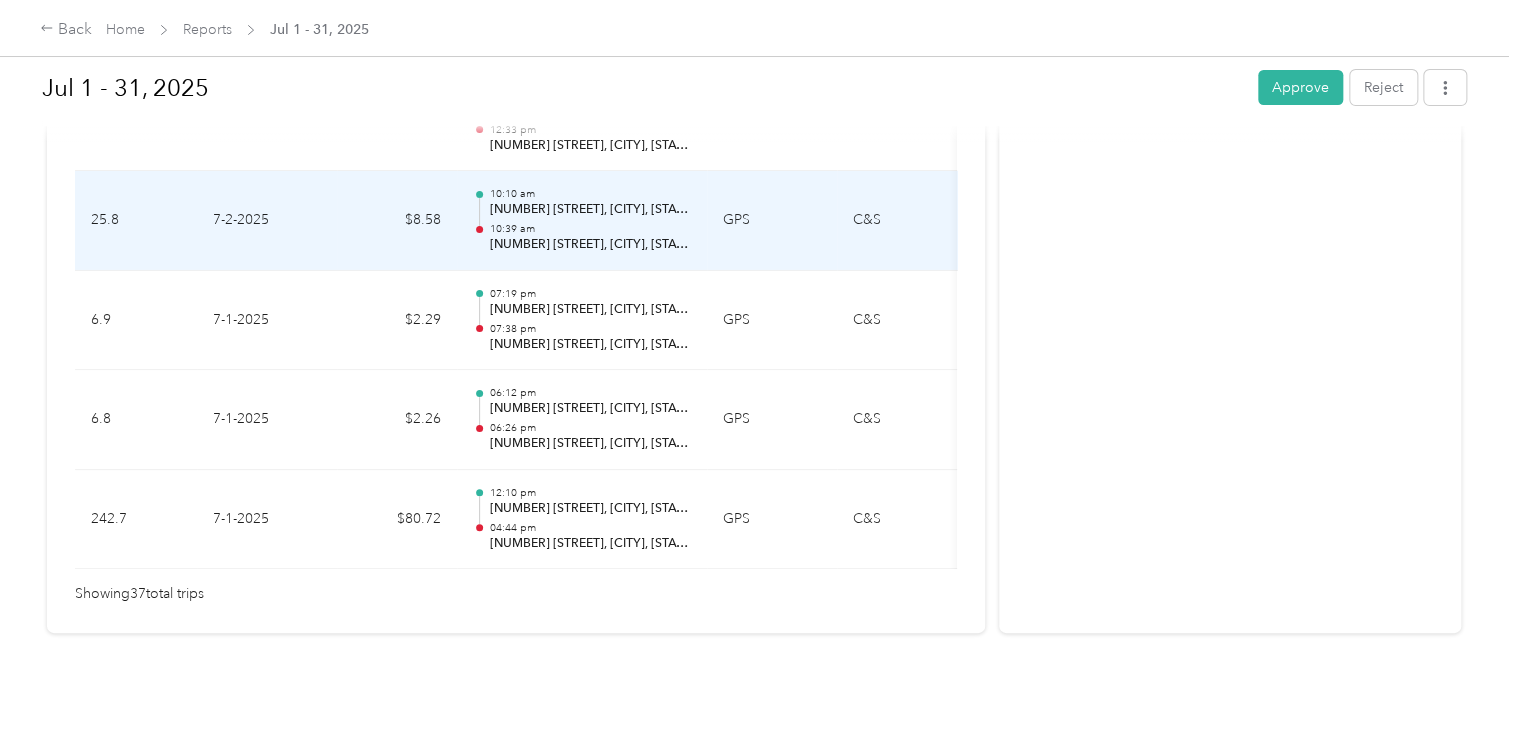scroll, scrollTop: 3839, scrollLeft: 0, axis: vertical 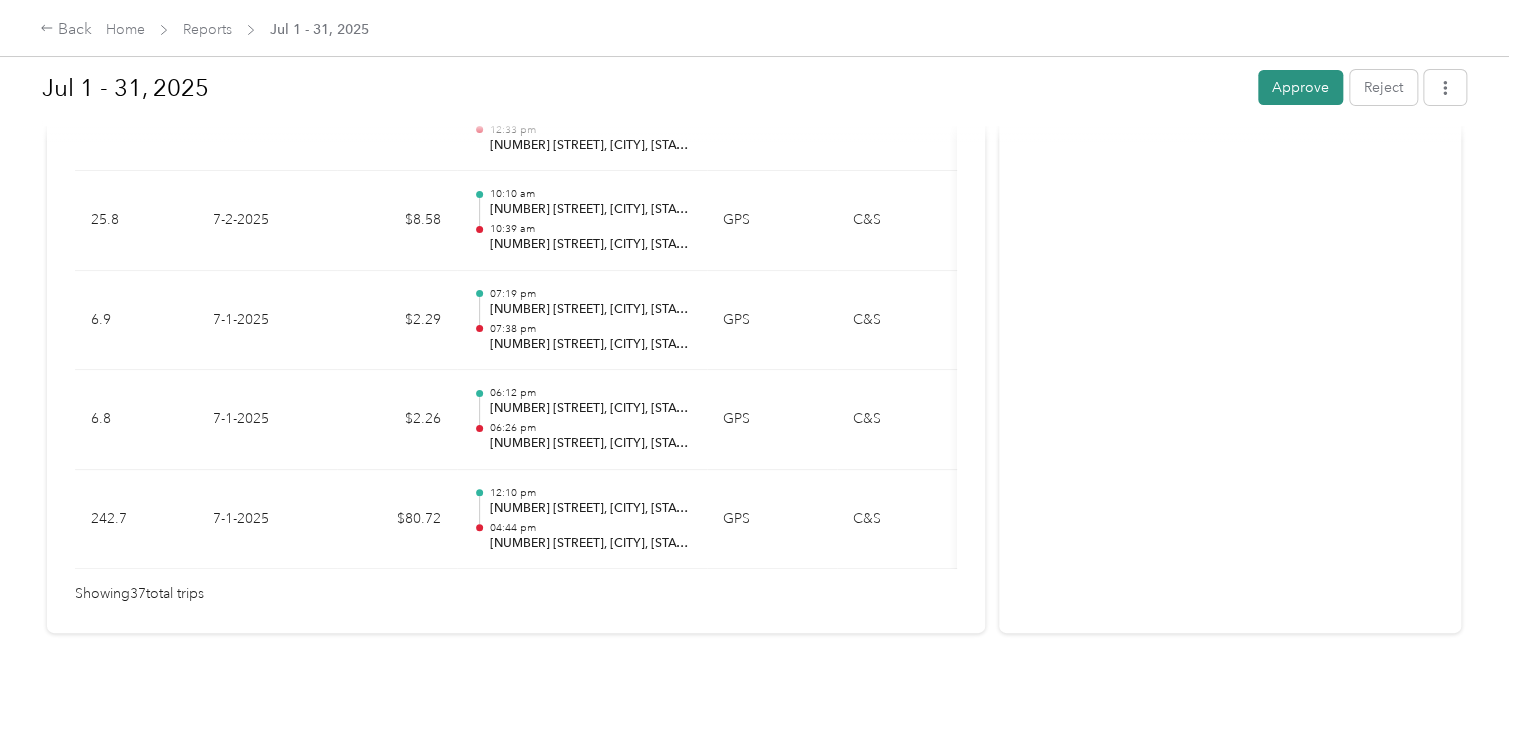 click on "Approve" at bounding box center [1300, 87] 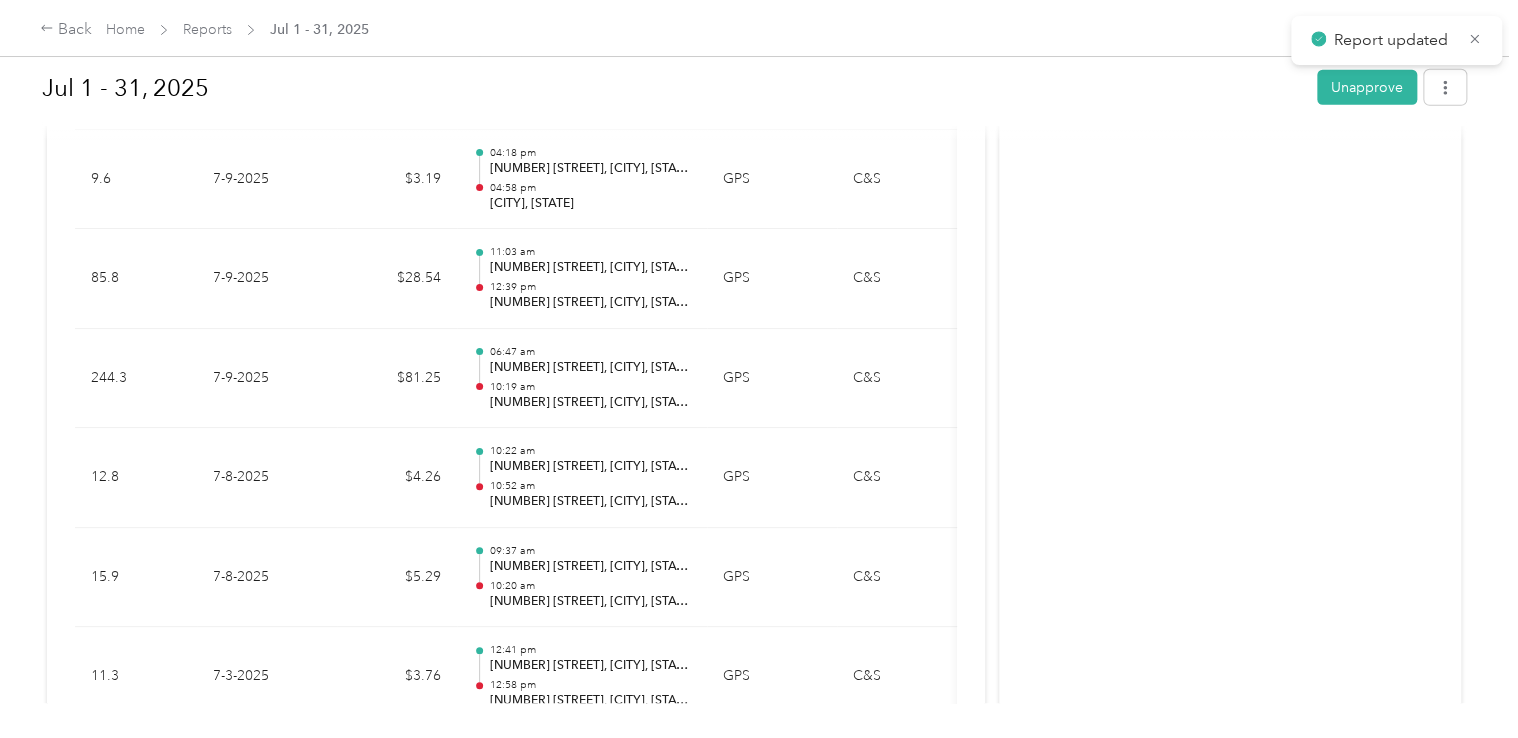 scroll, scrollTop: 2339, scrollLeft: 0, axis: vertical 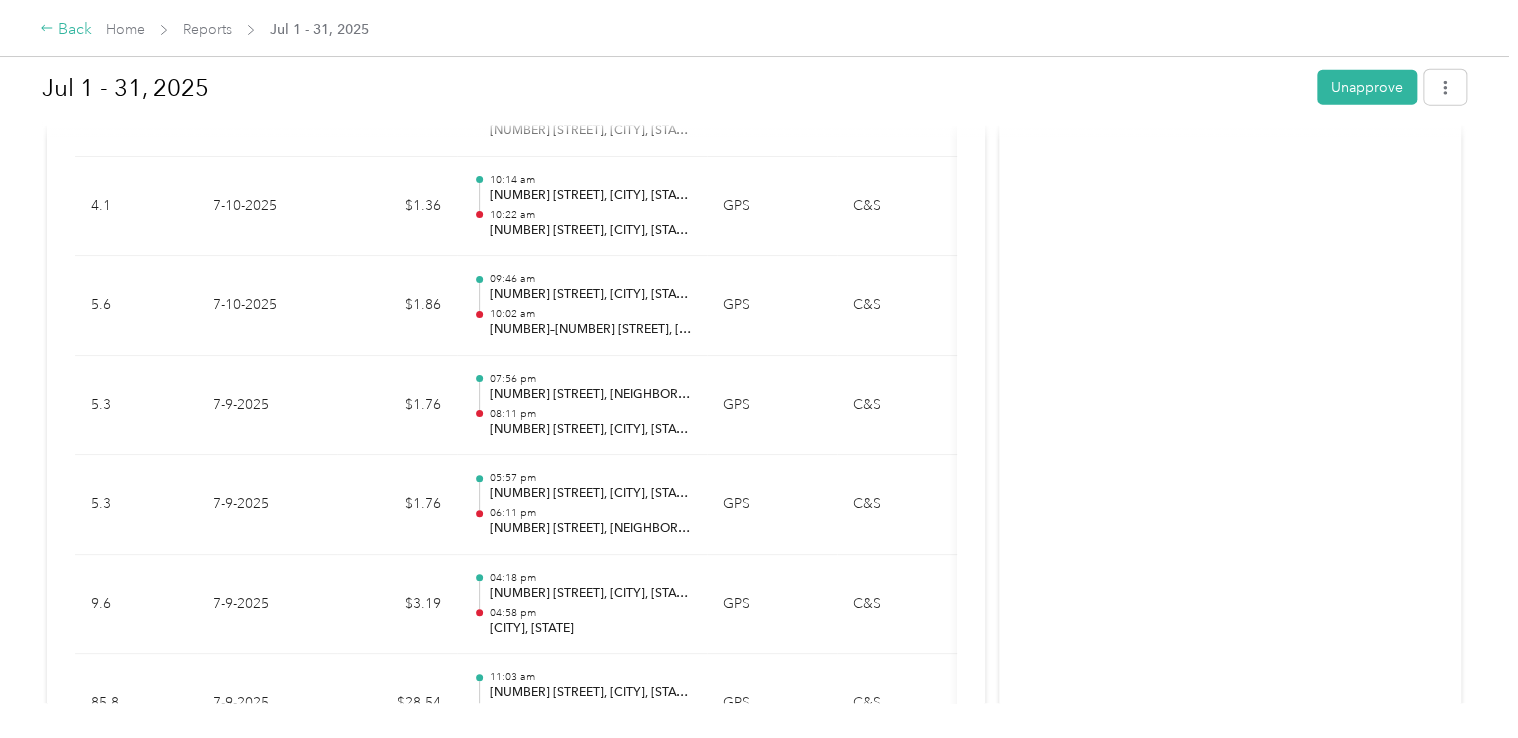 click on "Back" at bounding box center (66, 30) 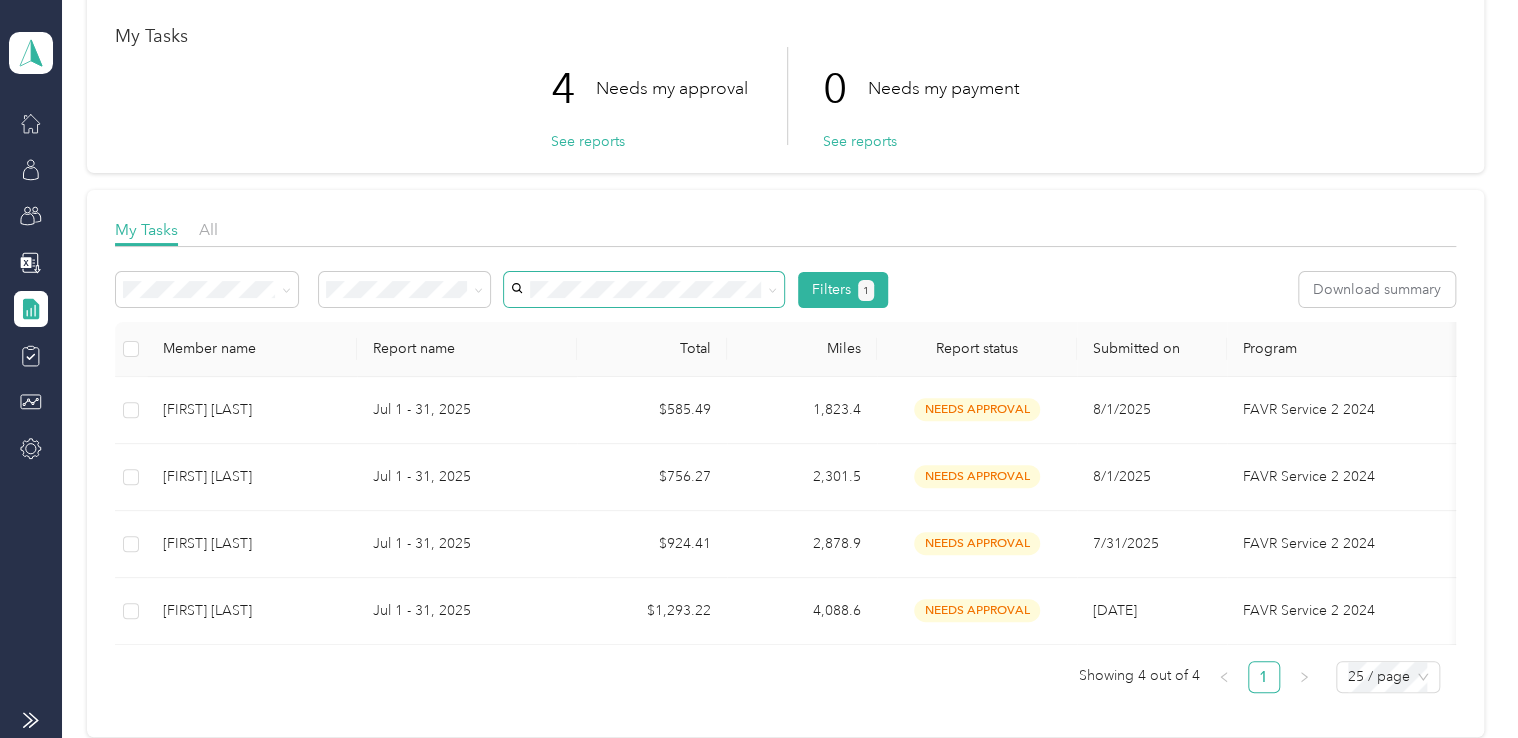 scroll, scrollTop: 200, scrollLeft: 0, axis: vertical 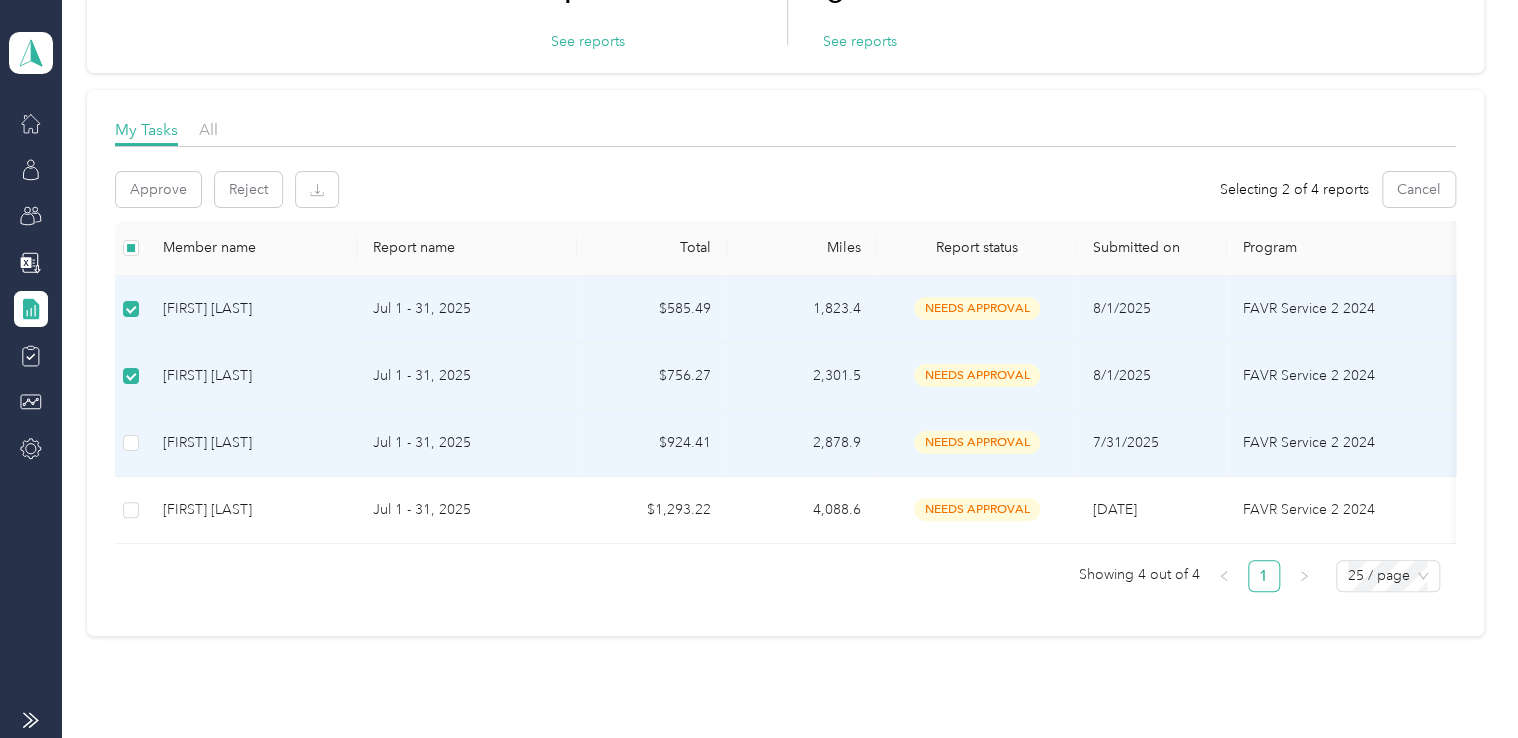 click at bounding box center [131, 443] 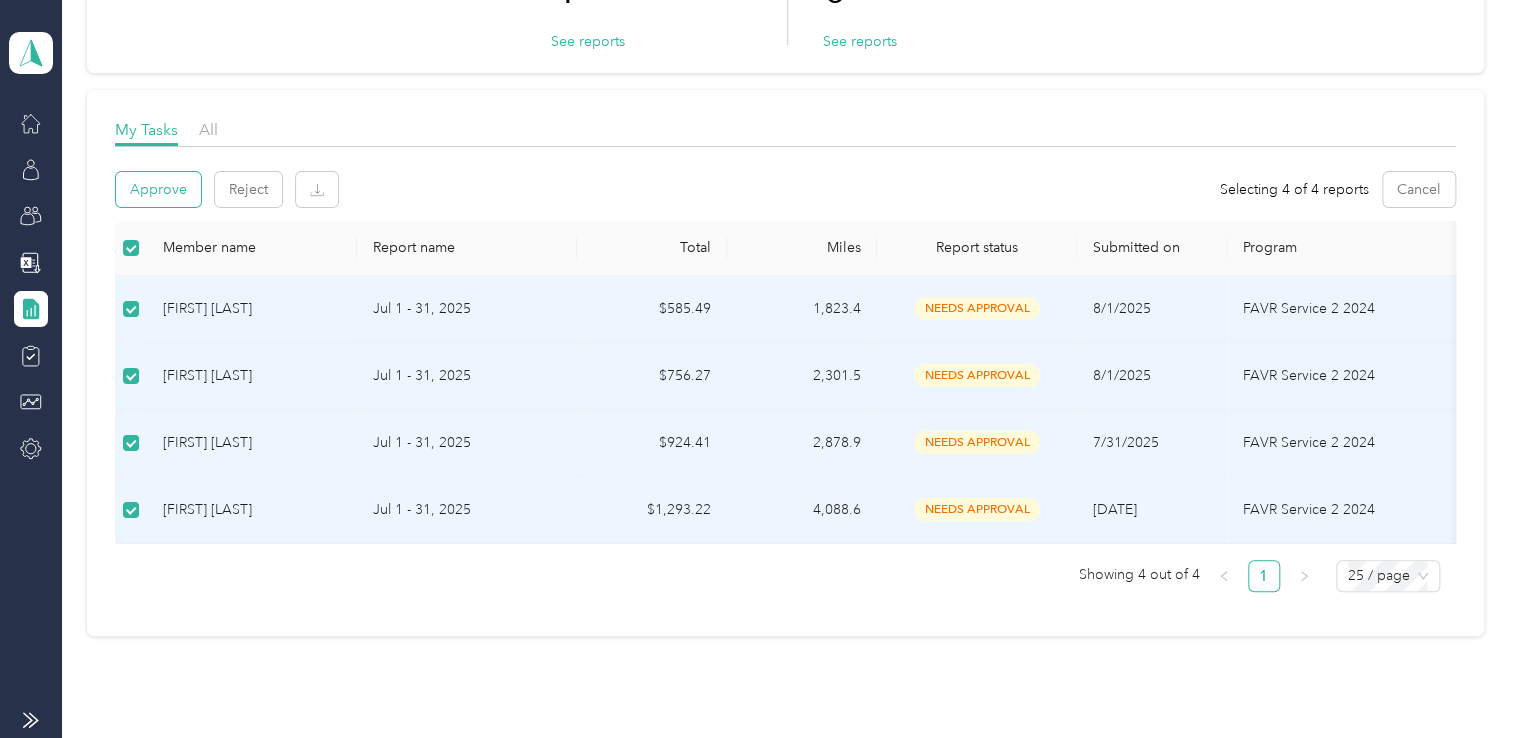 click on "Approve" at bounding box center (158, 189) 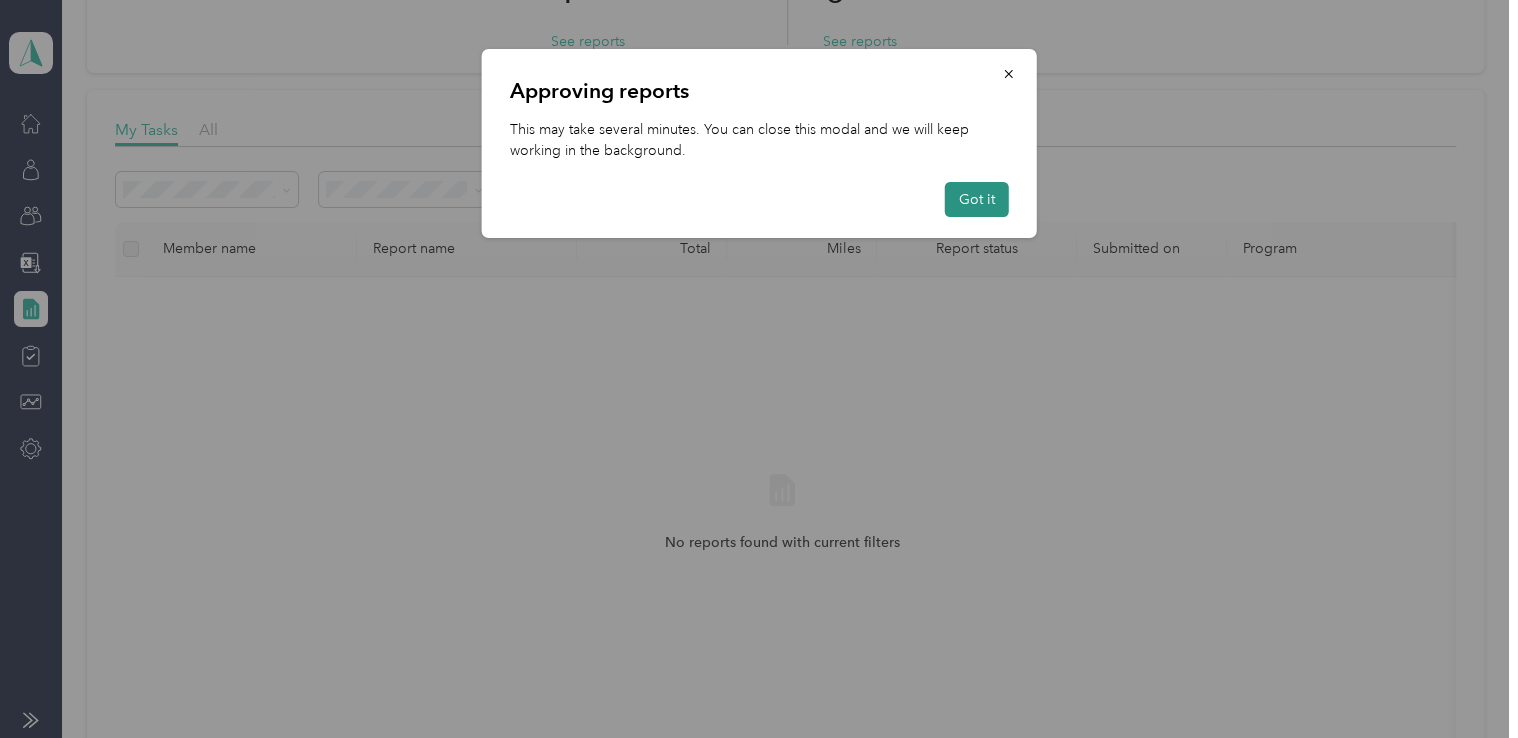 click on "Got it" at bounding box center [977, 199] 